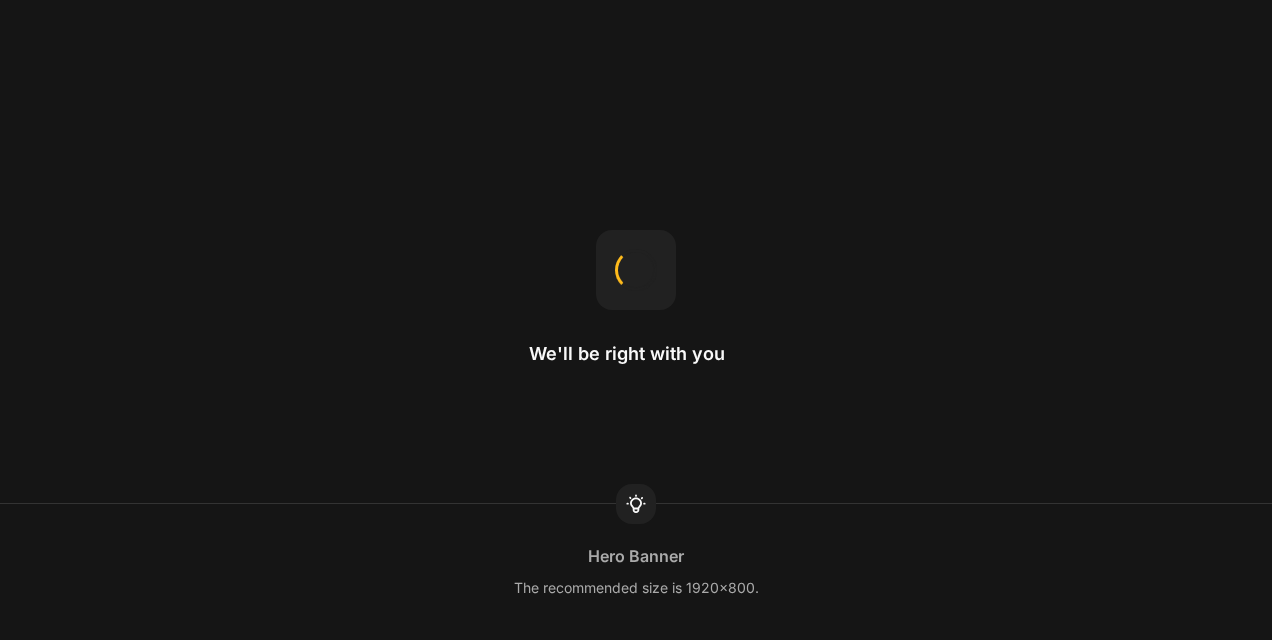scroll, scrollTop: 0, scrollLeft: 0, axis: both 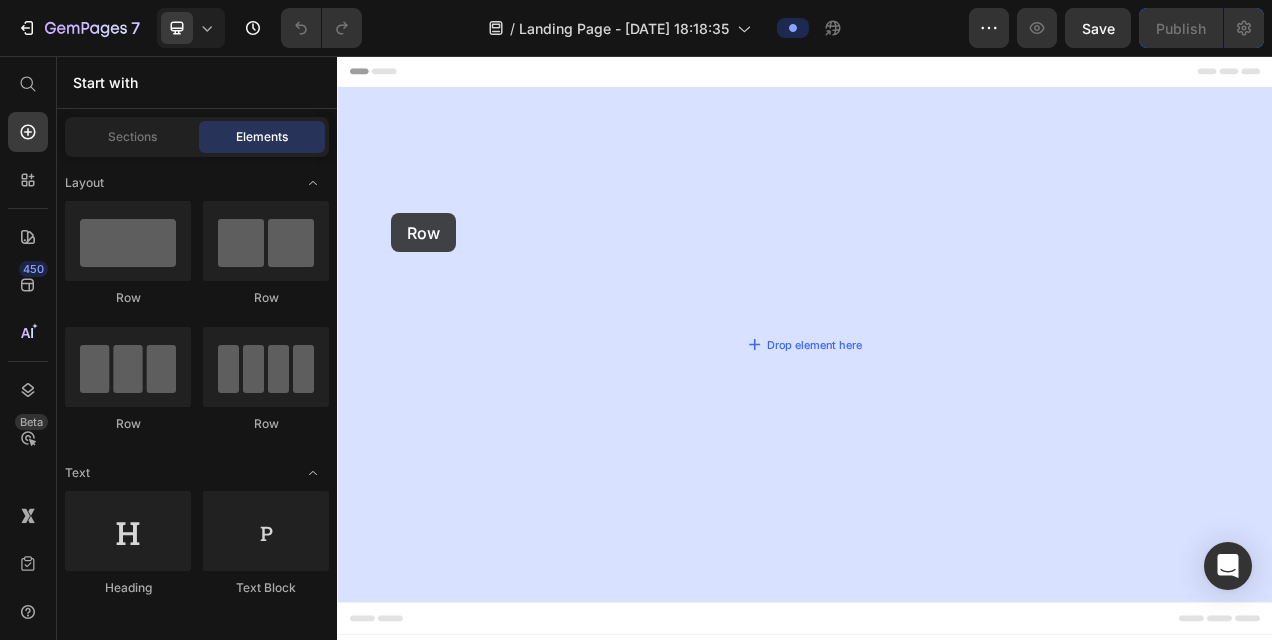 drag, startPoint x: 470, startPoint y: 294, endPoint x: 902, endPoint y: 250, distance: 434.23495 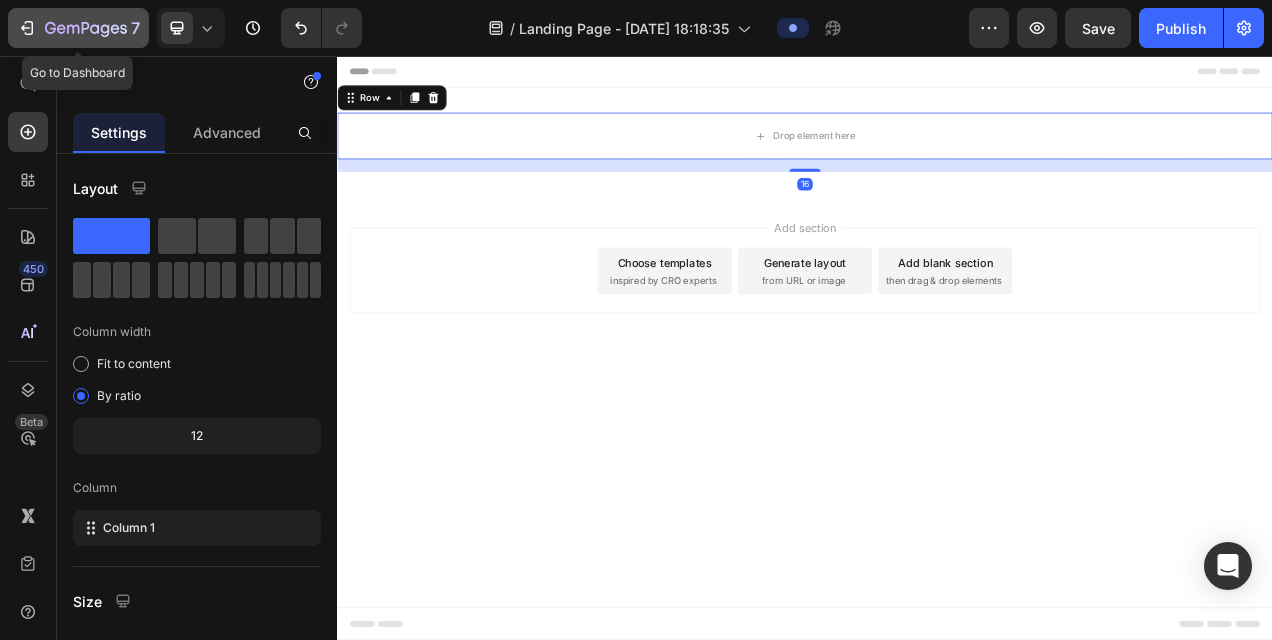 click on "7" at bounding box center [78, 28] 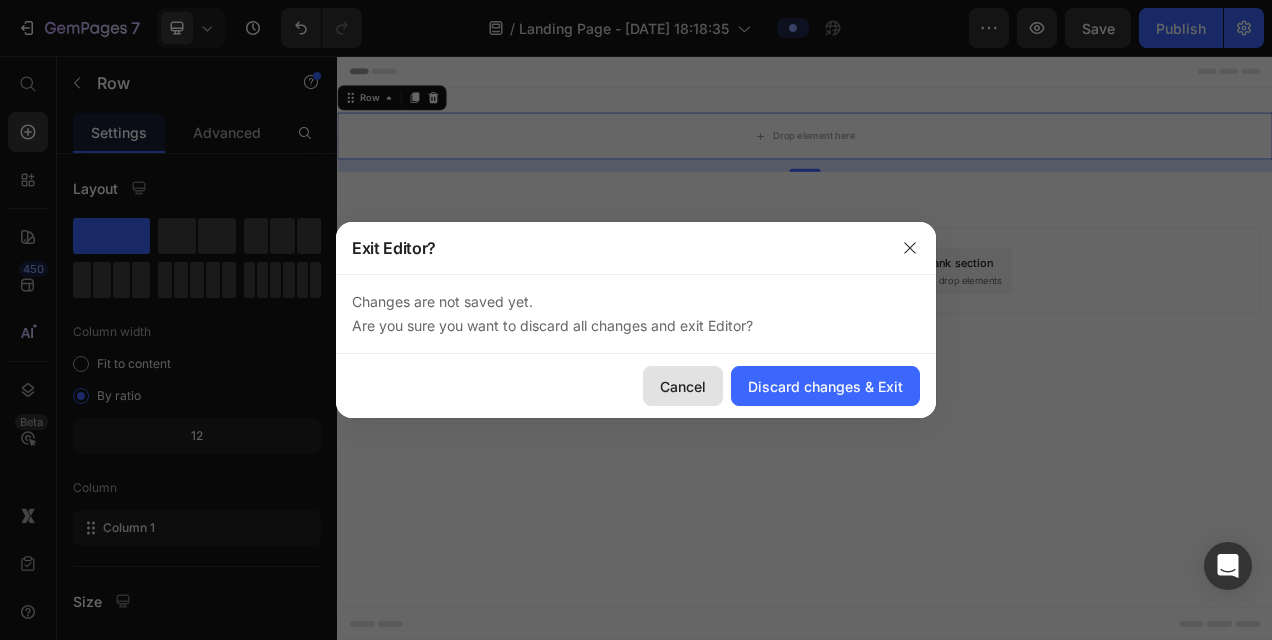 click on "Cancel" at bounding box center [683, 386] 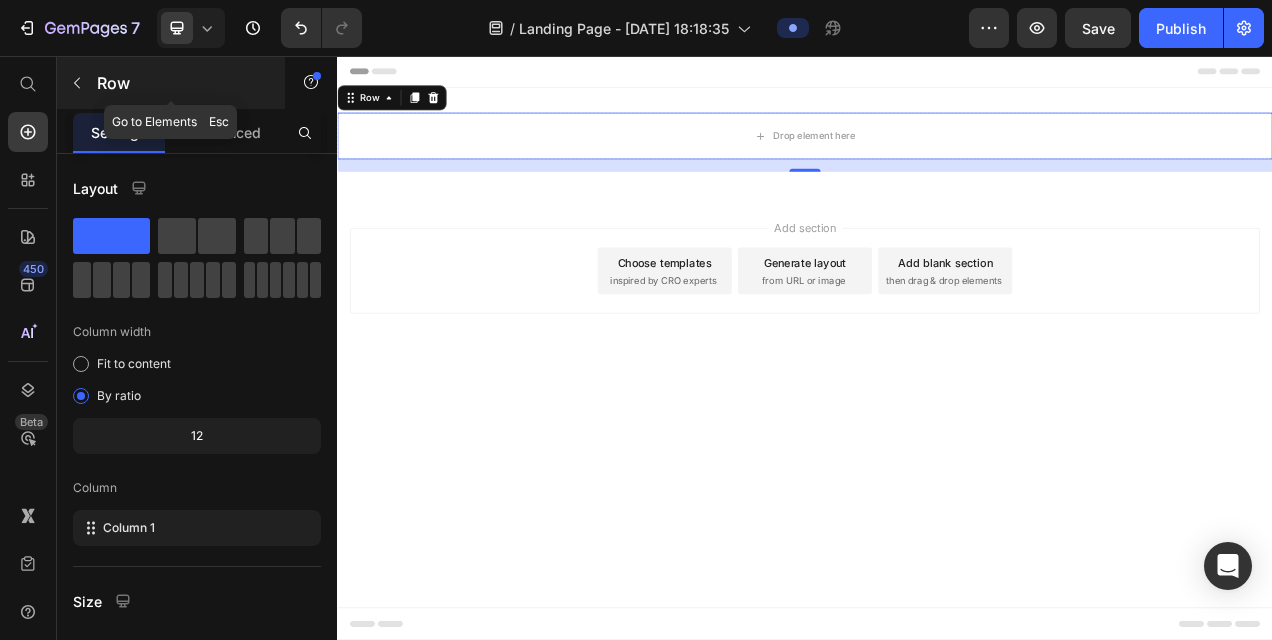 click at bounding box center (77, 83) 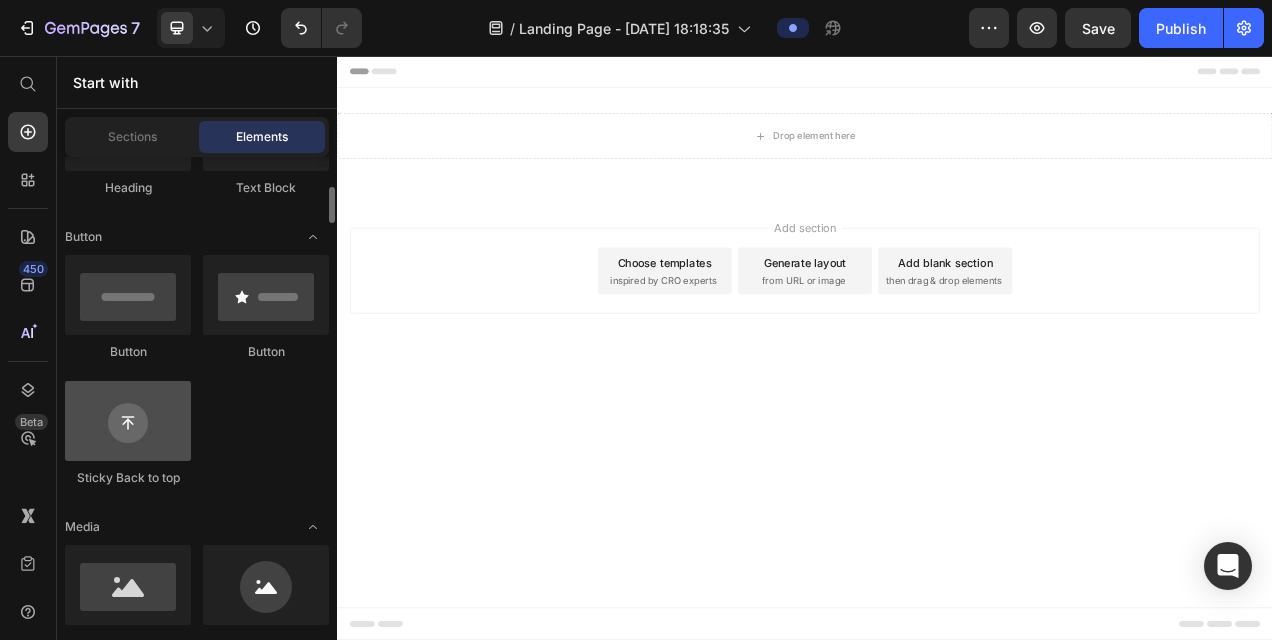 scroll, scrollTop: 600, scrollLeft: 0, axis: vertical 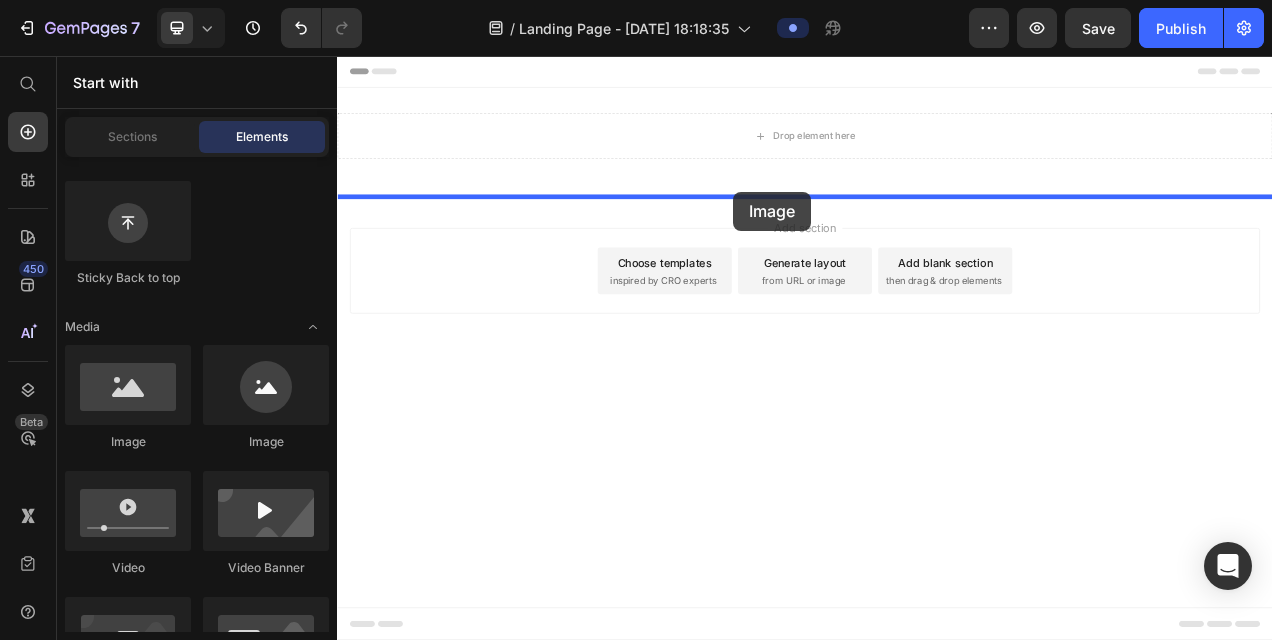 drag, startPoint x: 477, startPoint y: 472, endPoint x: 845, endPoint y: 230, distance: 440.44067 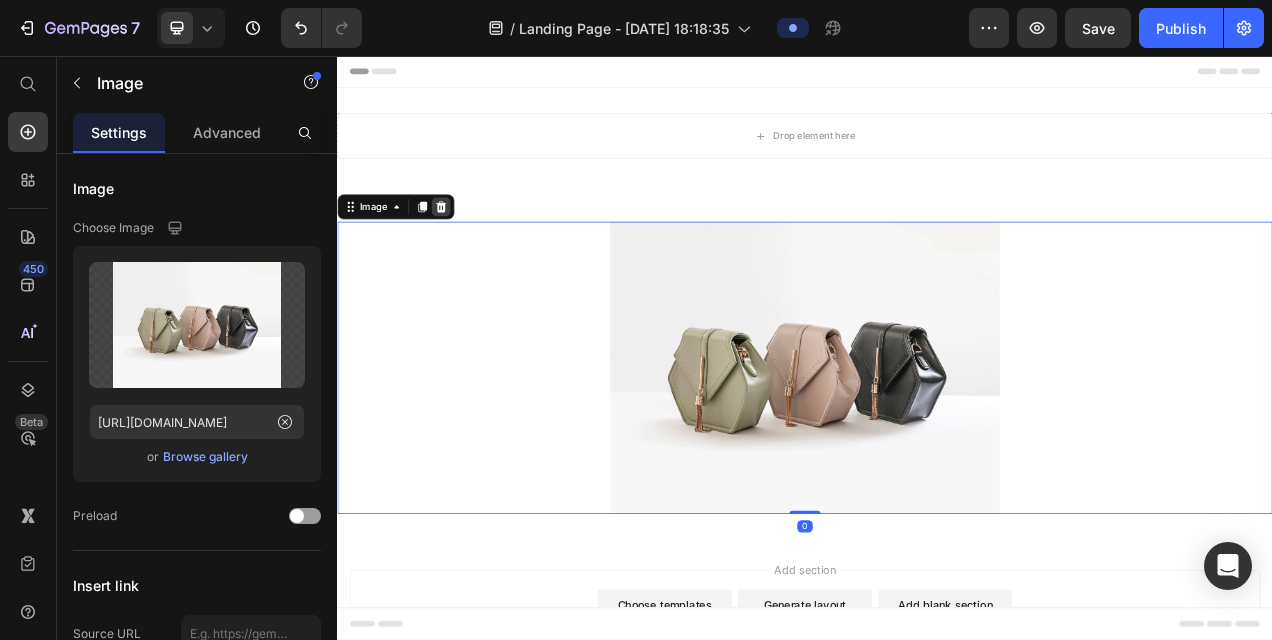 click 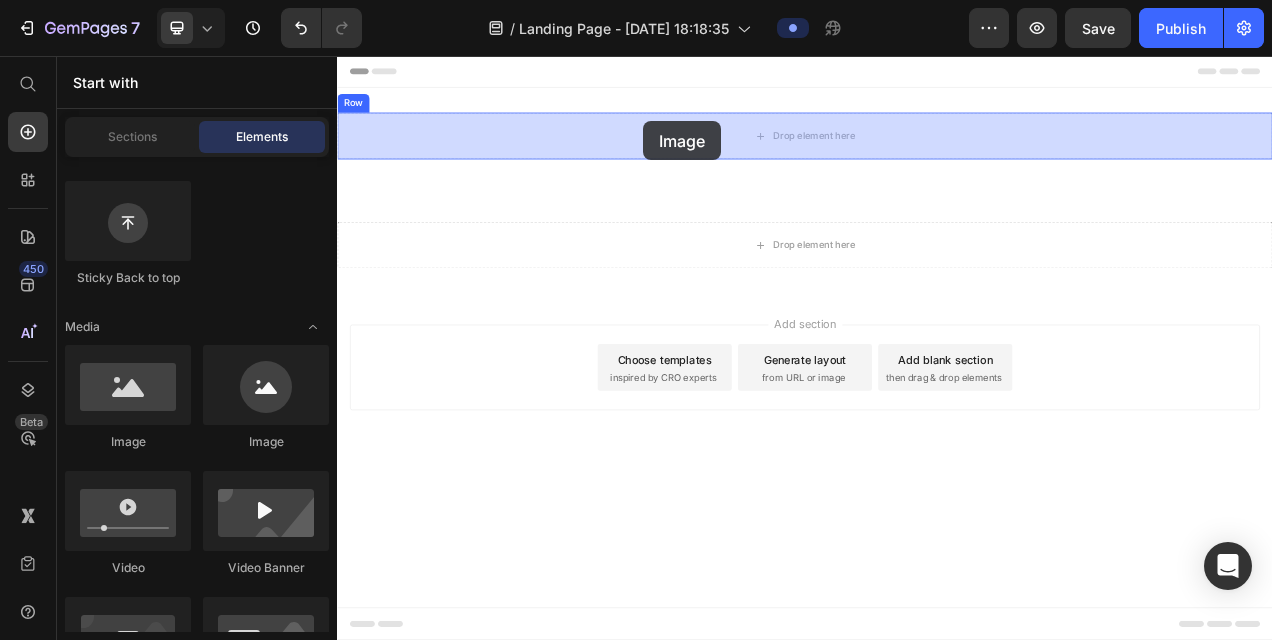 drag, startPoint x: 477, startPoint y: 440, endPoint x: 730, endPoint y: 146, distance: 387.8724 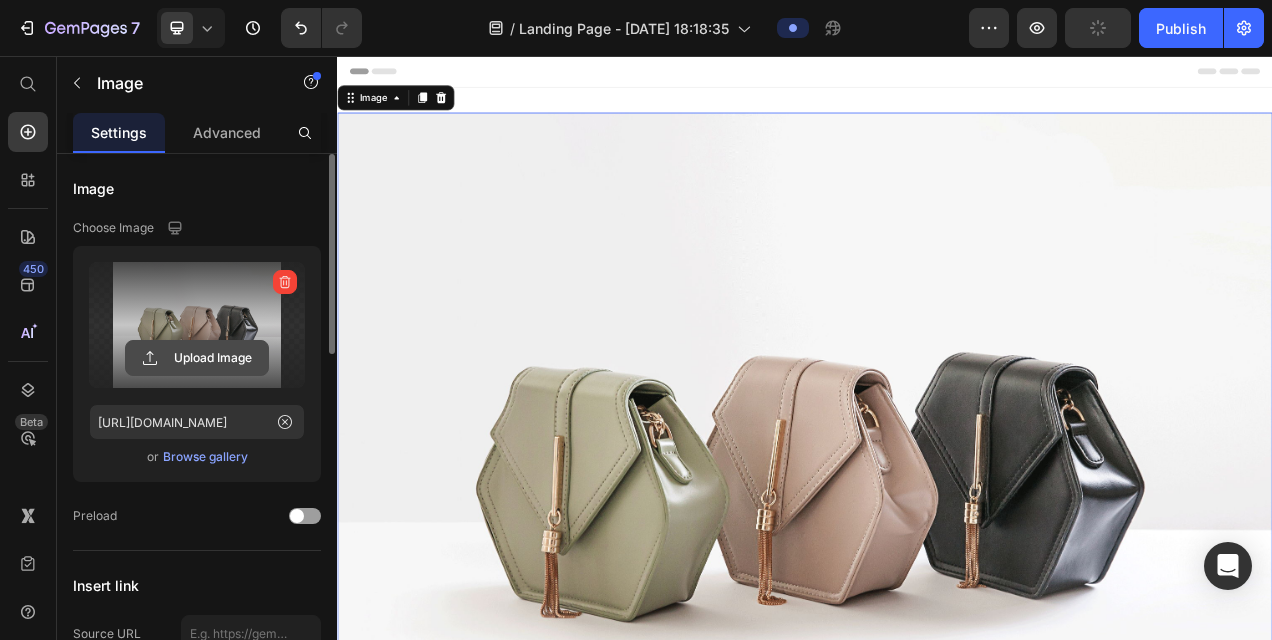 click 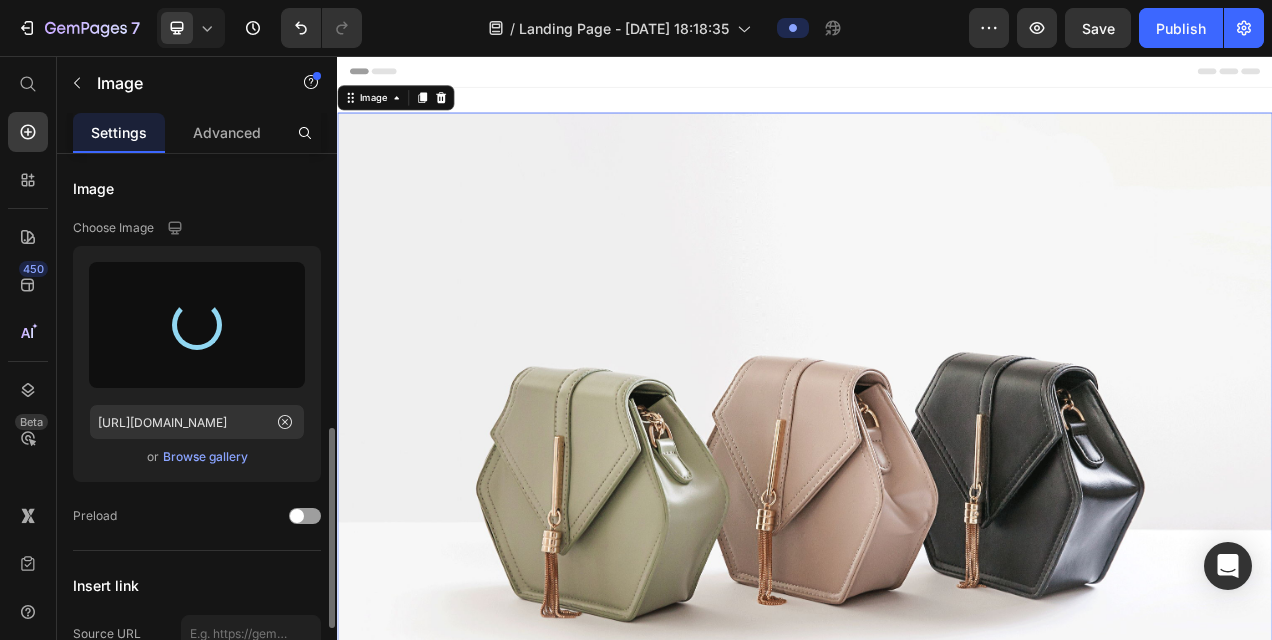 scroll, scrollTop: 300, scrollLeft: 0, axis: vertical 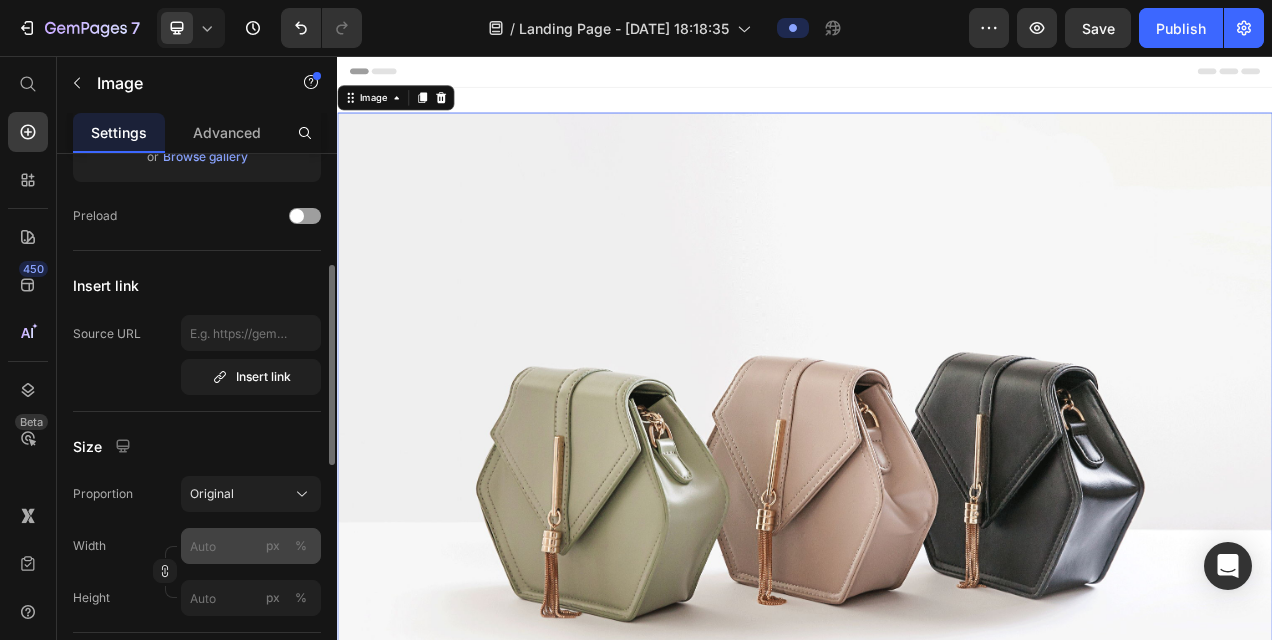 type on "[URL][DOMAIN_NAME]" 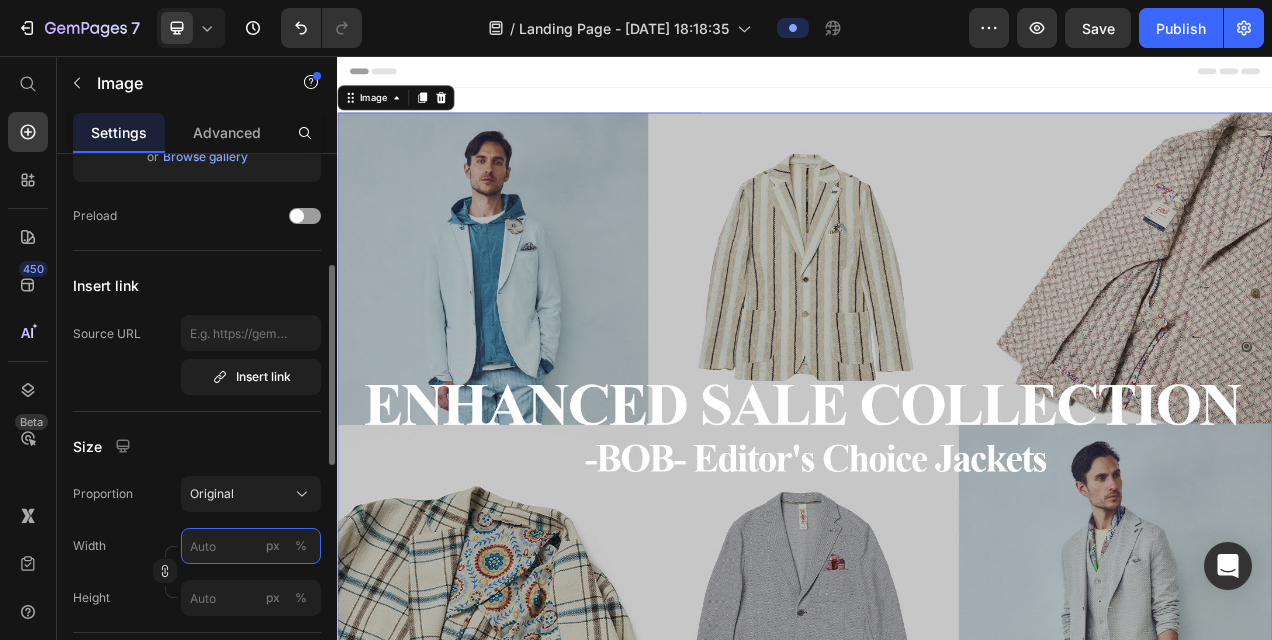 click on "px %" at bounding box center [251, 546] 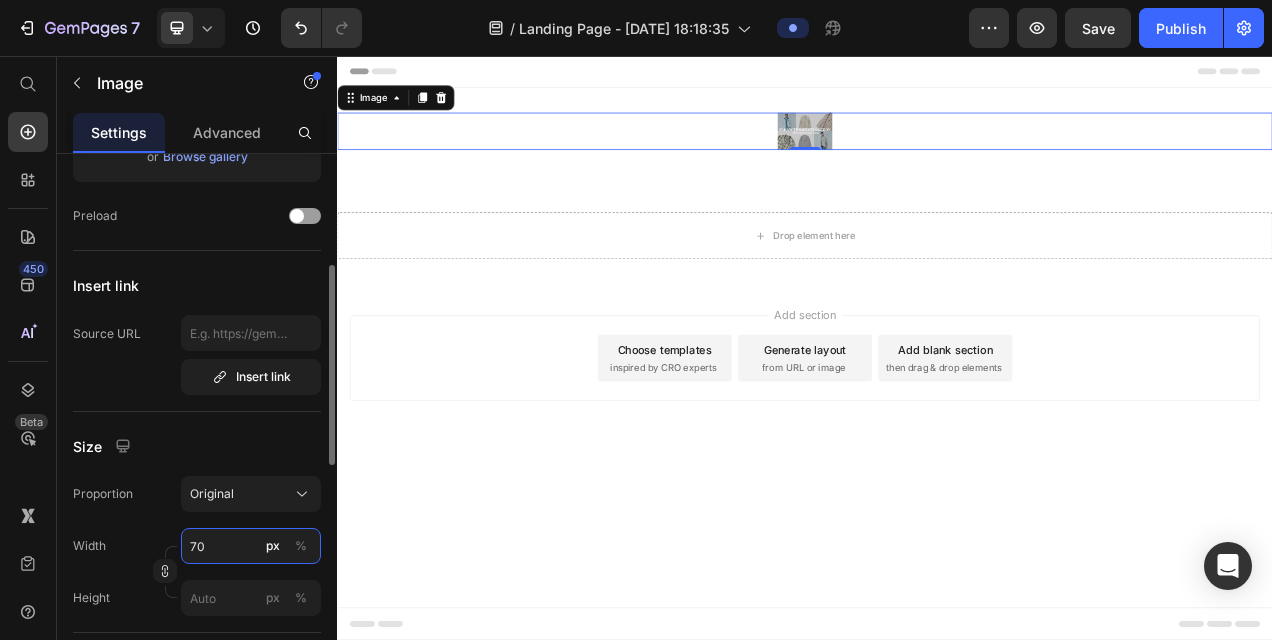 type on "70" 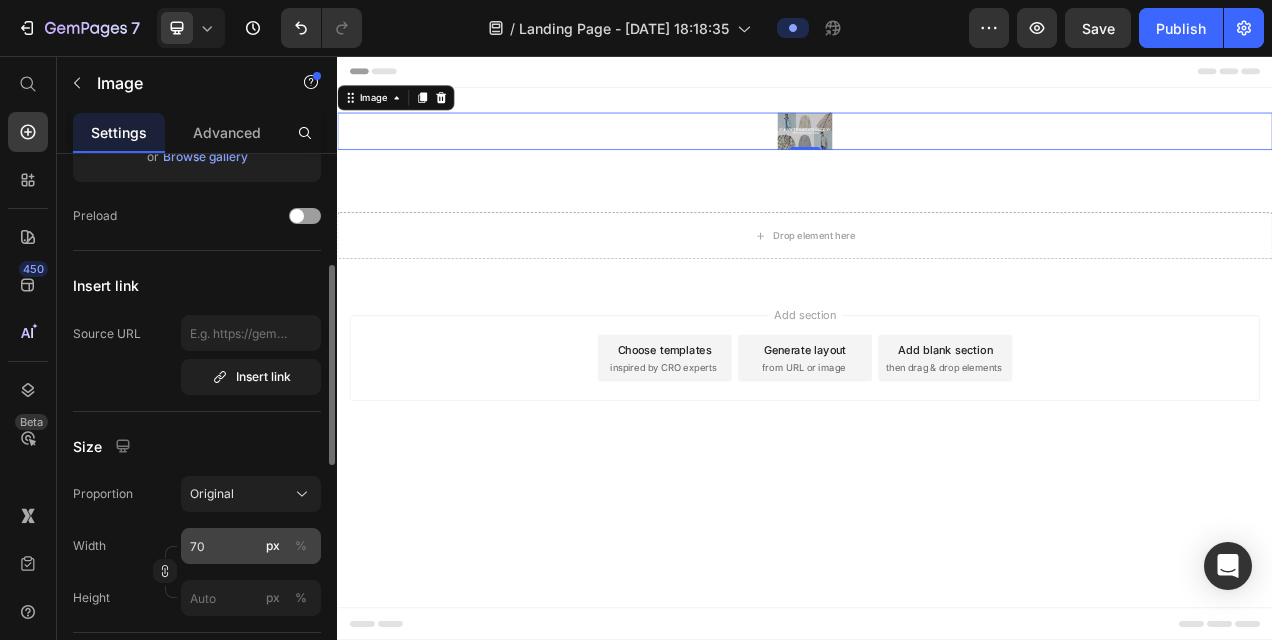 click on "%" at bounding box center (301, 546) 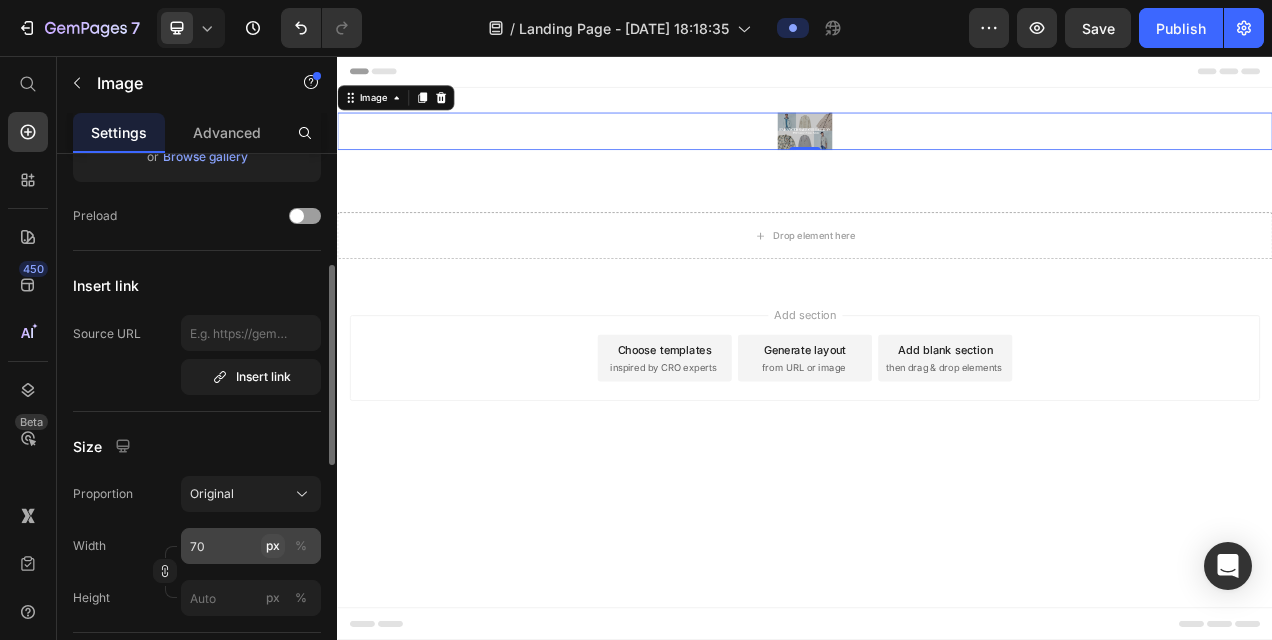 click on "px" 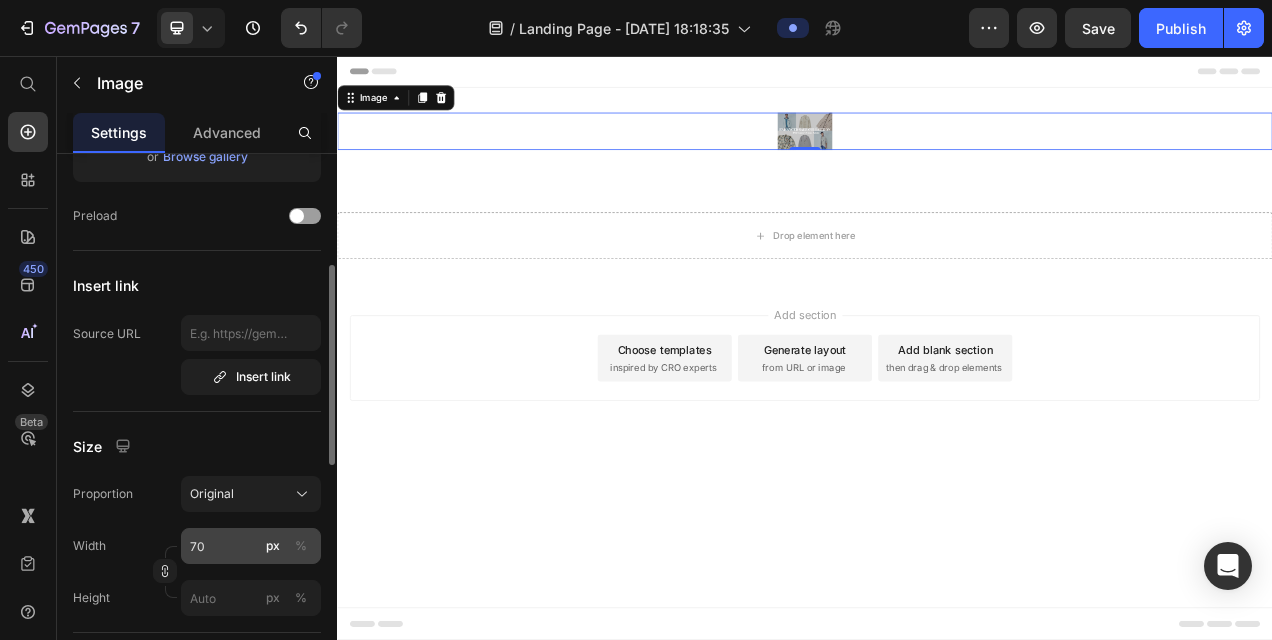 click on "%" 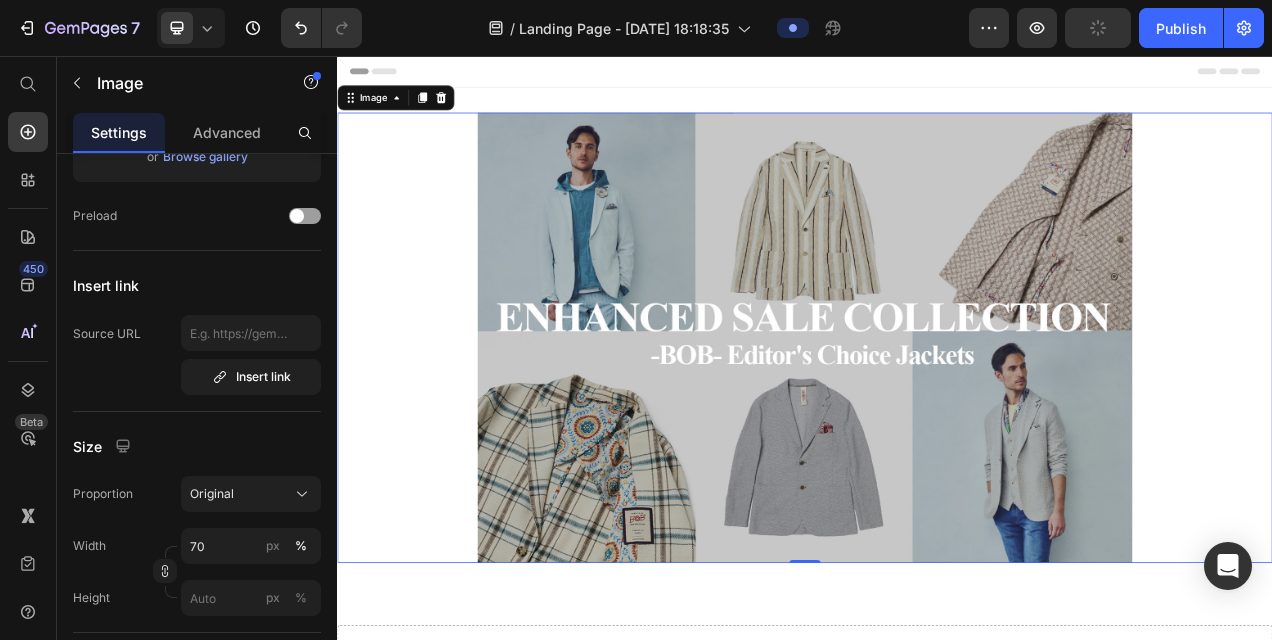 scroll, scrollTop: 200, scrollLeft: 0, axis: vertical 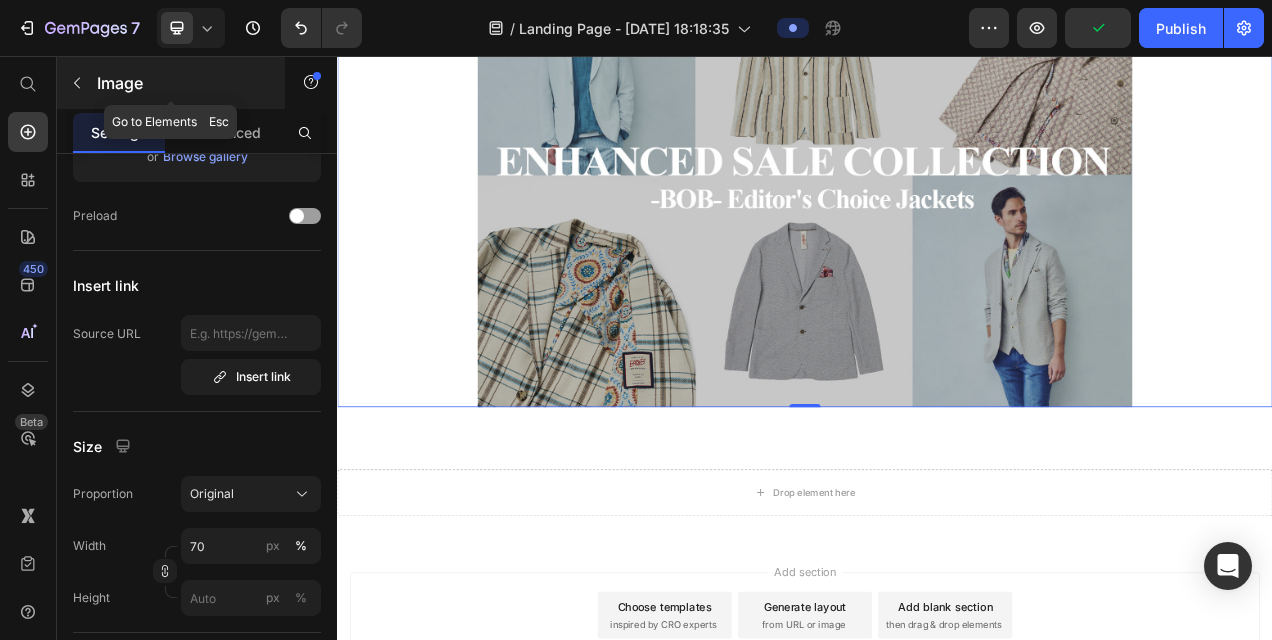 click on "Image" at bounding box center [171, 83] 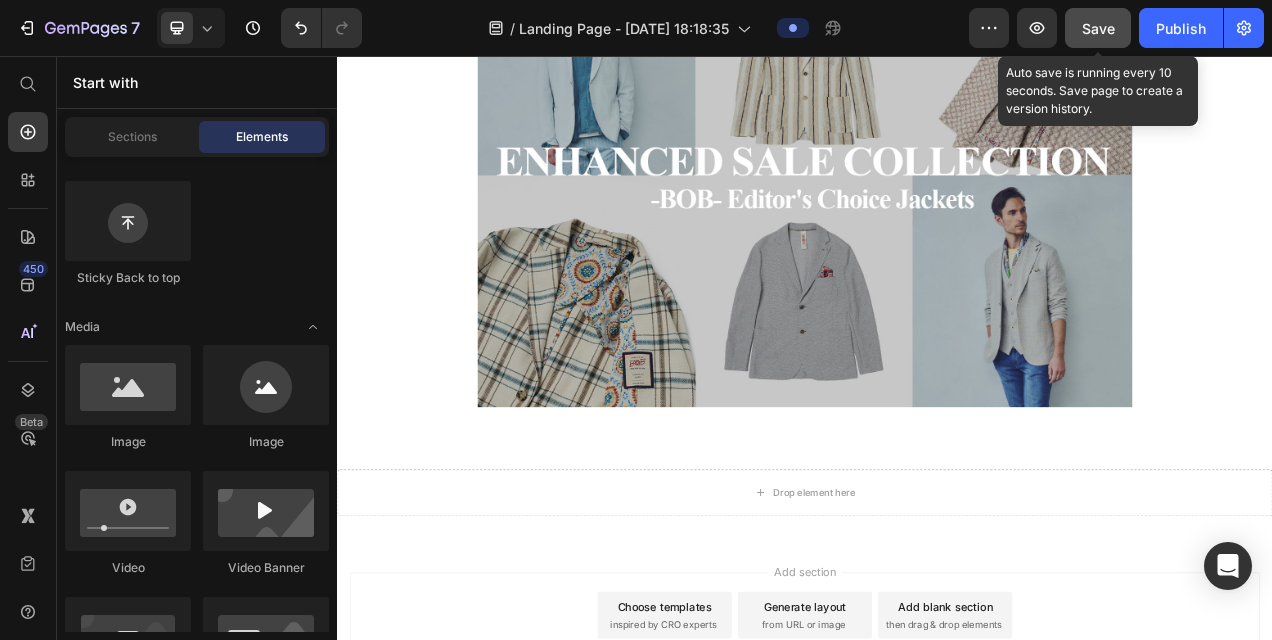 click on "Save" 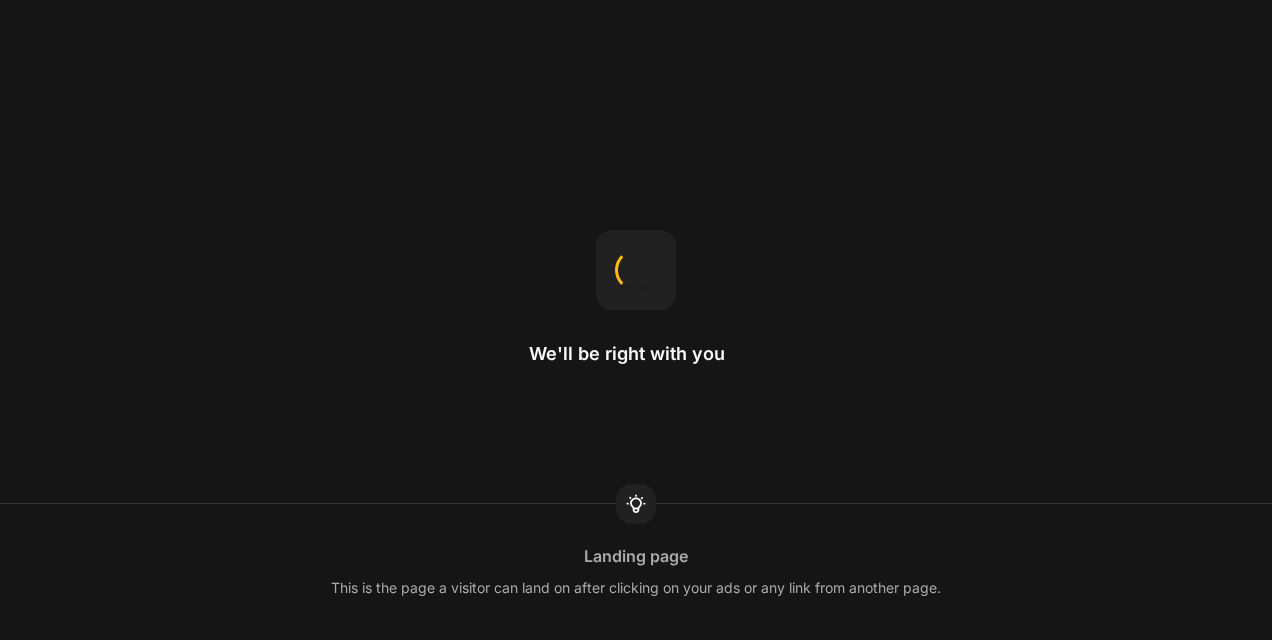 scroll, scrollTop: 0, scrollLeft: 0, axis: both 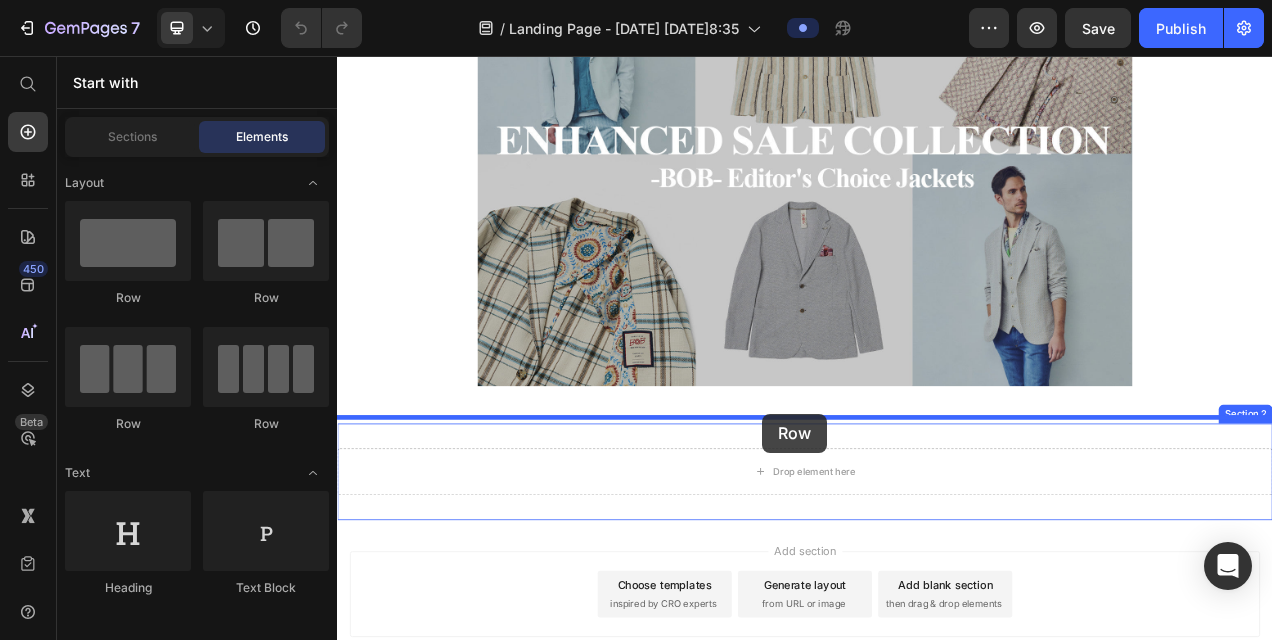 drag, startPoint x: 487, startPoint y: 307, endPoint x: 882, endPoint y: 515, distance: 446.41797 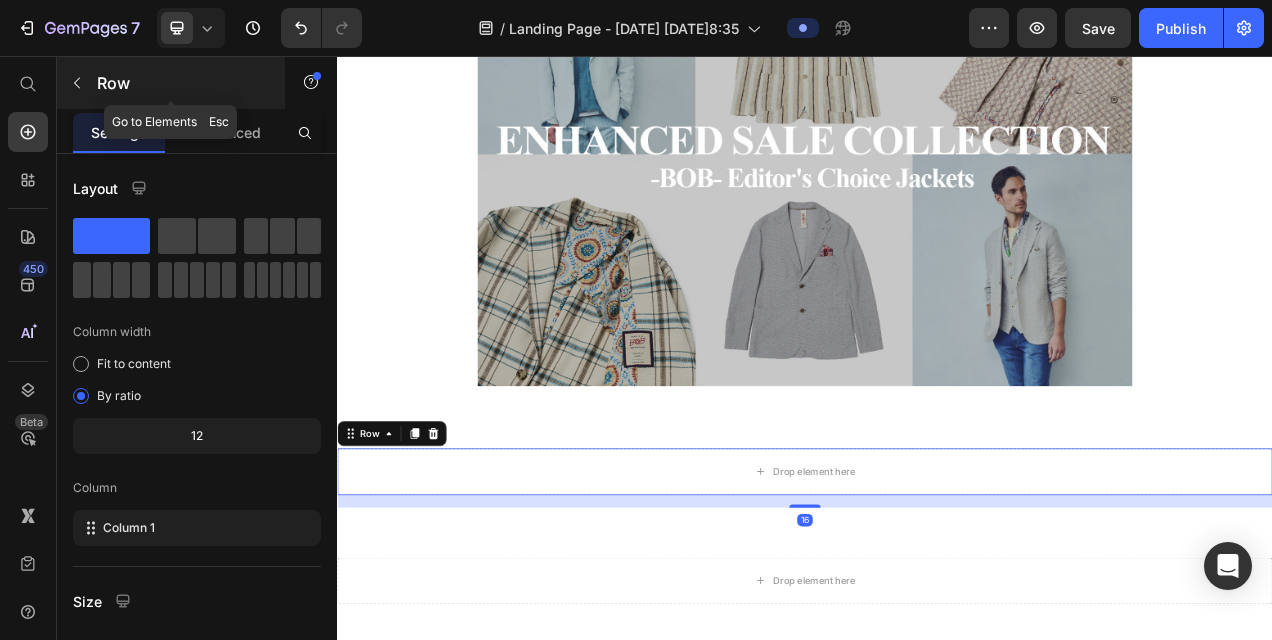 click on "Row" at bounding box center [182, 83] 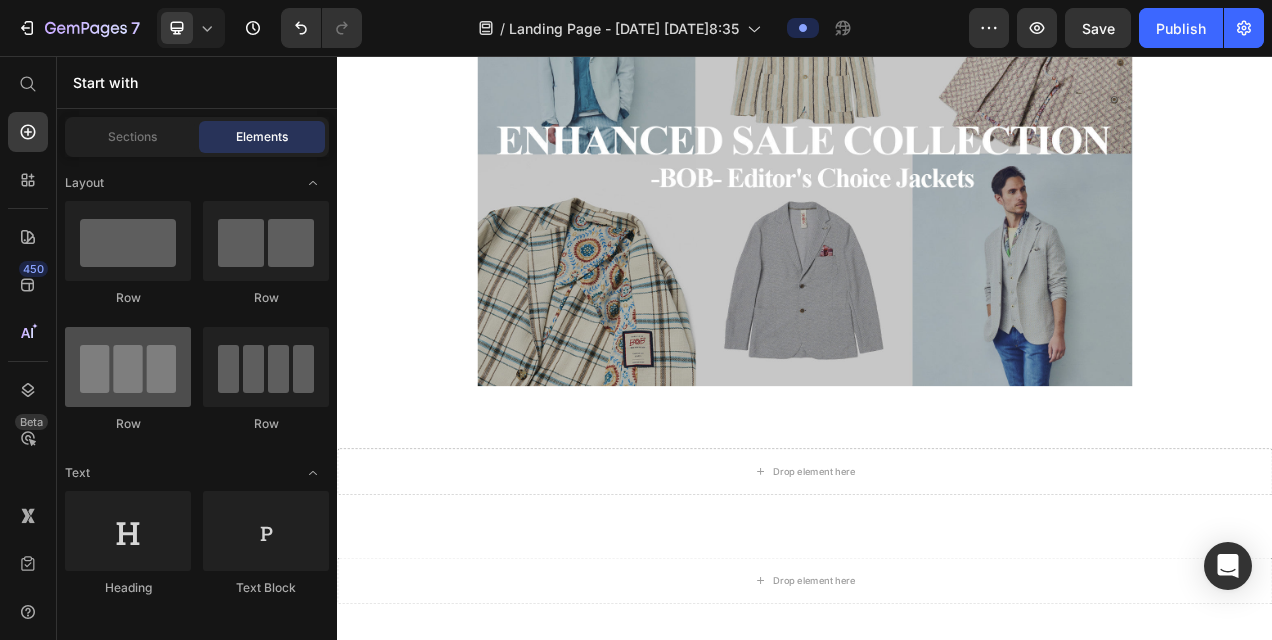 scroll, scrollTop: 200, scrollLeft: 0, axis: vertical 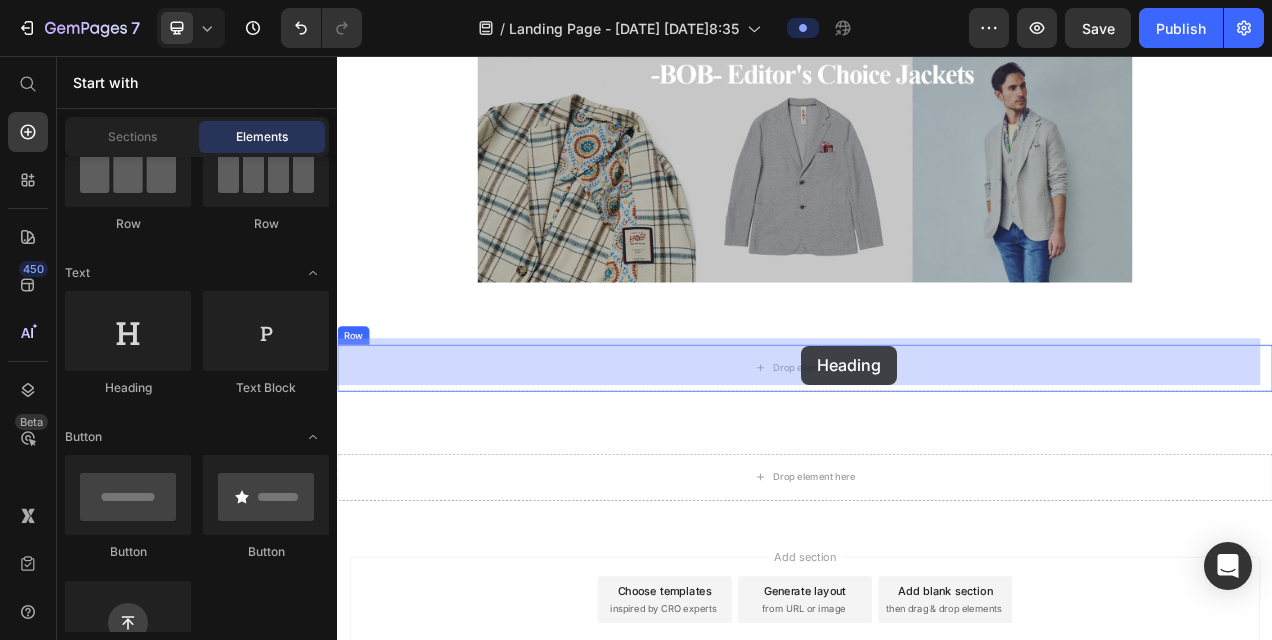drag, startPoint x: 515, startPoint y: 391, endPoint x: 933, endPoint y: 428, distance: 419.63437 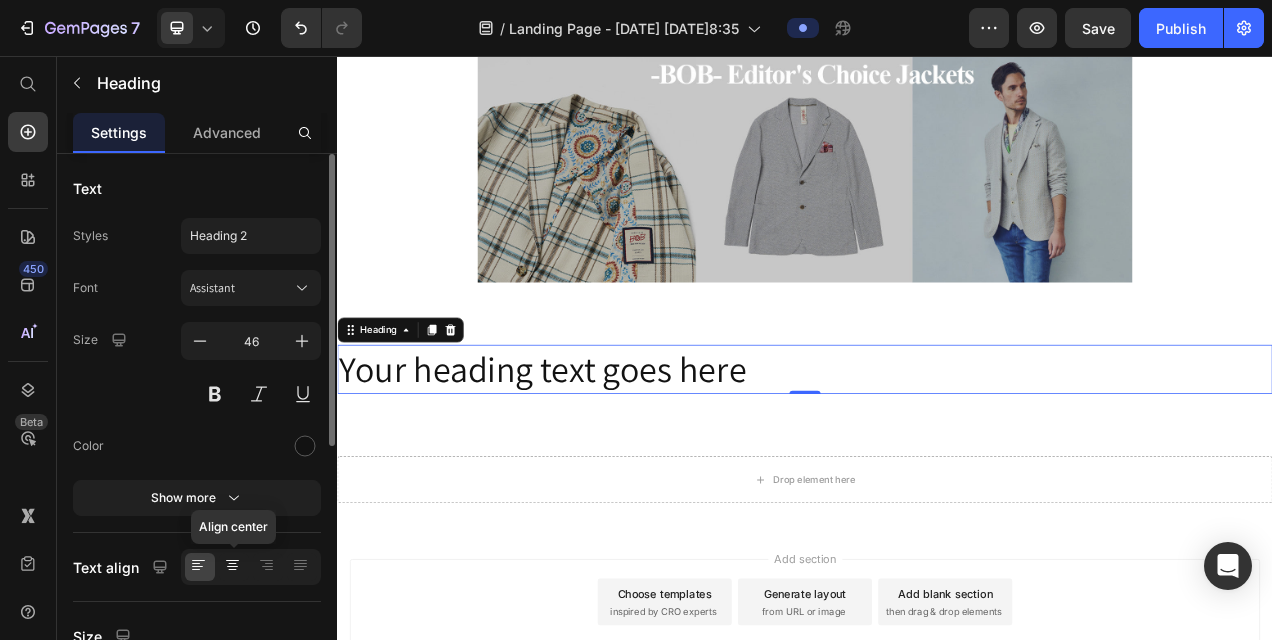 click 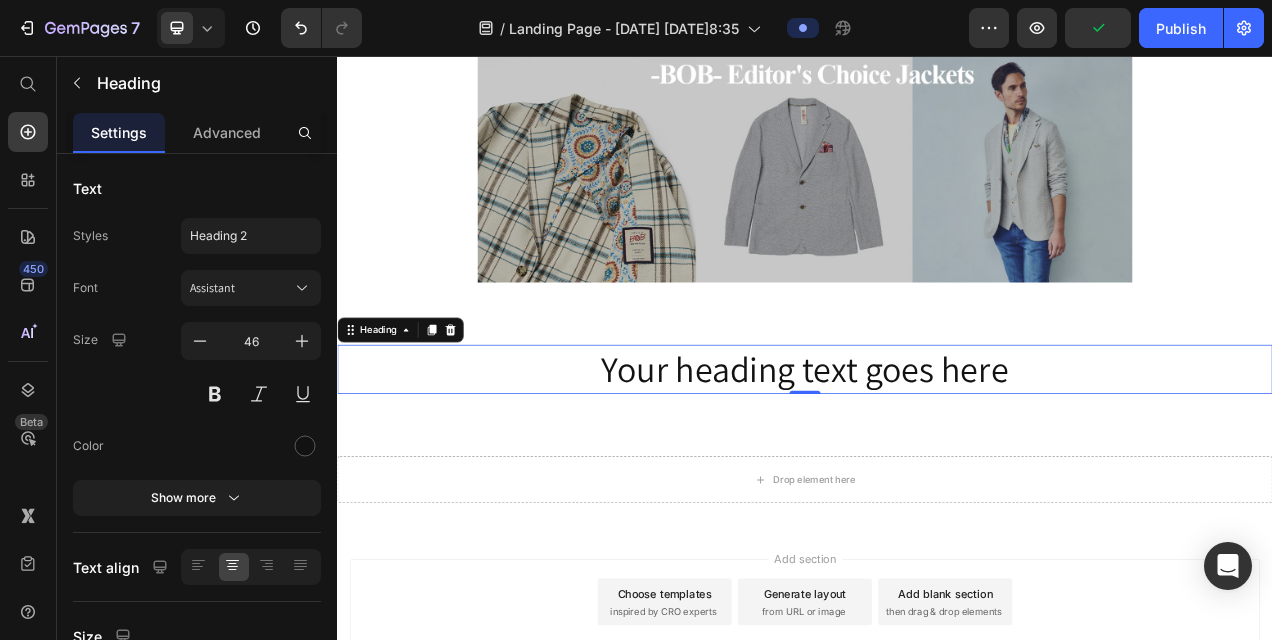 click on "Your heading text goes here" at bounding box center [937, 459] 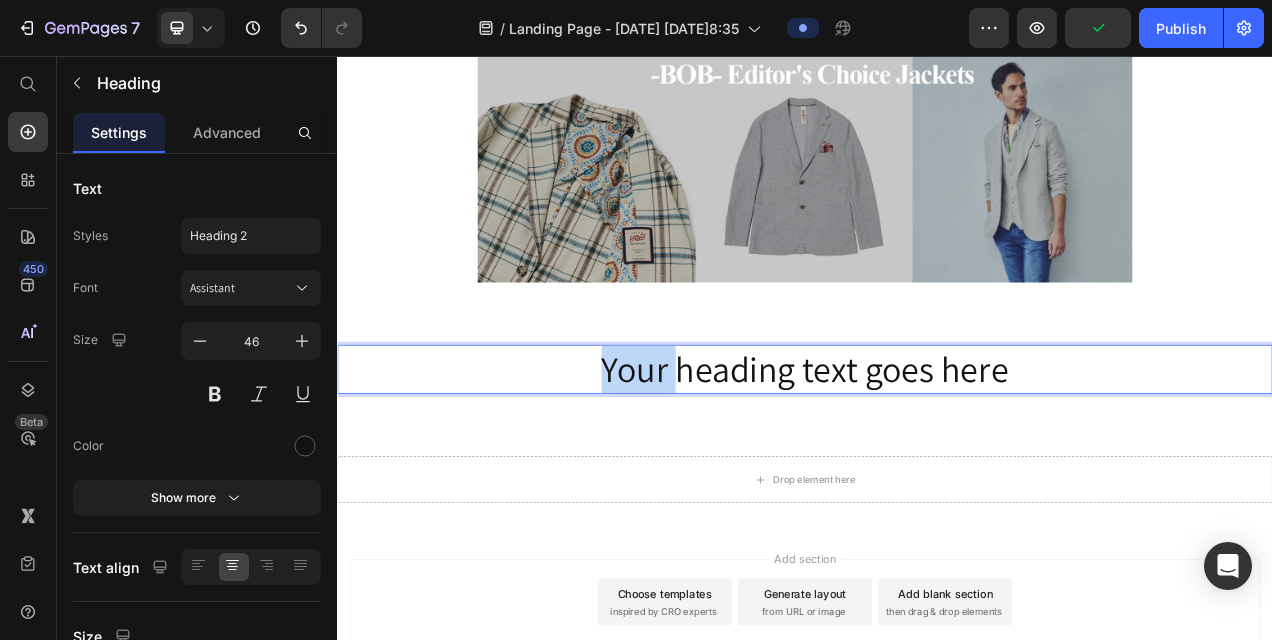 click on "Your heading text goes here" at bounding box center [937, 459] 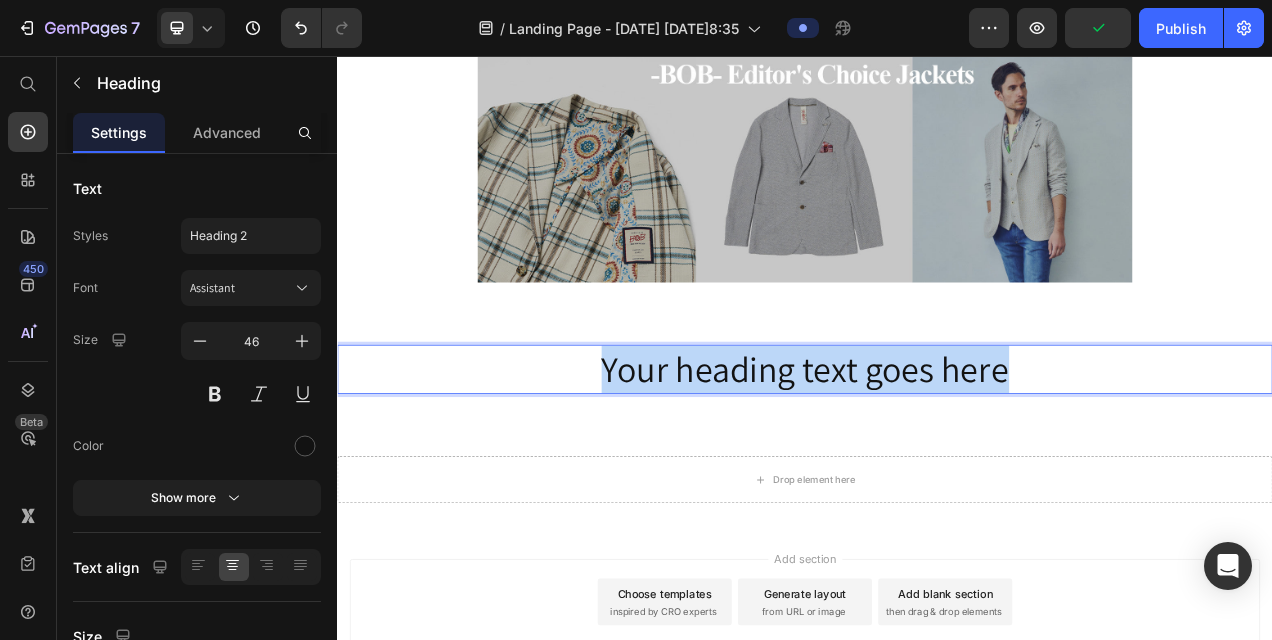 click on "Your heading text goes here" at bounding box center [937, 459] 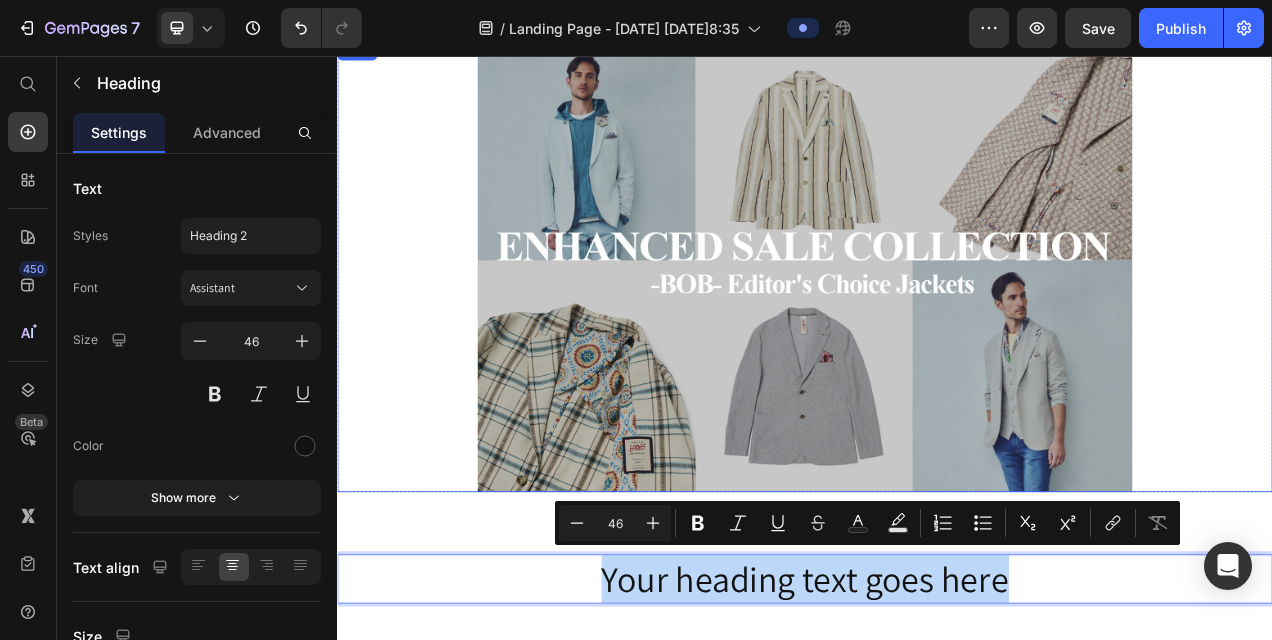 scroll, scrollTop: 60, scrollLeft: 0, axis: vertical 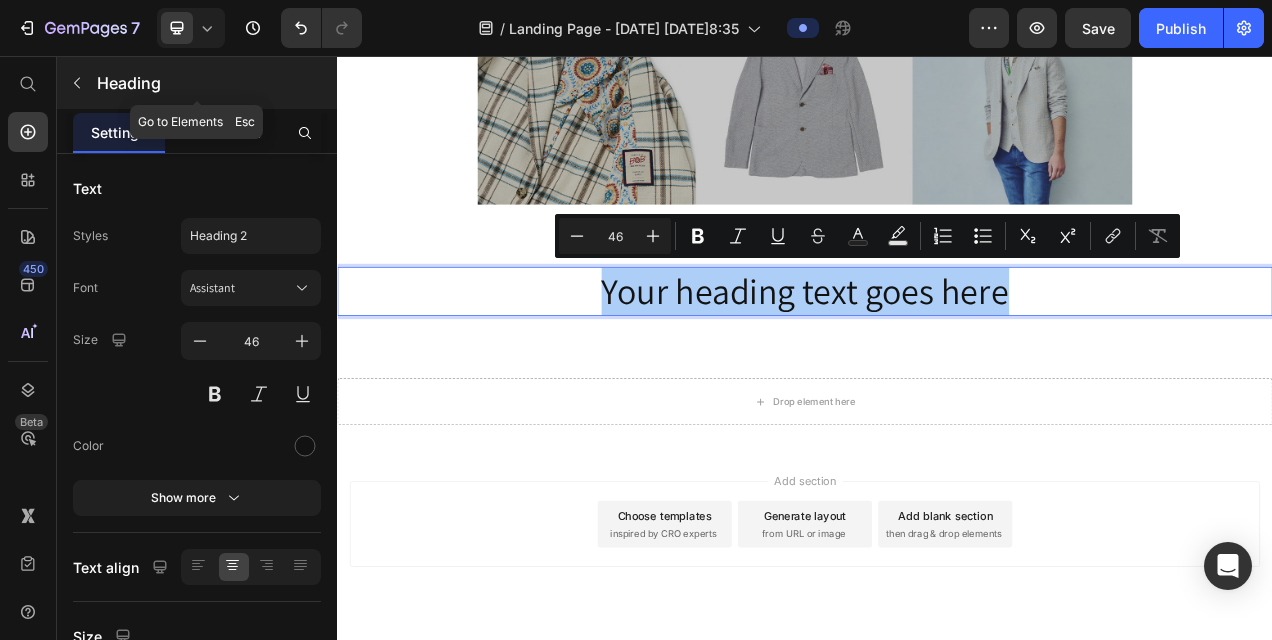 click 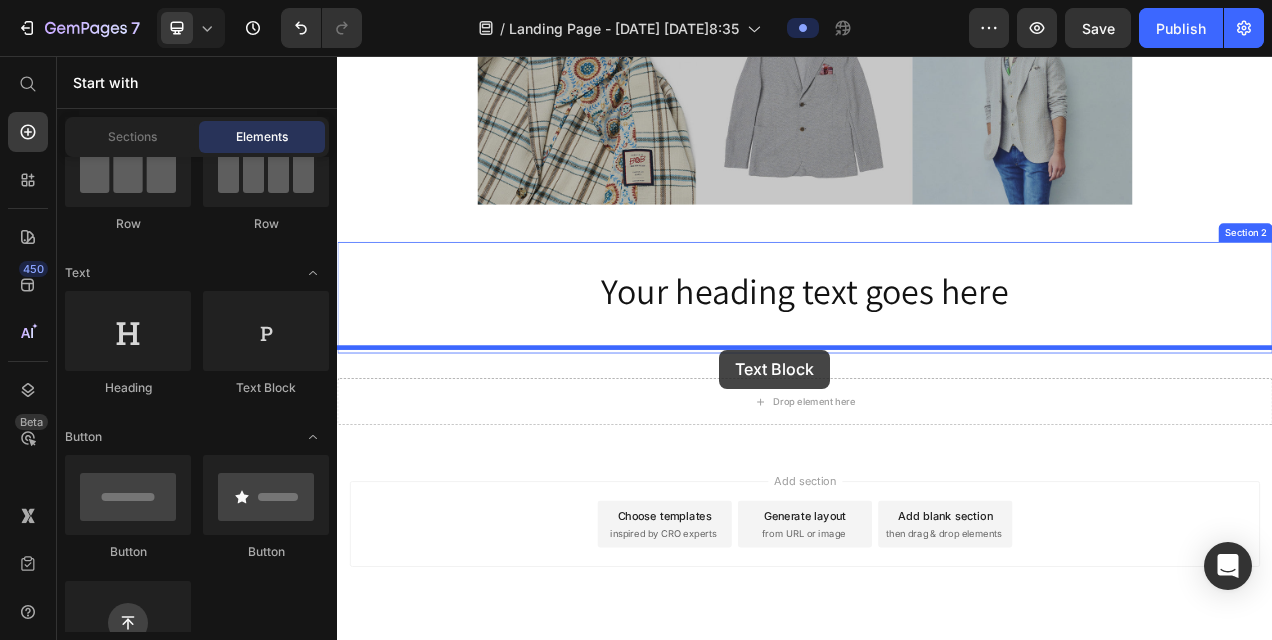 drag, startPoint x: 604, startPoint y: 406, endPoint x: 827, endPoint y: 432, distance: 224.51057 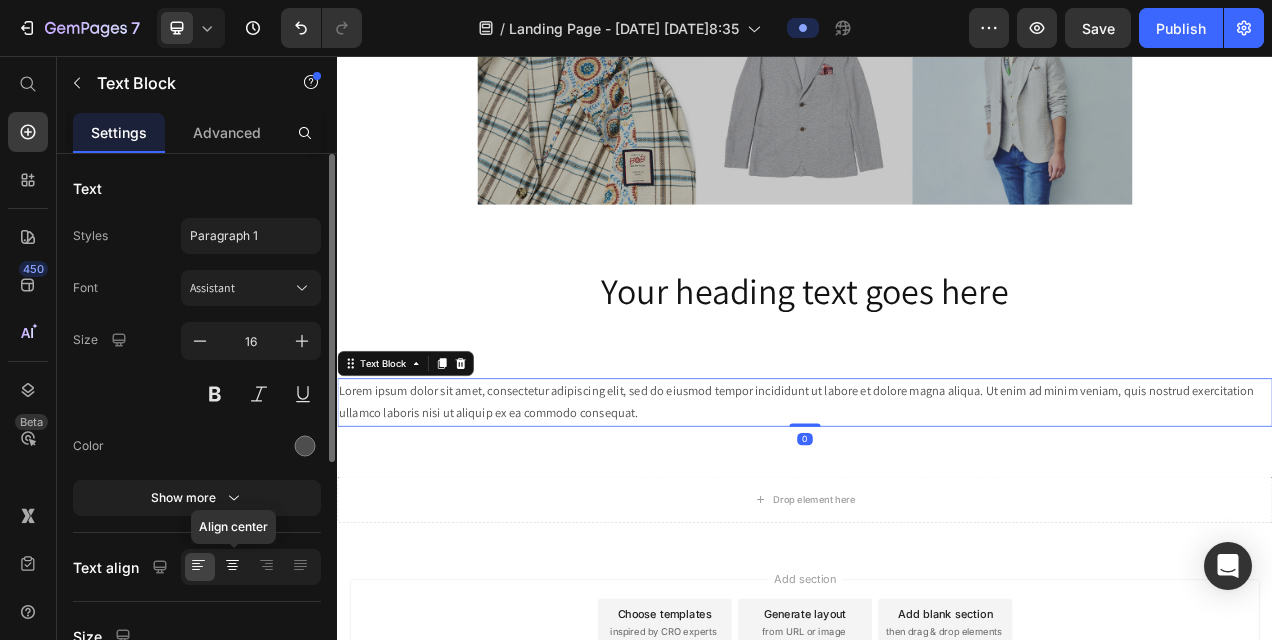 click 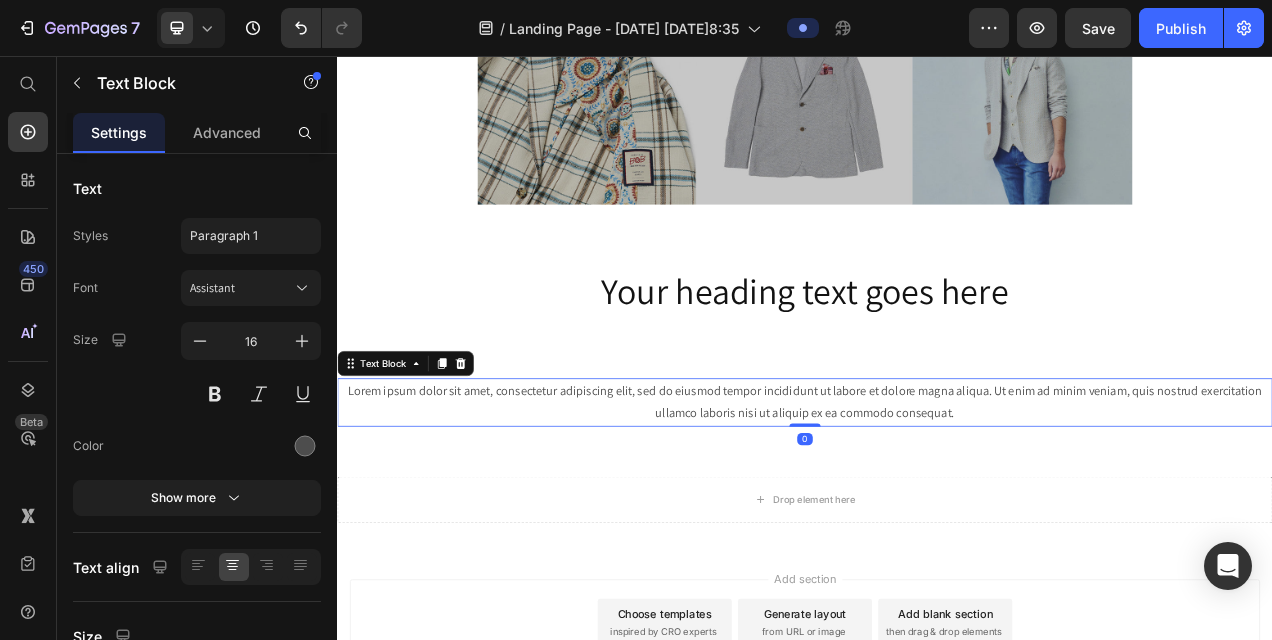 click on "Lorem ipsum dolor sit amet, consectetur adipiscing elit, sed do eiusmod tempor incididunt ut labore et dolore magna aliqua. Ut enim ad minim veniam, quis nostrud exercitation ullamco laboris nisi ut aliquip ex ea commodo consequat." at bounding box center [937, 501] 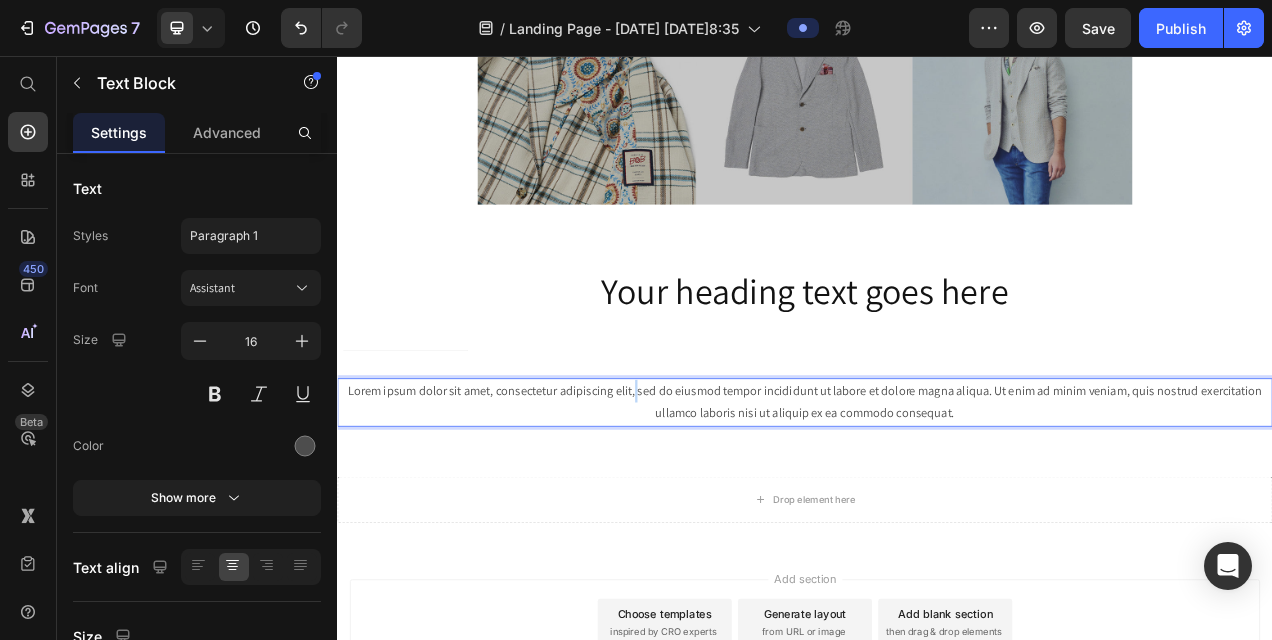 click on "Lorem ipsum dolor sit amet, consectetur adipiscing elit, sed do eiusmod tempor incididunt ut labore et dolore magna aliqua. Ut enim ad minim veniam, quis nostrud exercitation ullamco laboris nisi ut aliquip ex ea commodo consequat." at bounding box center [937, 501] 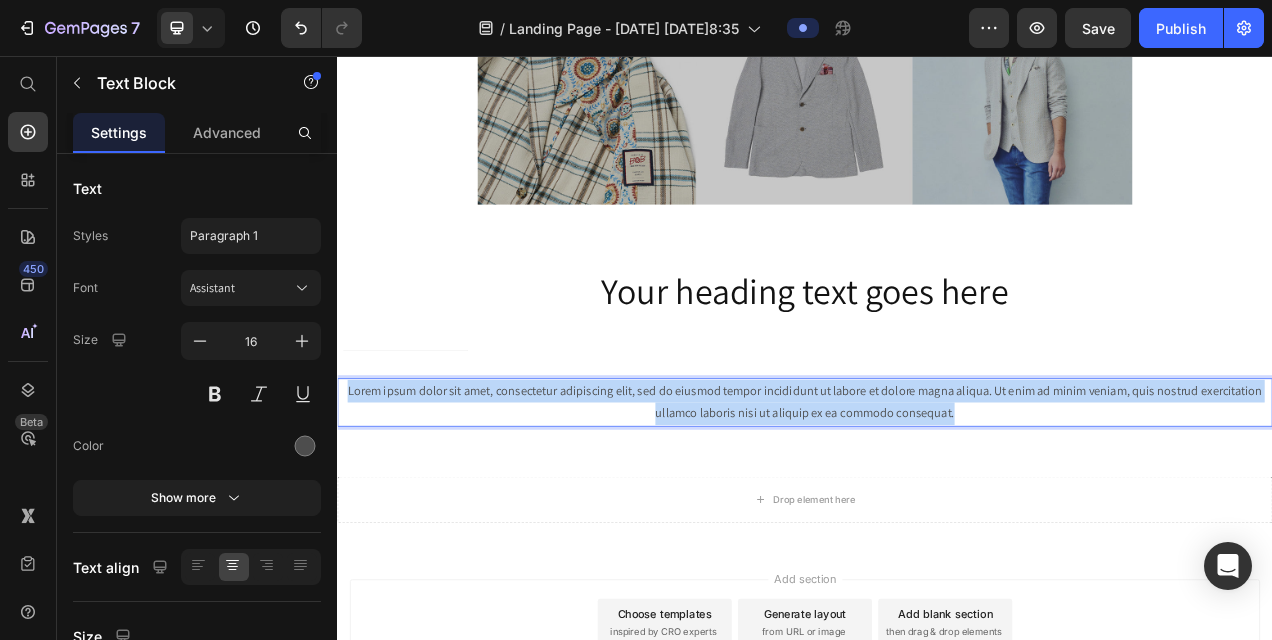 click on "Lorem ipsum dolor sit amet, consectetur adipiscing elit, sed do eiusmod tempor incididunt ut labore et dolore magna aliqua. Ut enim ad minim veniam, quis nostrud exercitation ullamco laboris nisi ut aliquip ex ea commodo consequat." at bounding box center (937, 501) 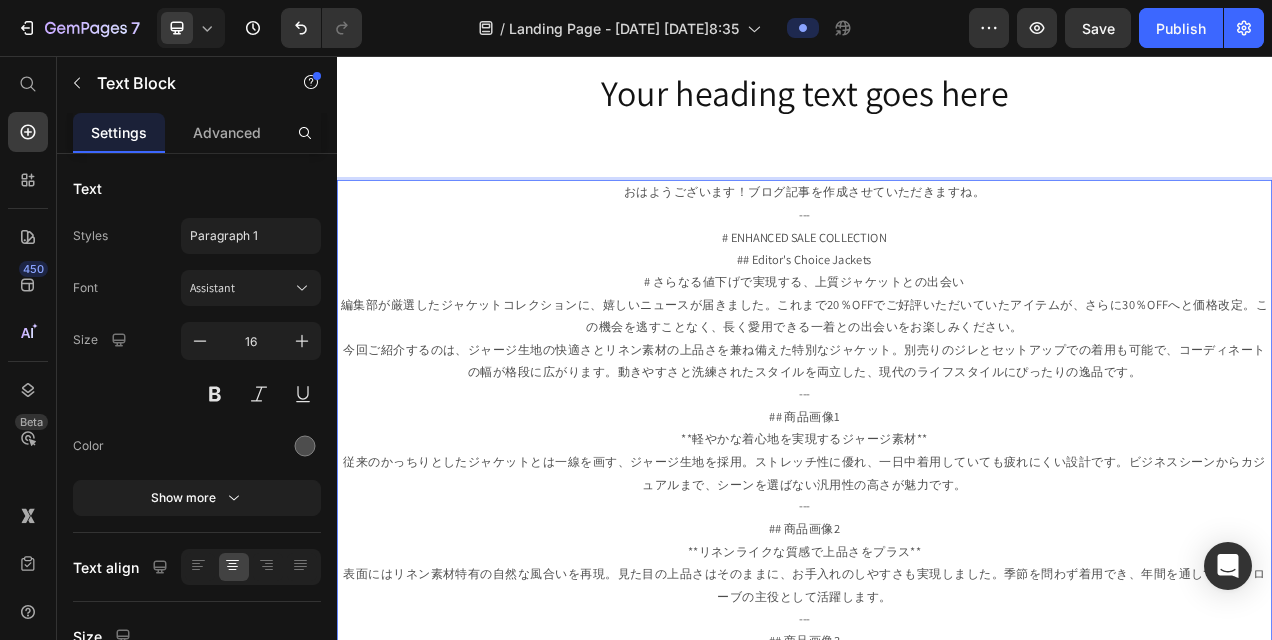 scroll, scrollTop: 716, scrollLeft: 0, axis: vertical 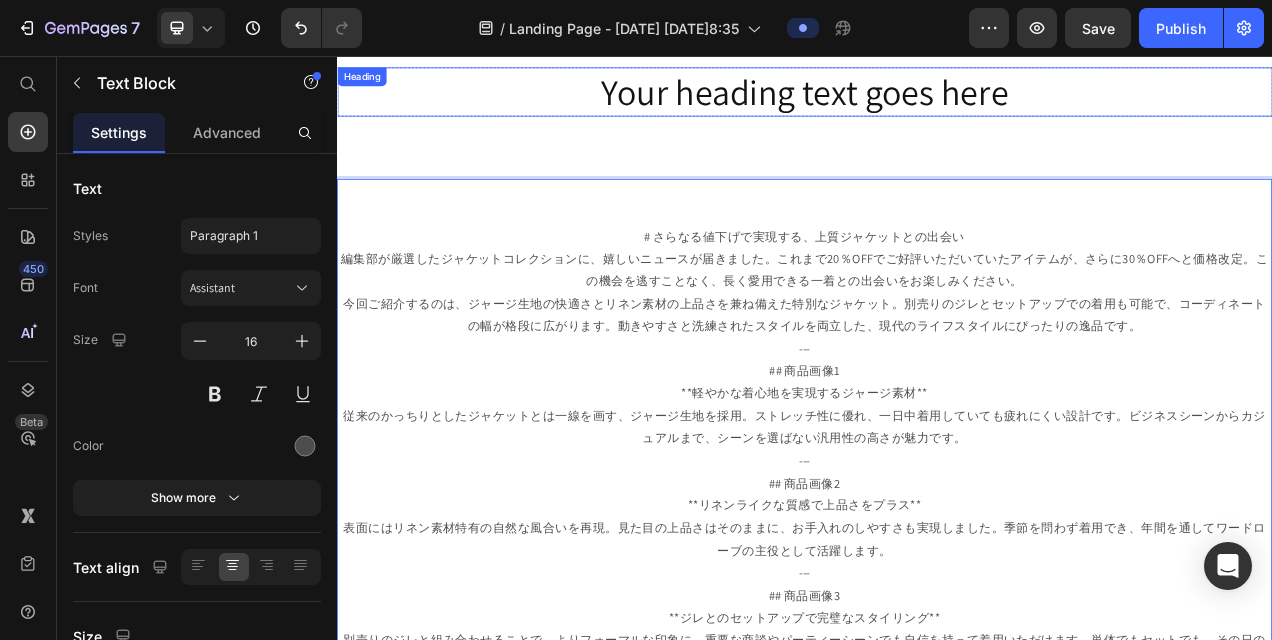 click on "Your heading text goes here" at bounding box center [937, 103] 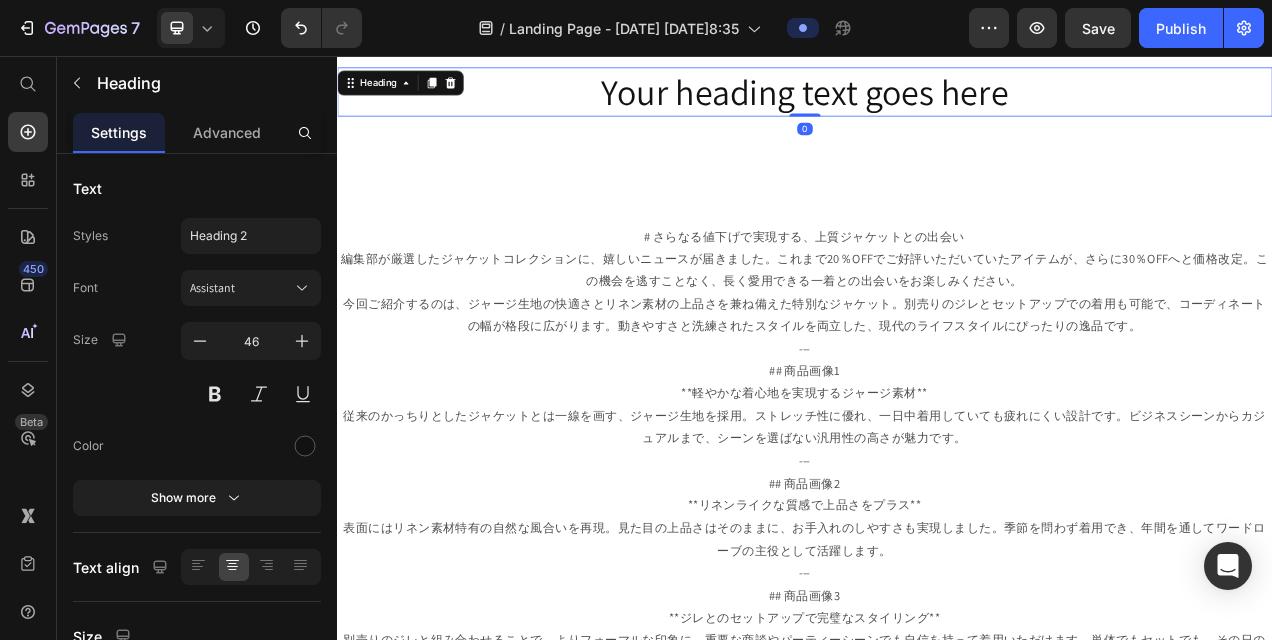 scroll, scrollTop: 0, scrollLeft: 0, axis: both 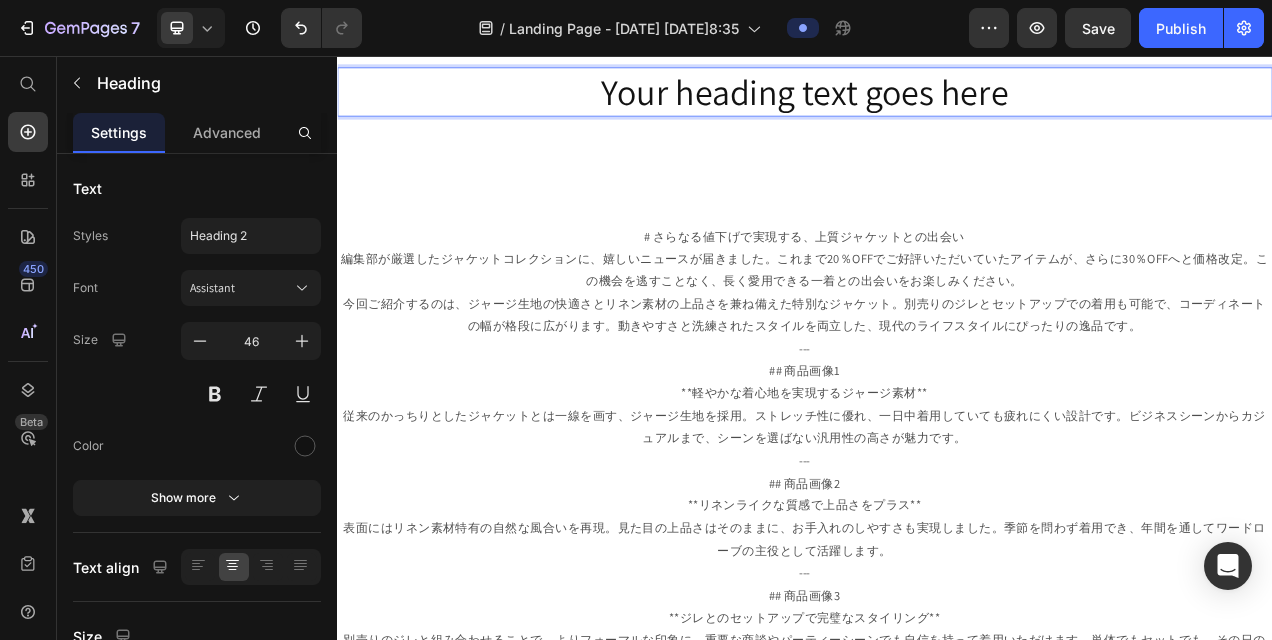 click on "Your heading text goes here" at bounding box center (937, 103) 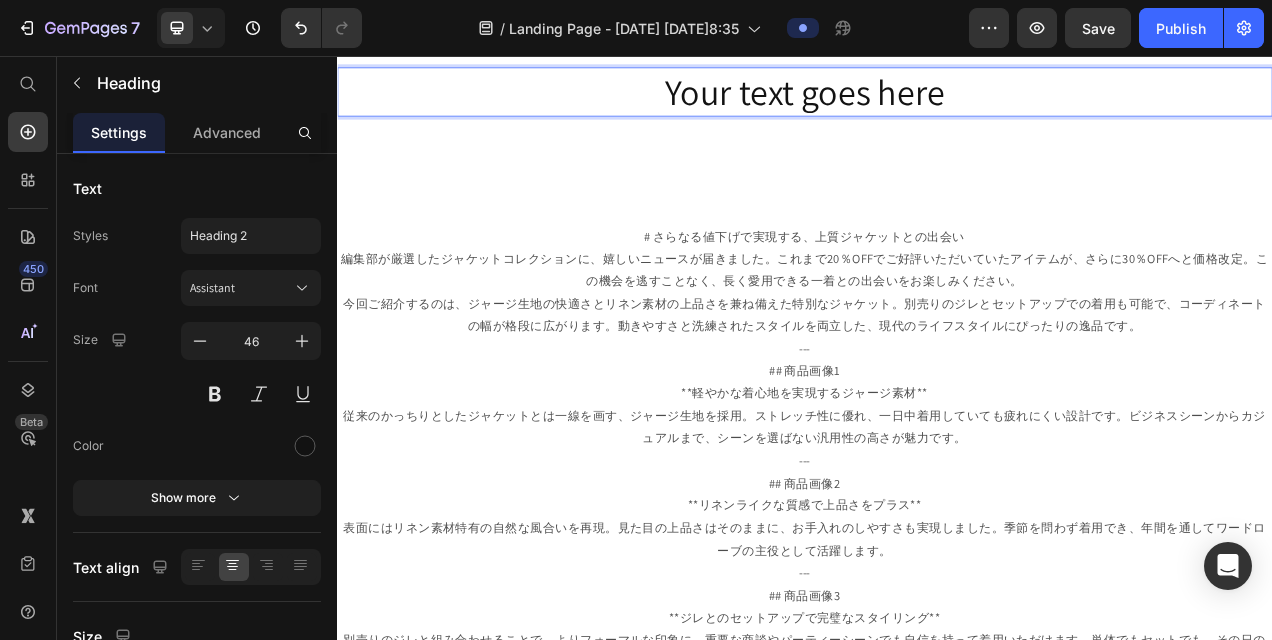 scroll, scrollTop: 704, scrollLeft: 0, axis: vertical 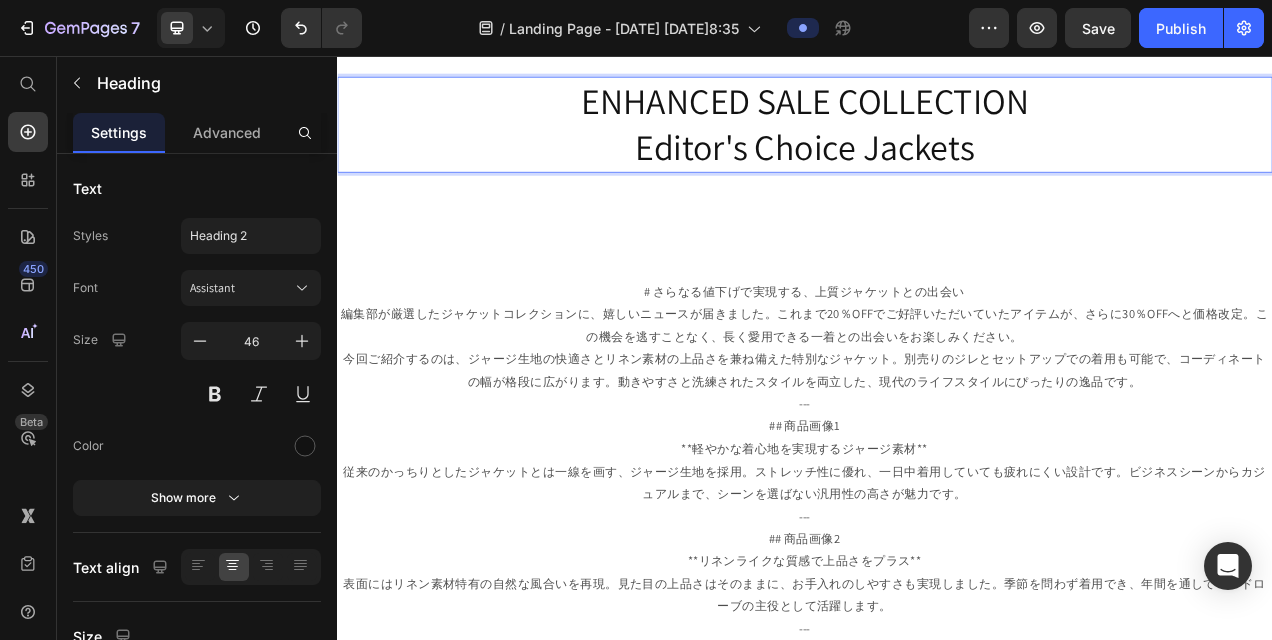 type 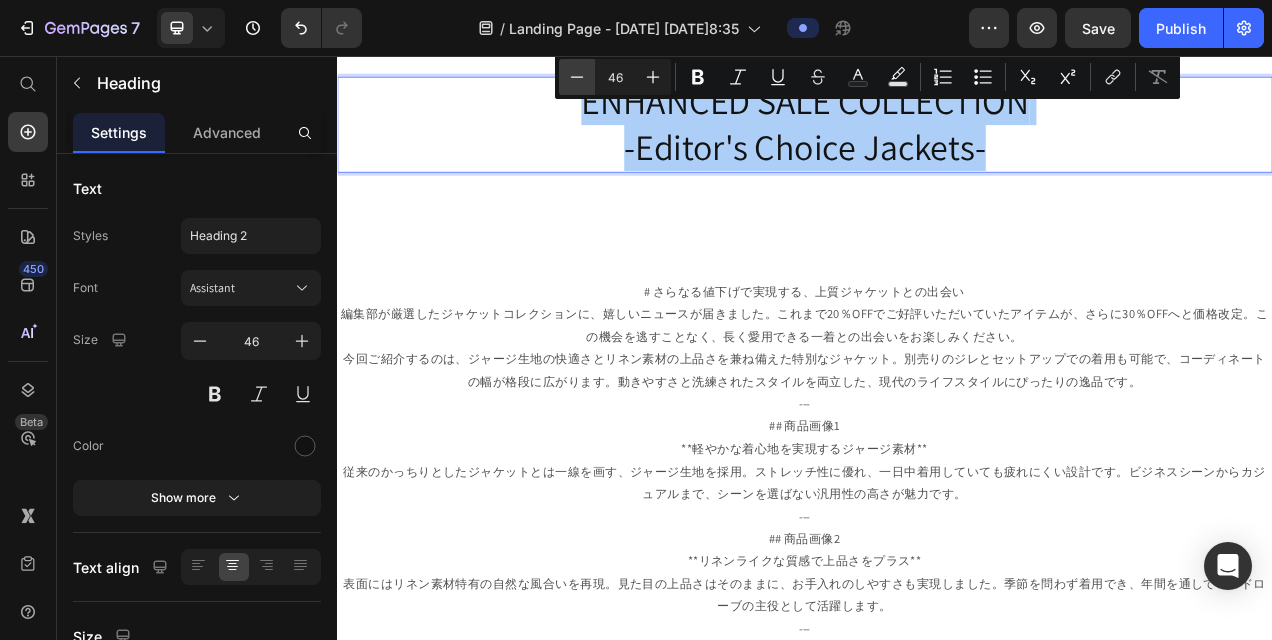 click 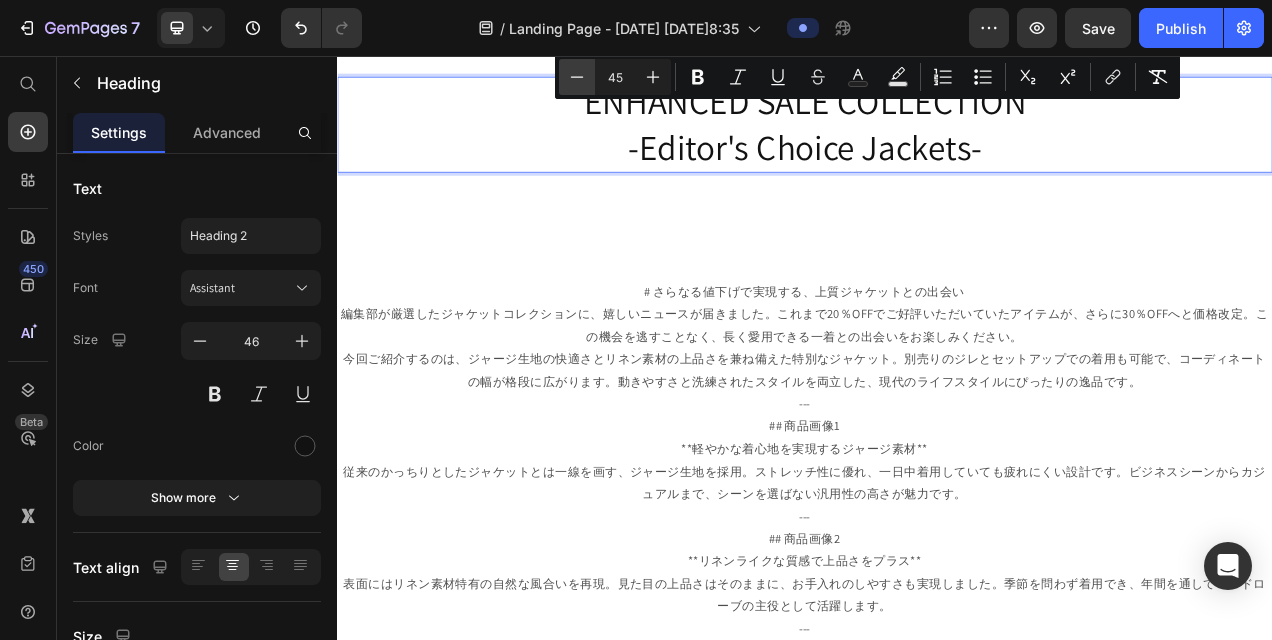 click 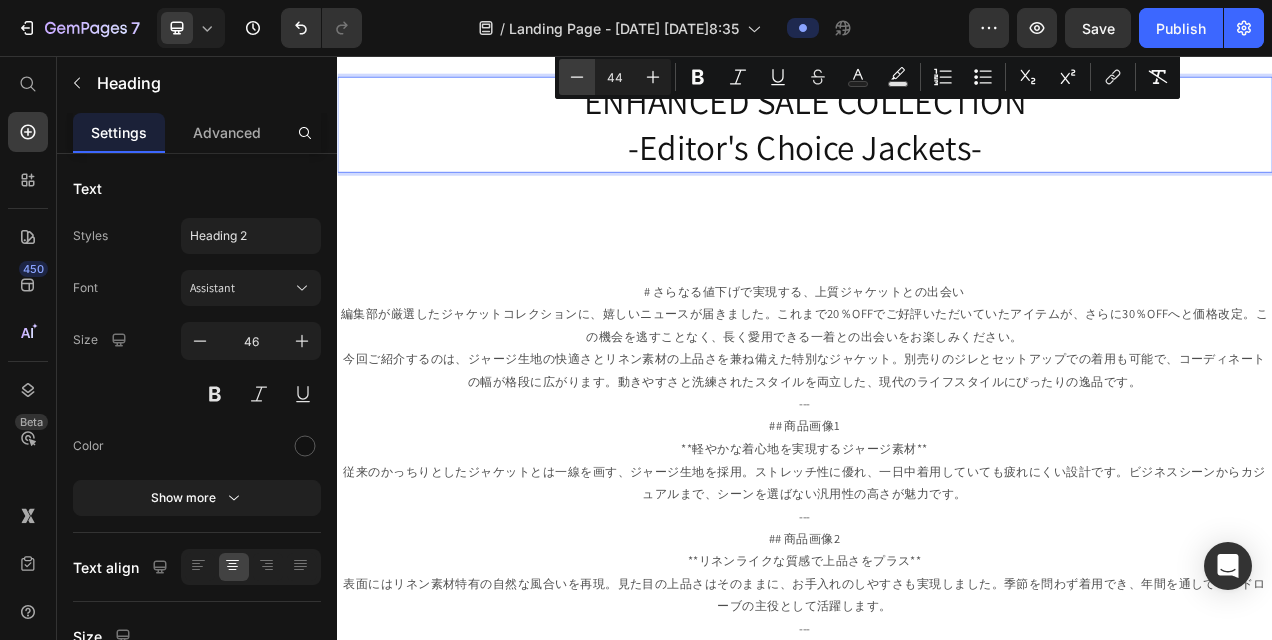 click 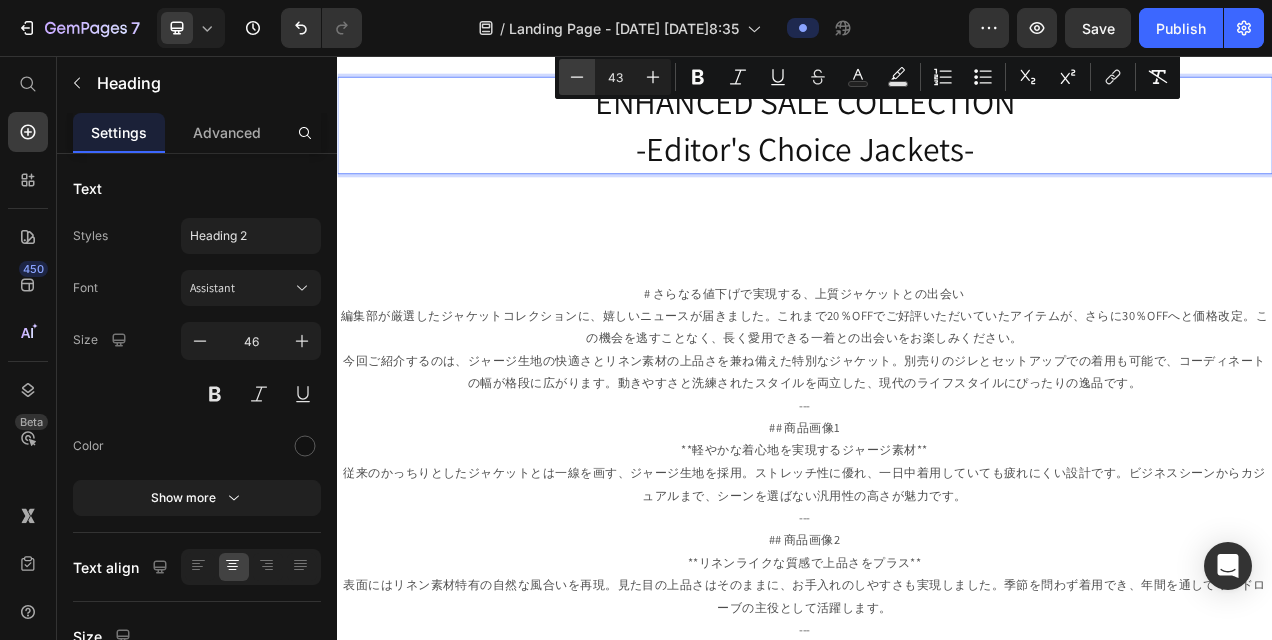 click 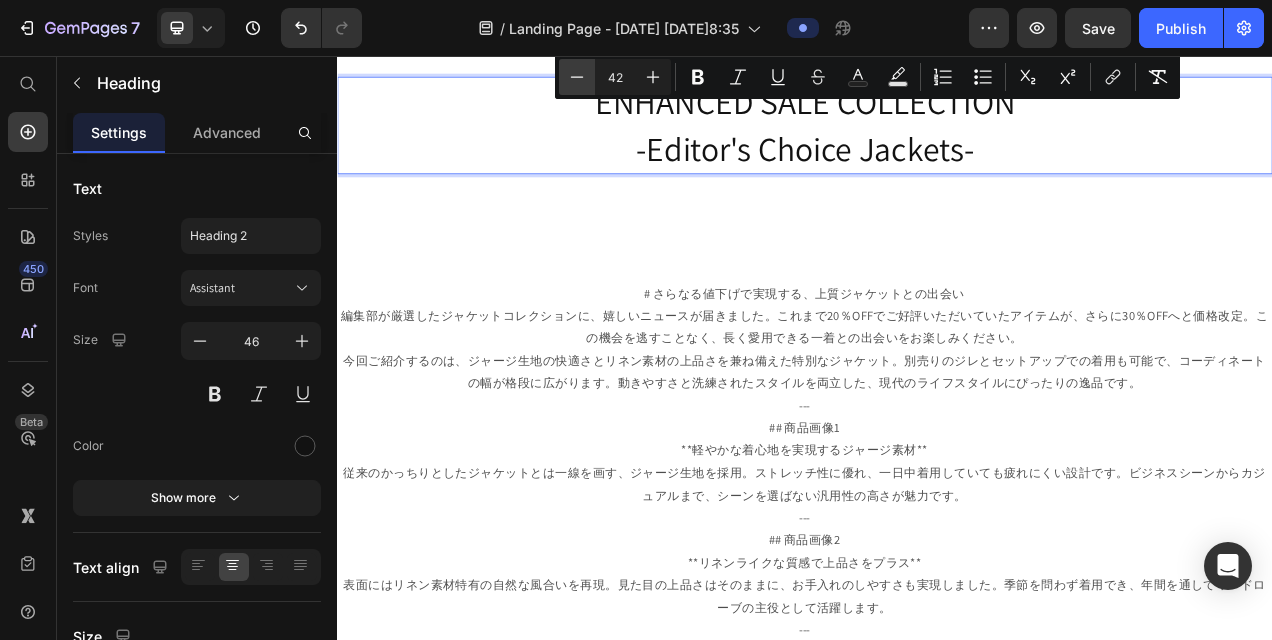 click 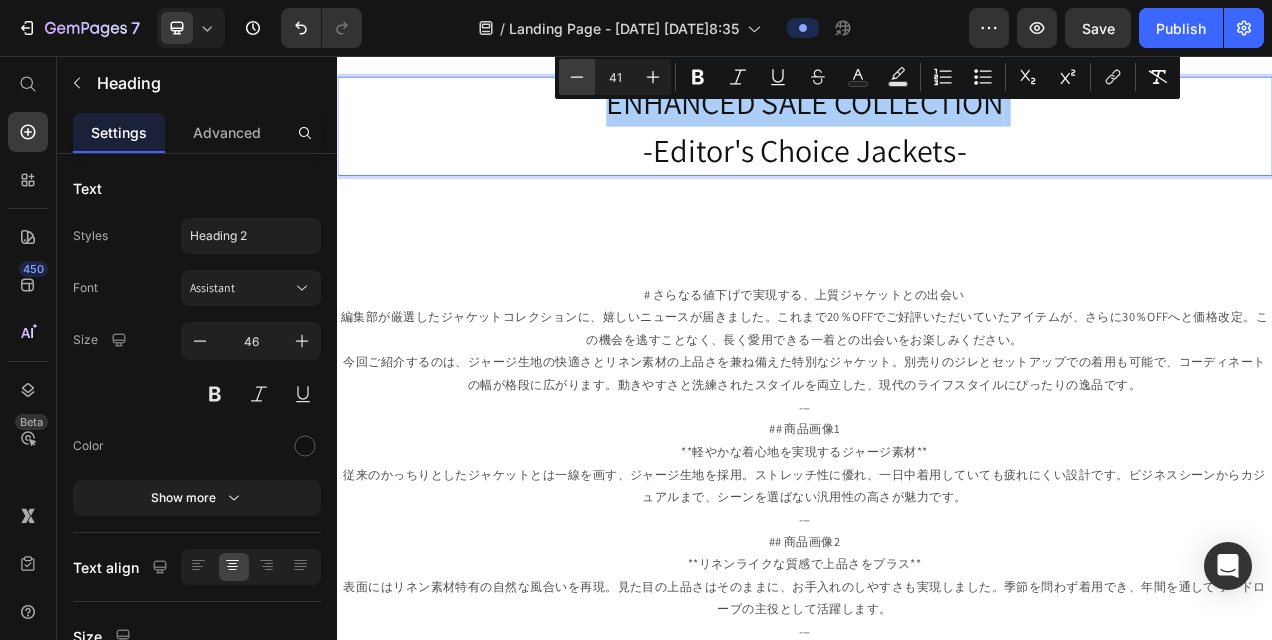 click 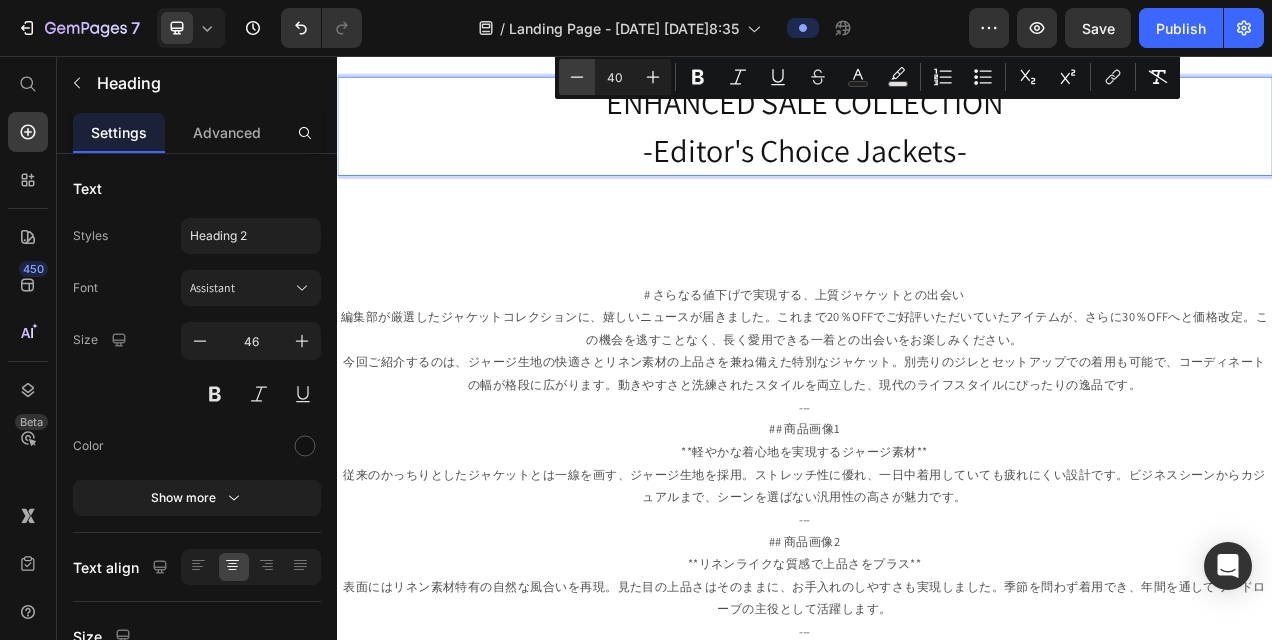 click 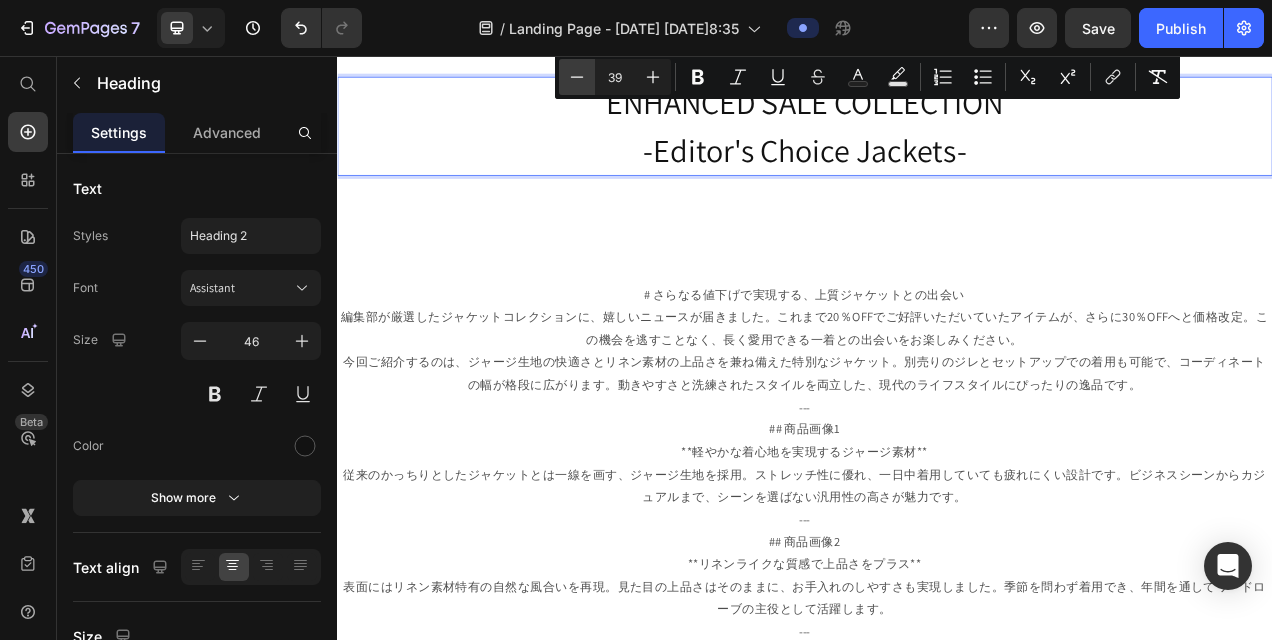 click 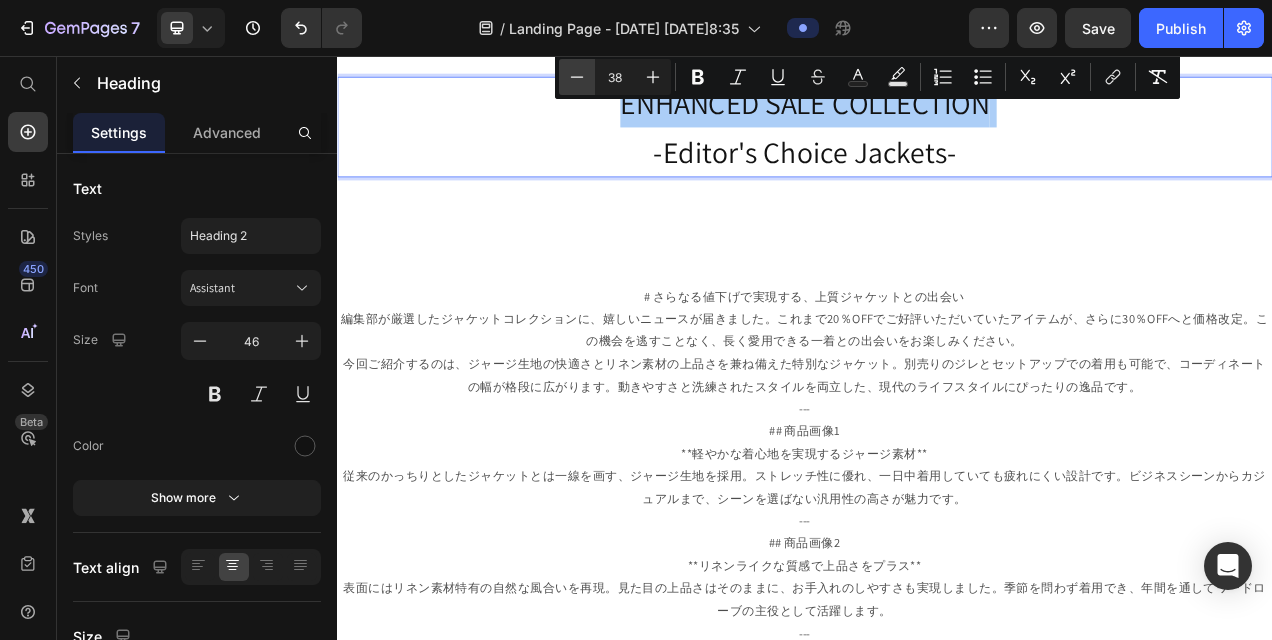 click 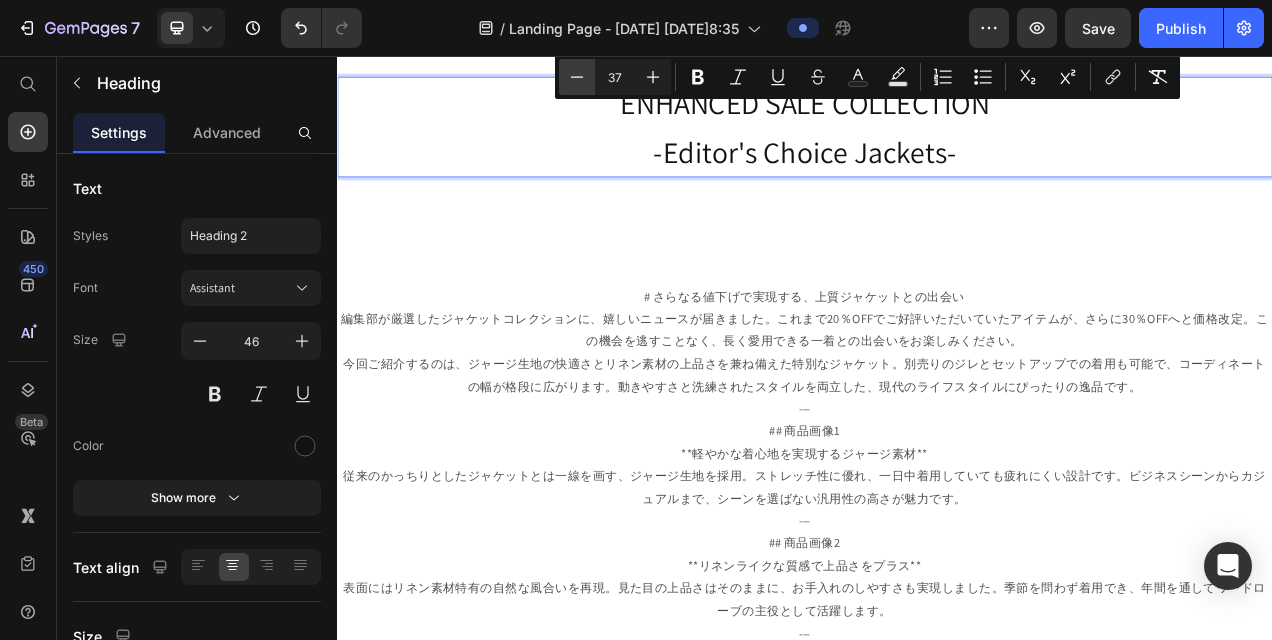 click 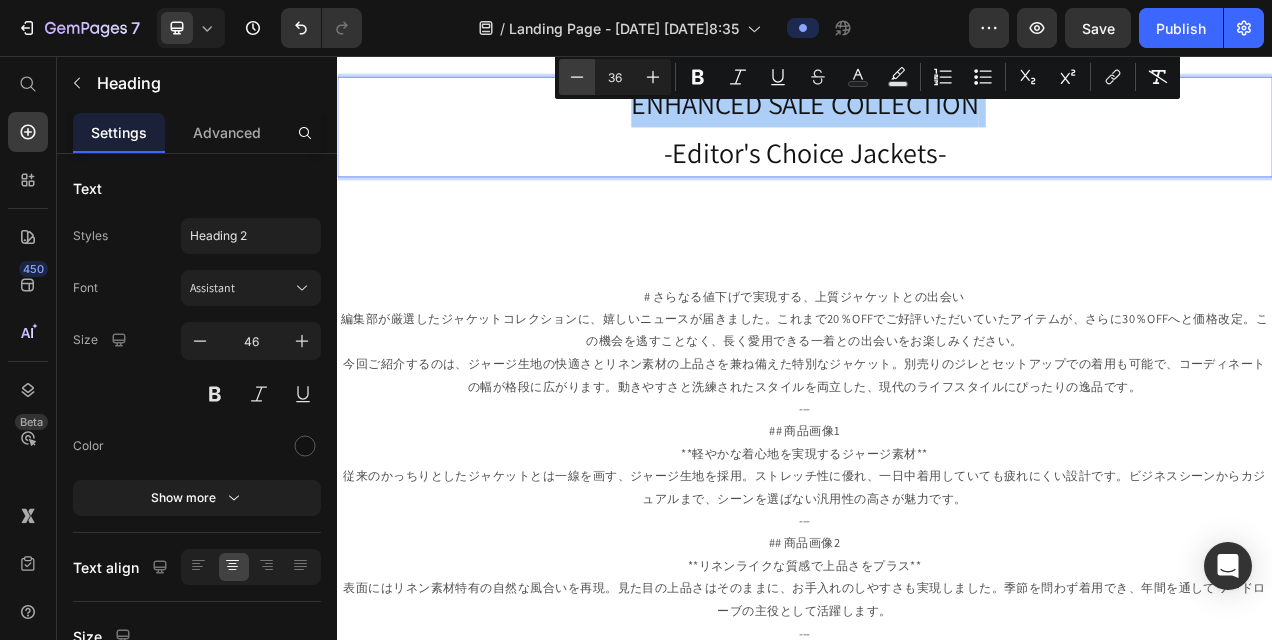 click 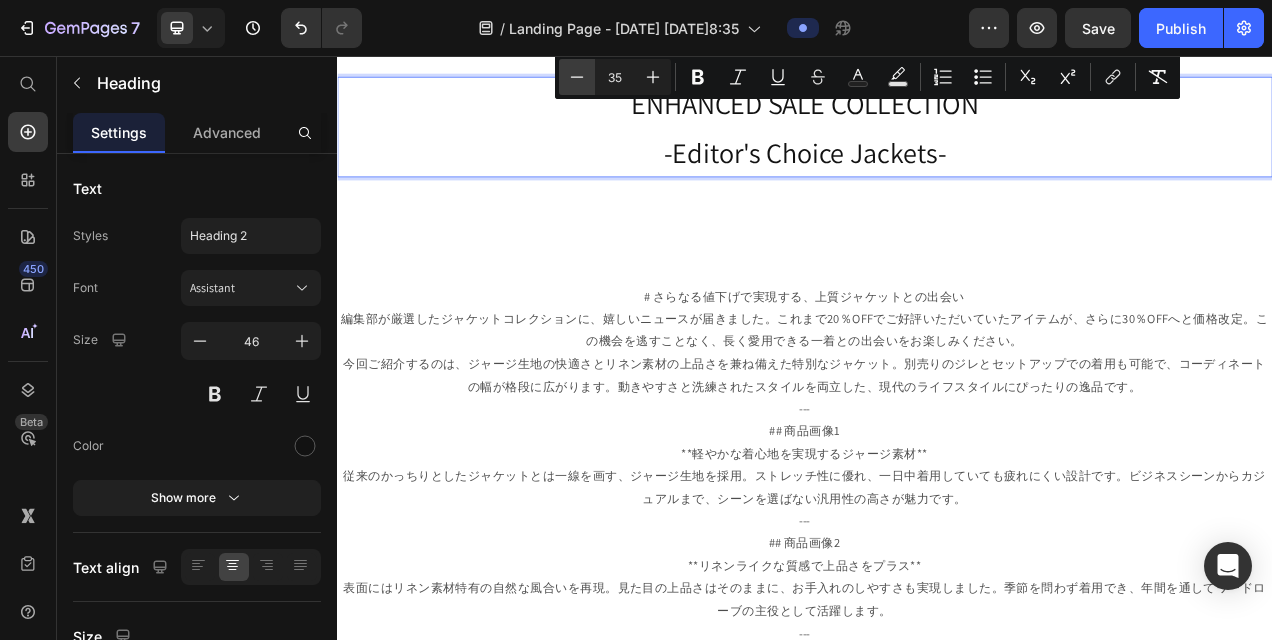click 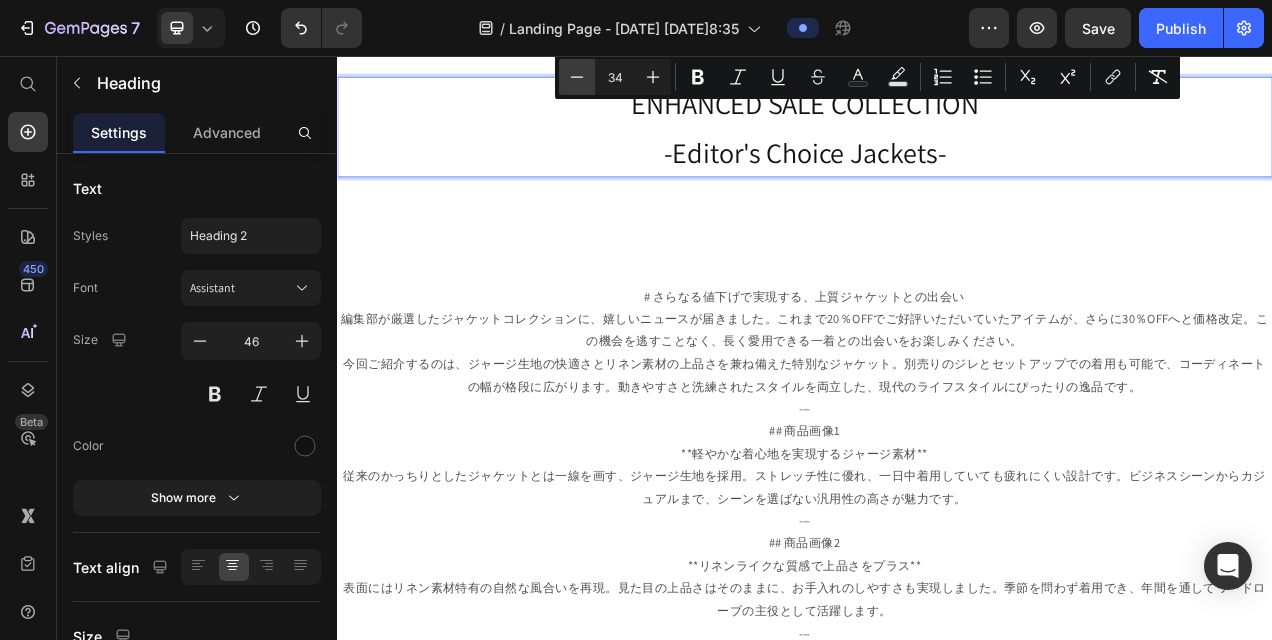 click 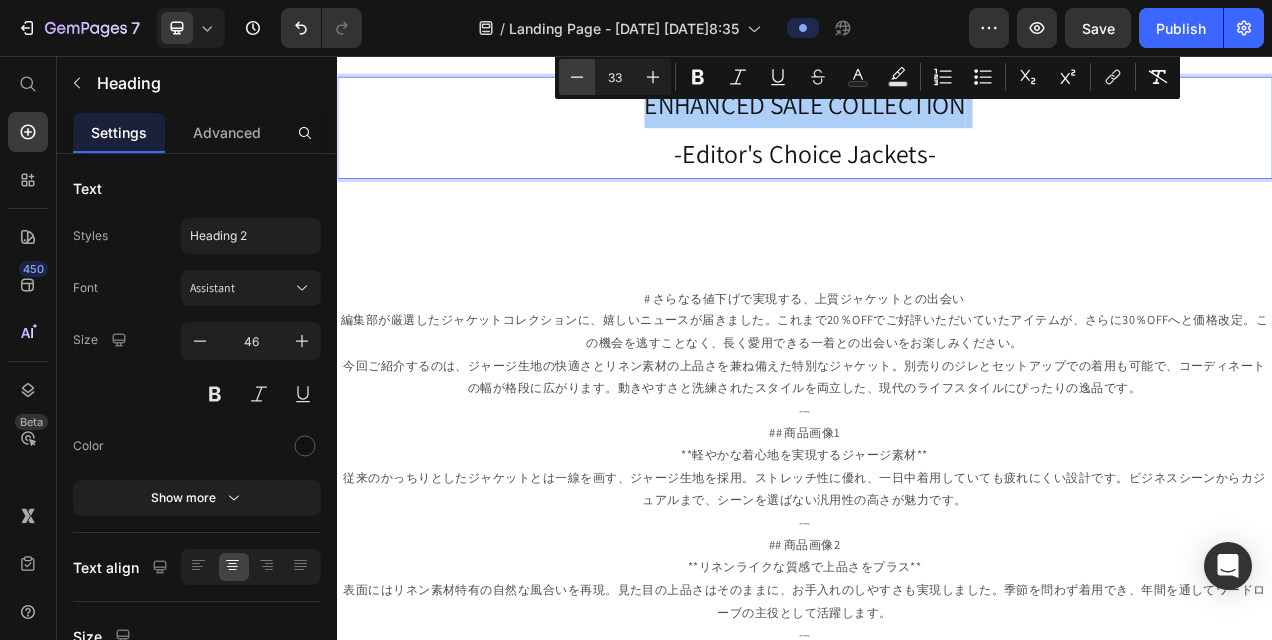 click 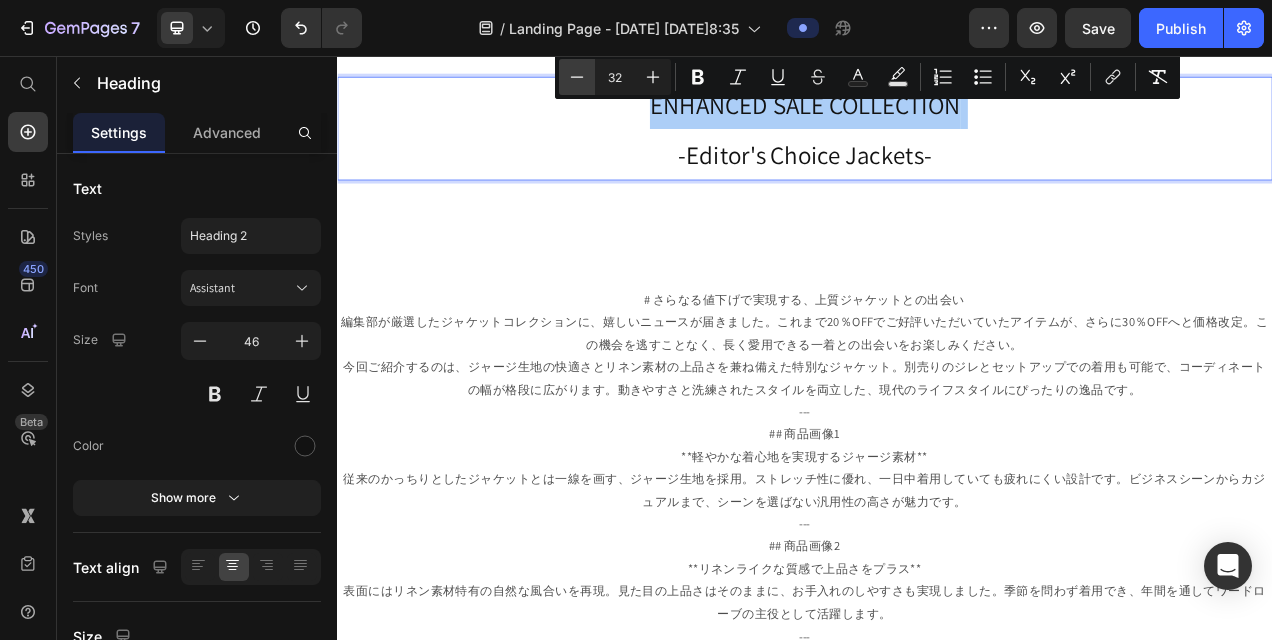 click 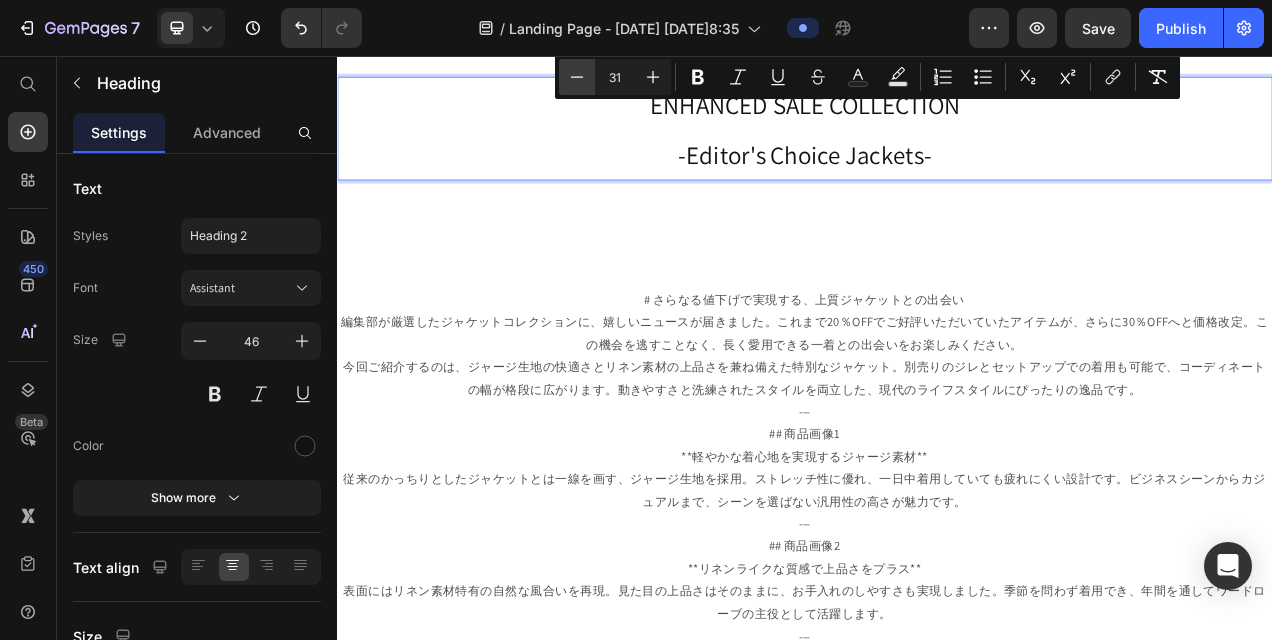 click 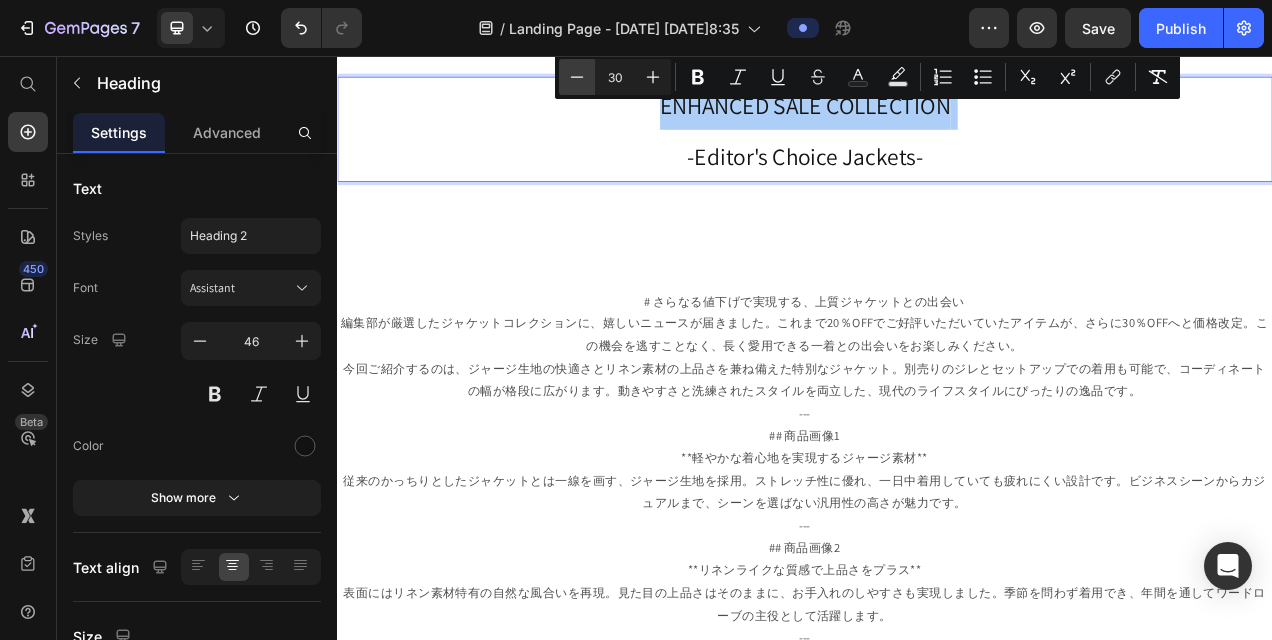 click 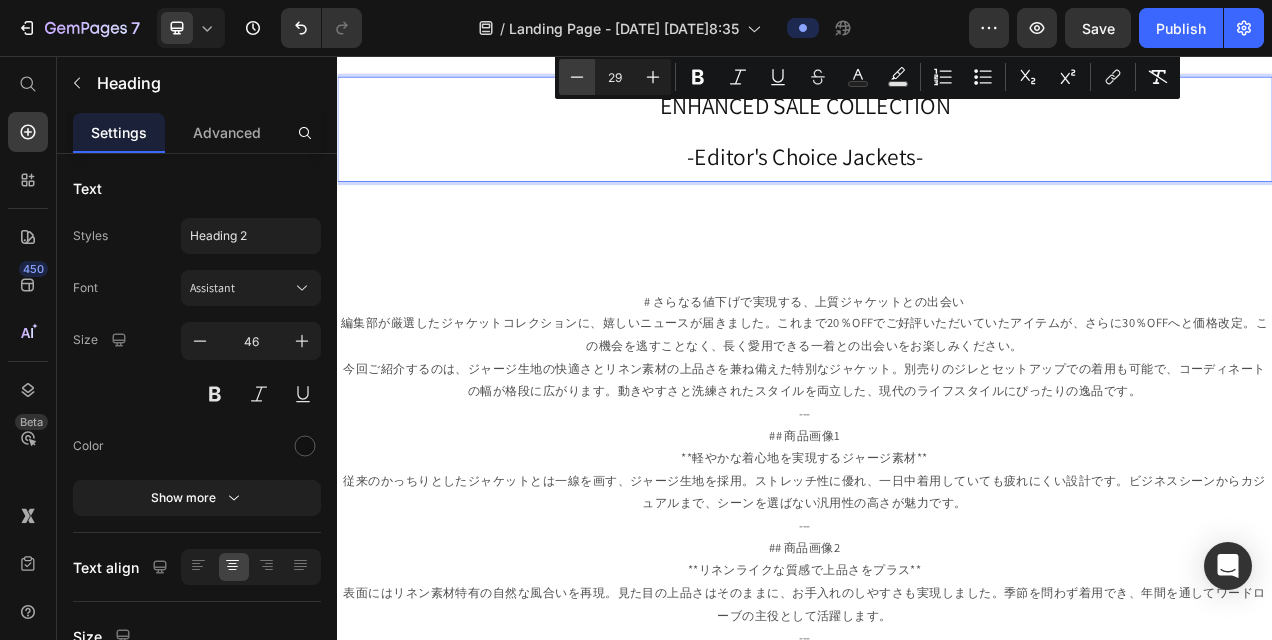 click 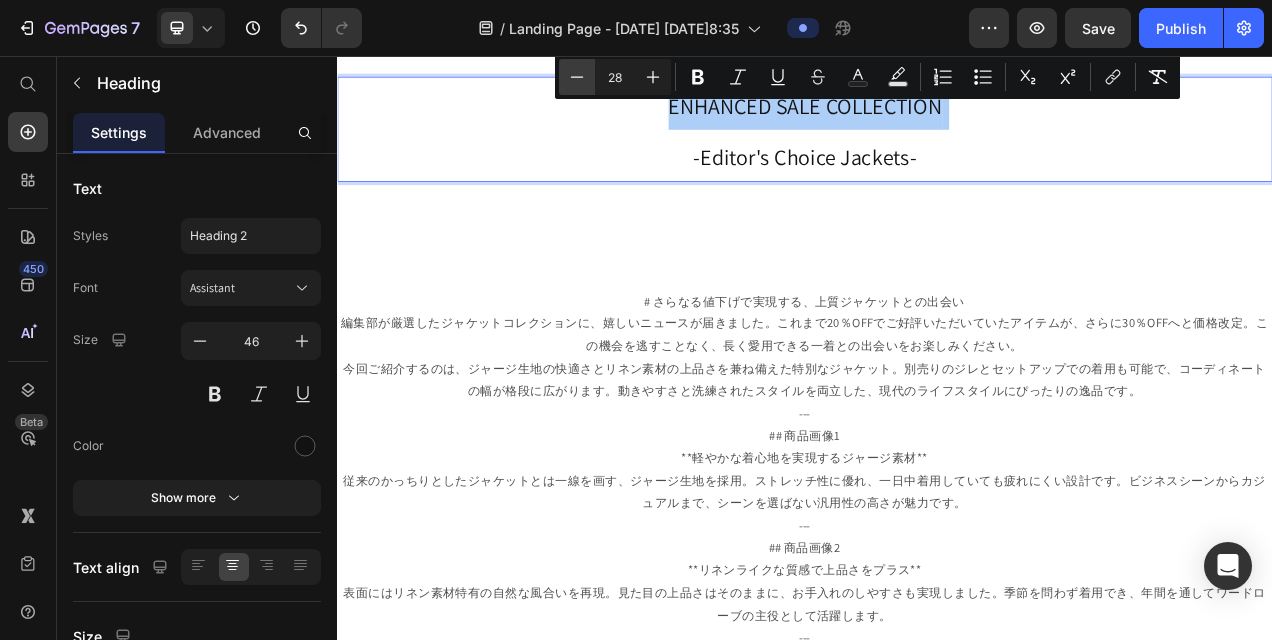 click on "Minus" at bounding box center [577, 77] 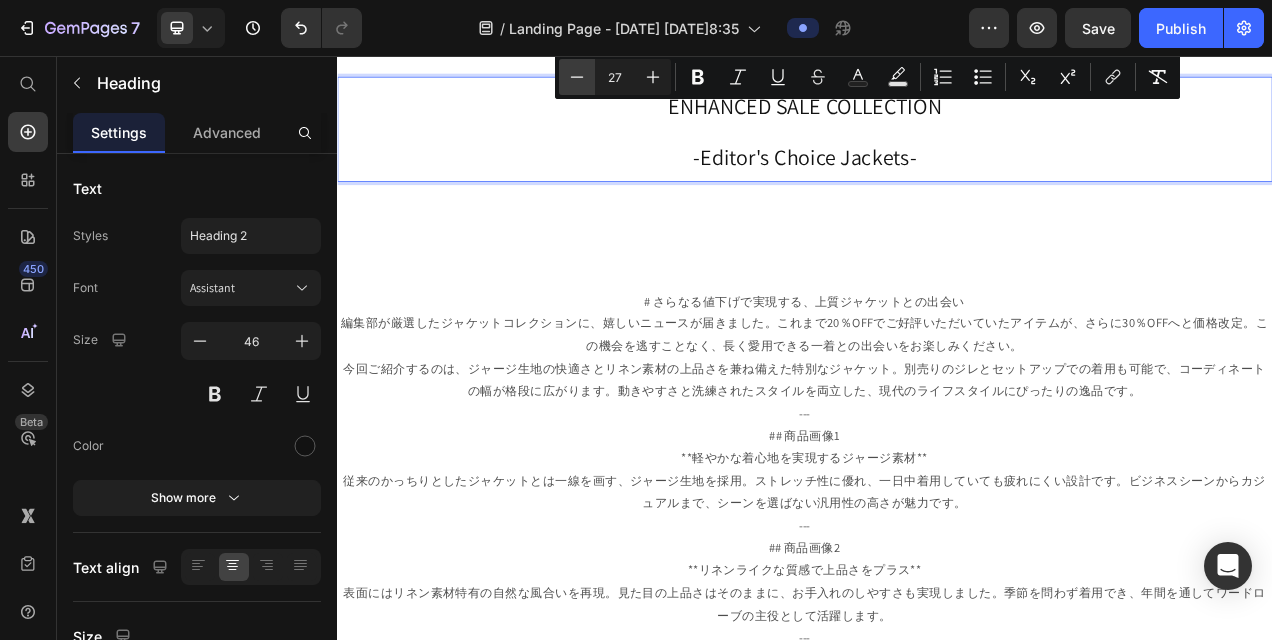 click 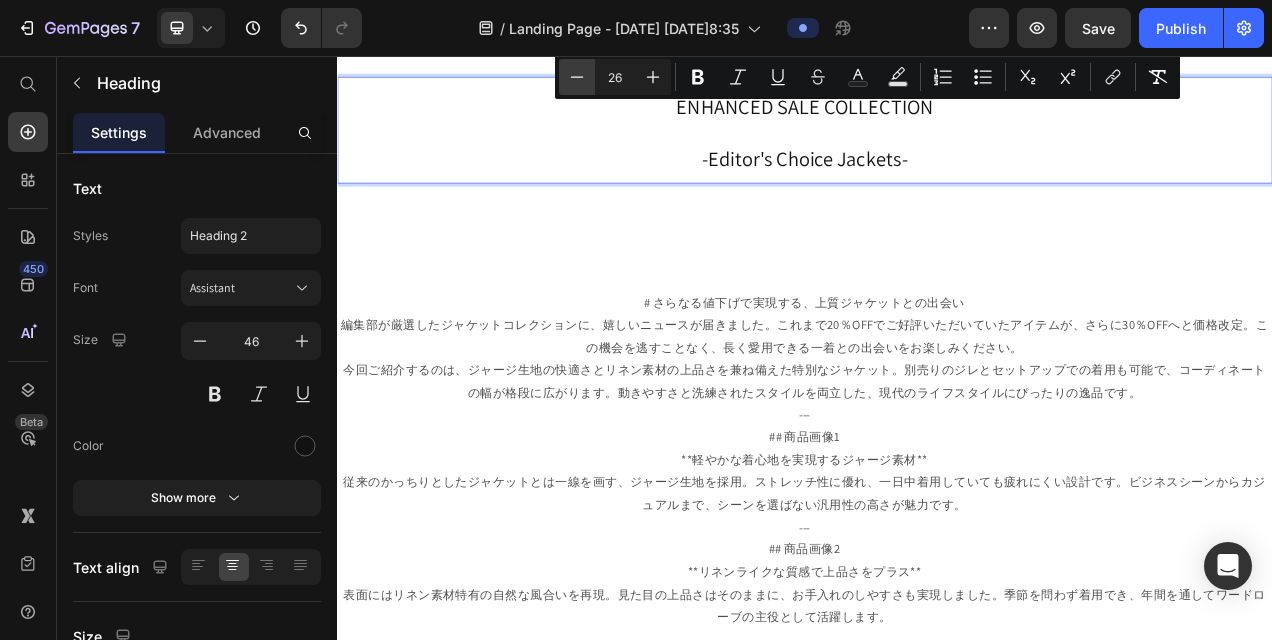 click 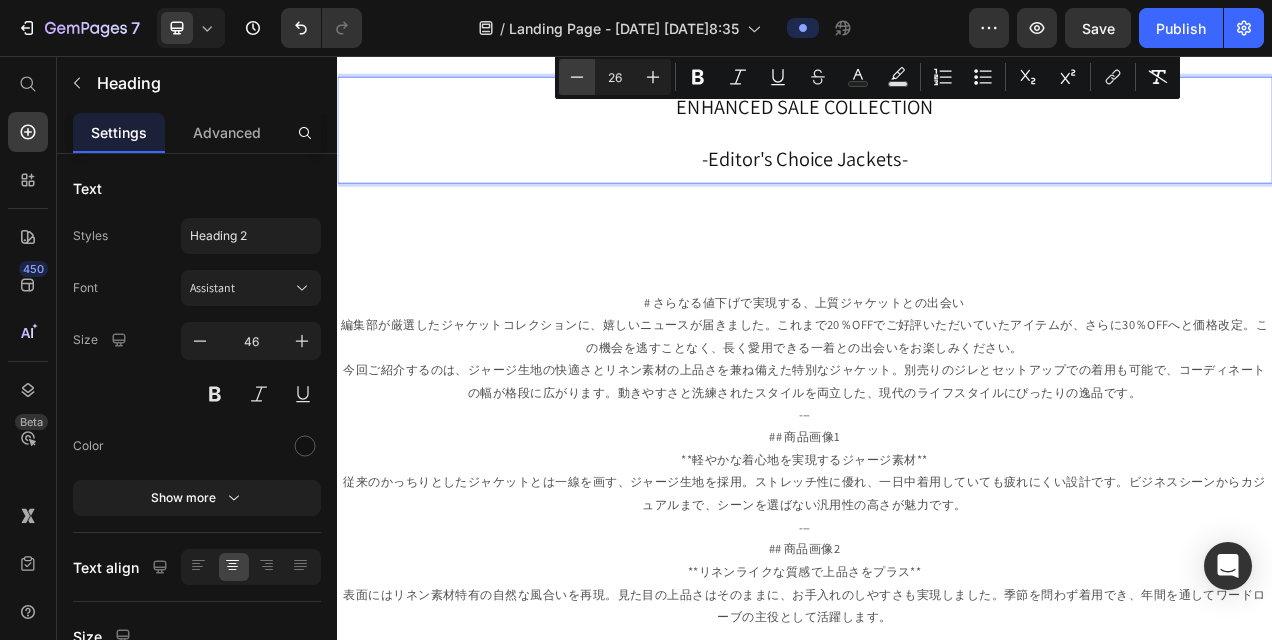type on "25" 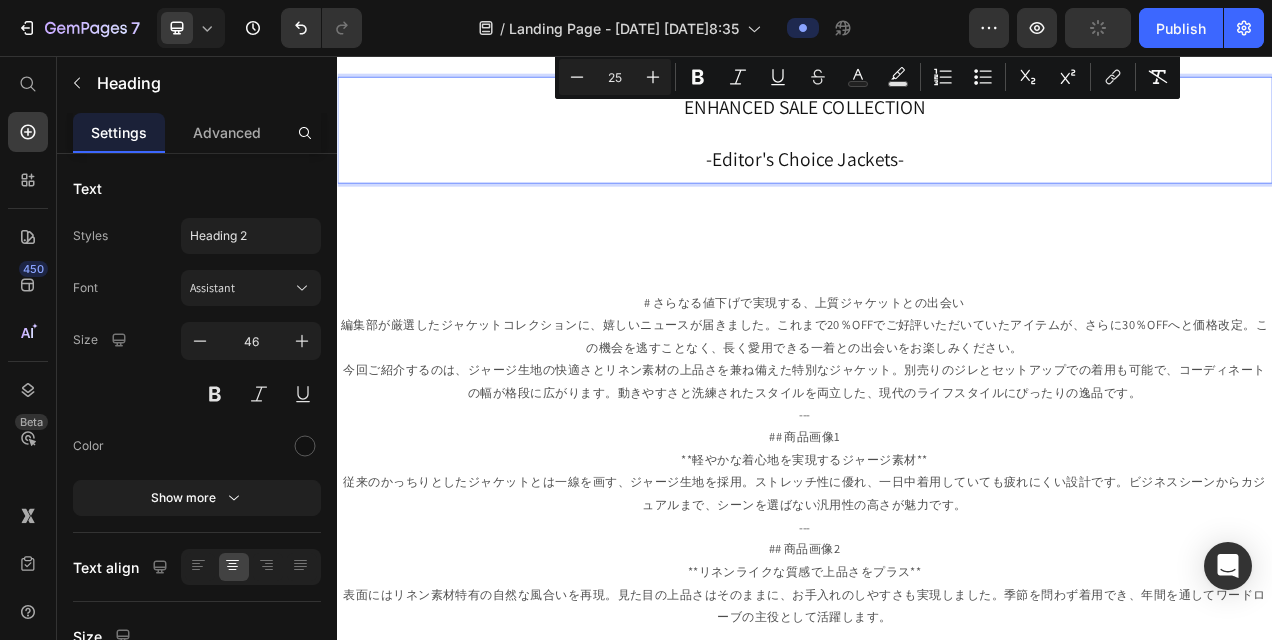 click on "ENHANCED SALE COLLECTION -Editor's Choice Jackets-" at bounding box center [937, 152] 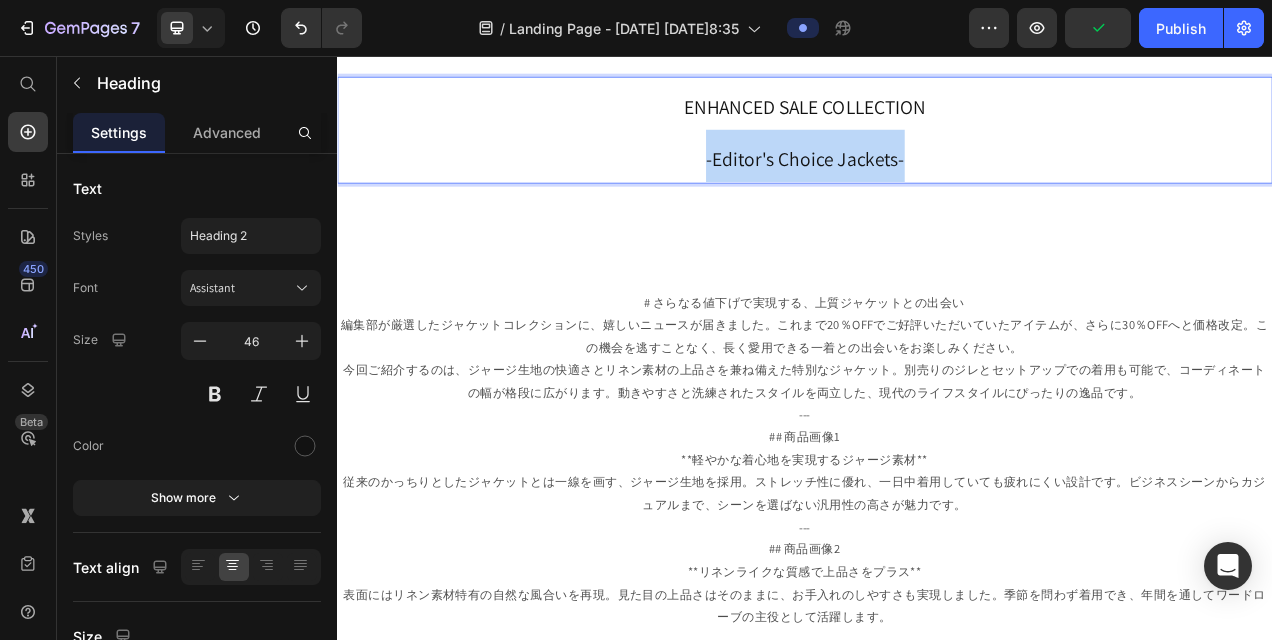 drag, startPoint x: 1066, startPoint y: 170, endPoint x: 789, endPoint y: 171, distance: 277.0018 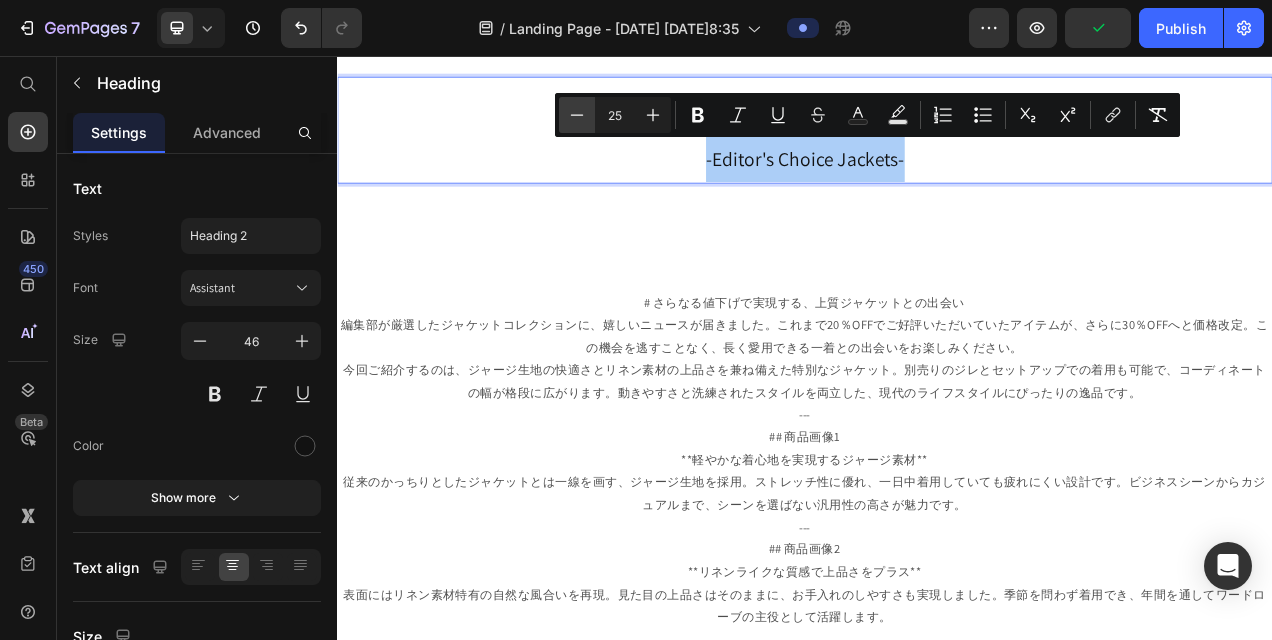click 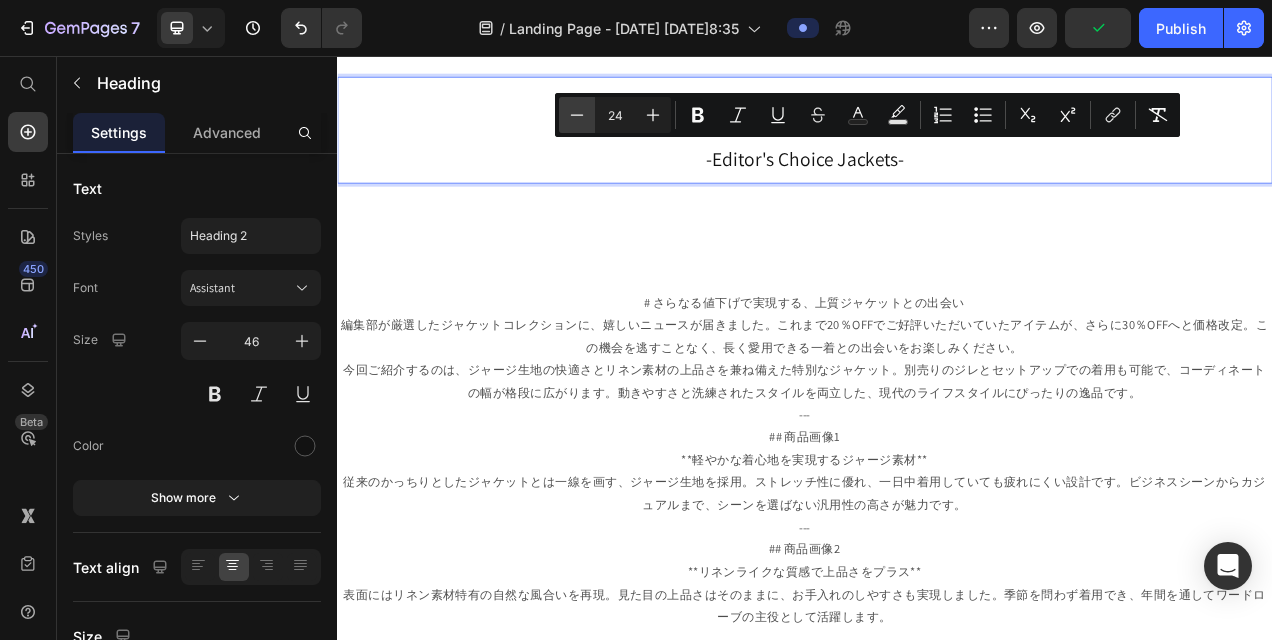 click 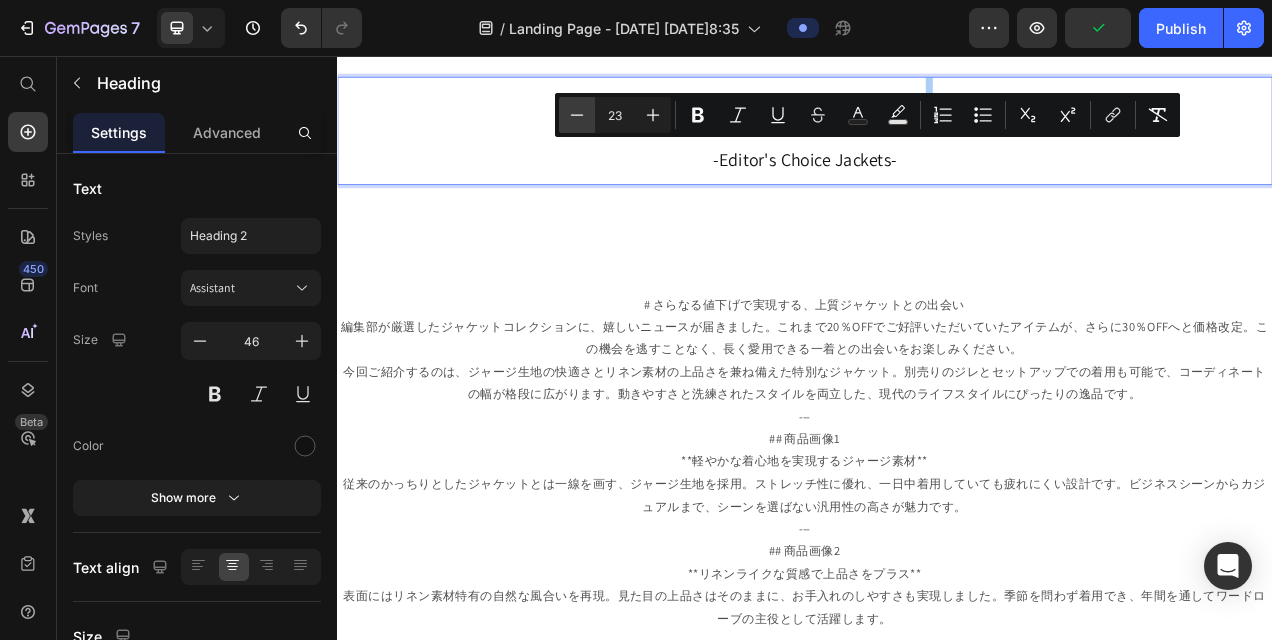 click 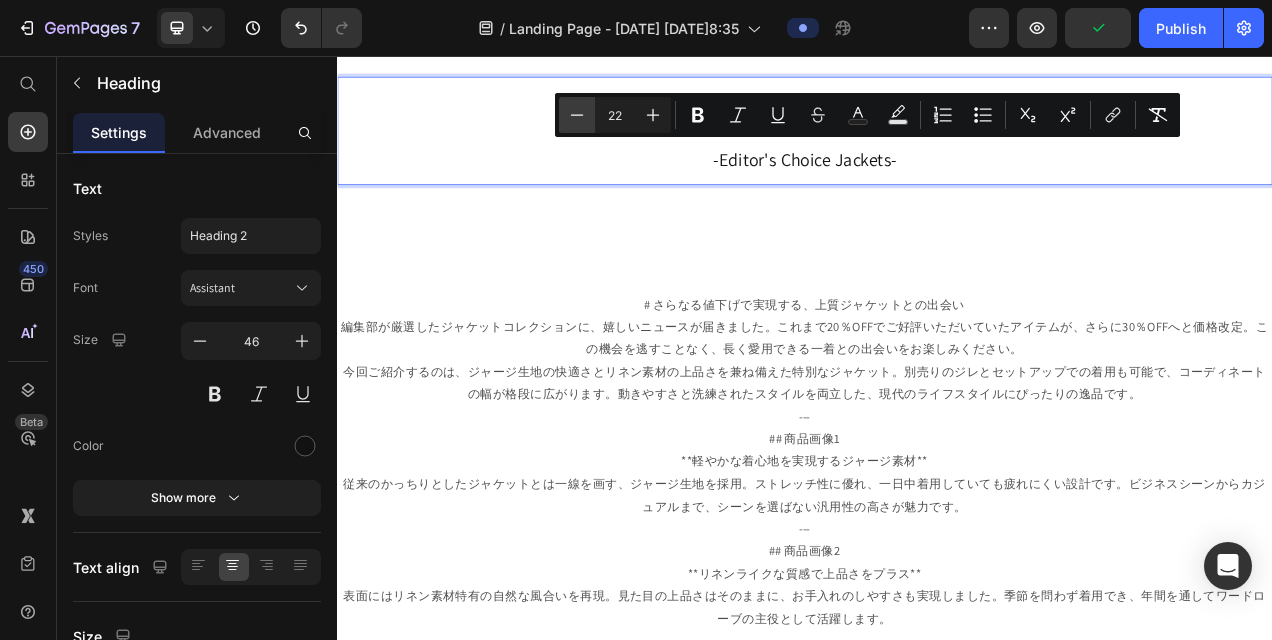 click 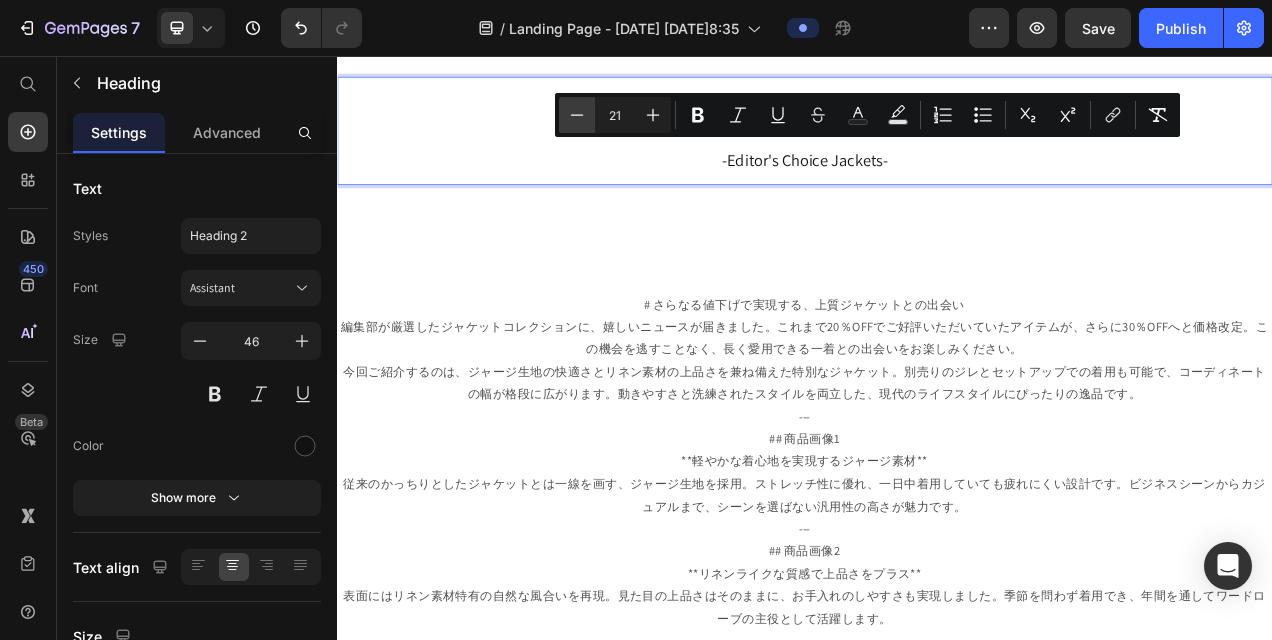 click 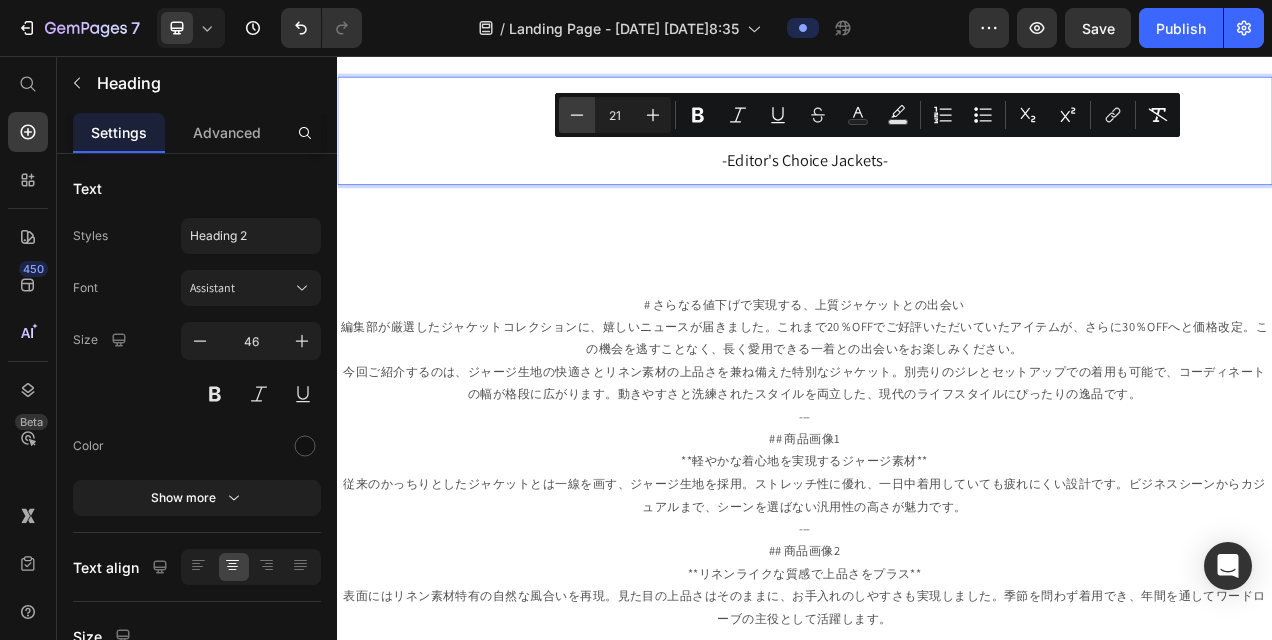 type on "20" 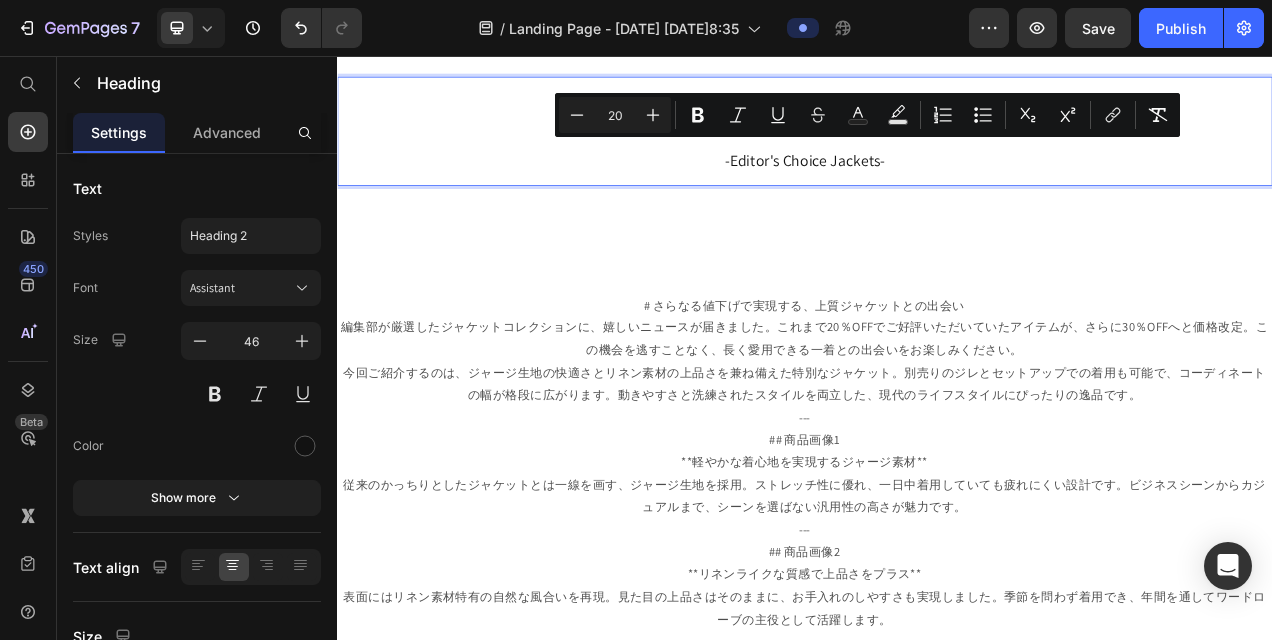 click on "ENHANCED SALE COLLECTION -Editor's Choice Jackets-" at bounding box center (937, 153) 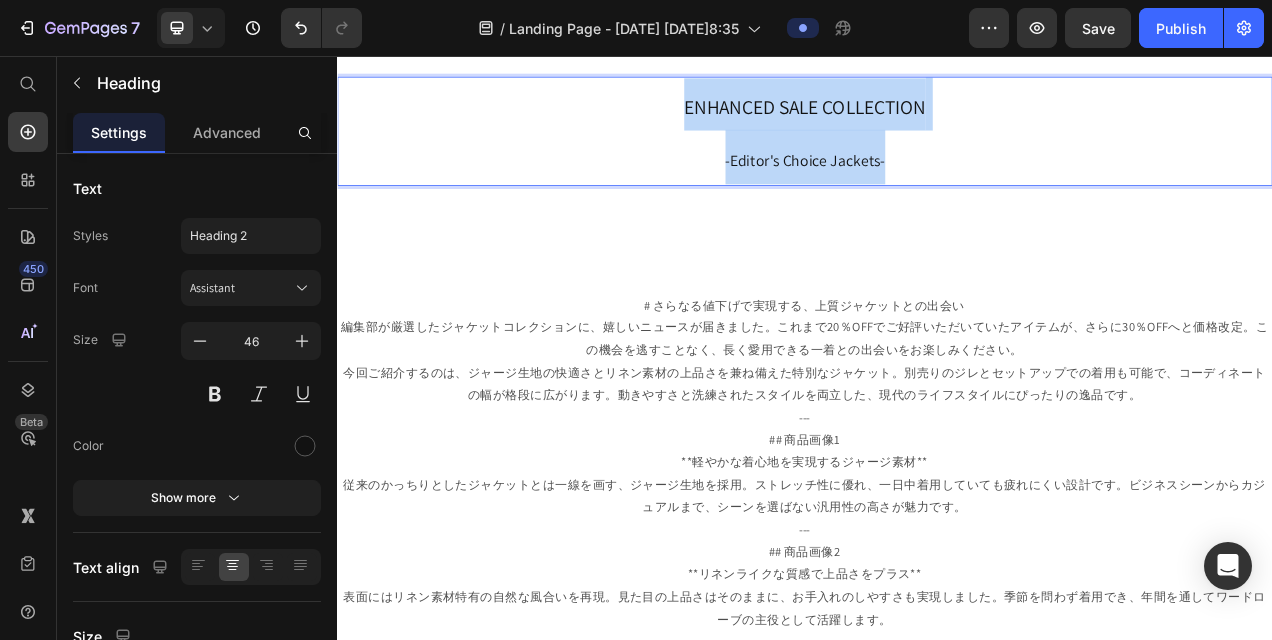 drag, startPoint x: 725, startPoint y: 106, endPoint x: 1157, endPoint y: 197, distance: 441.48047 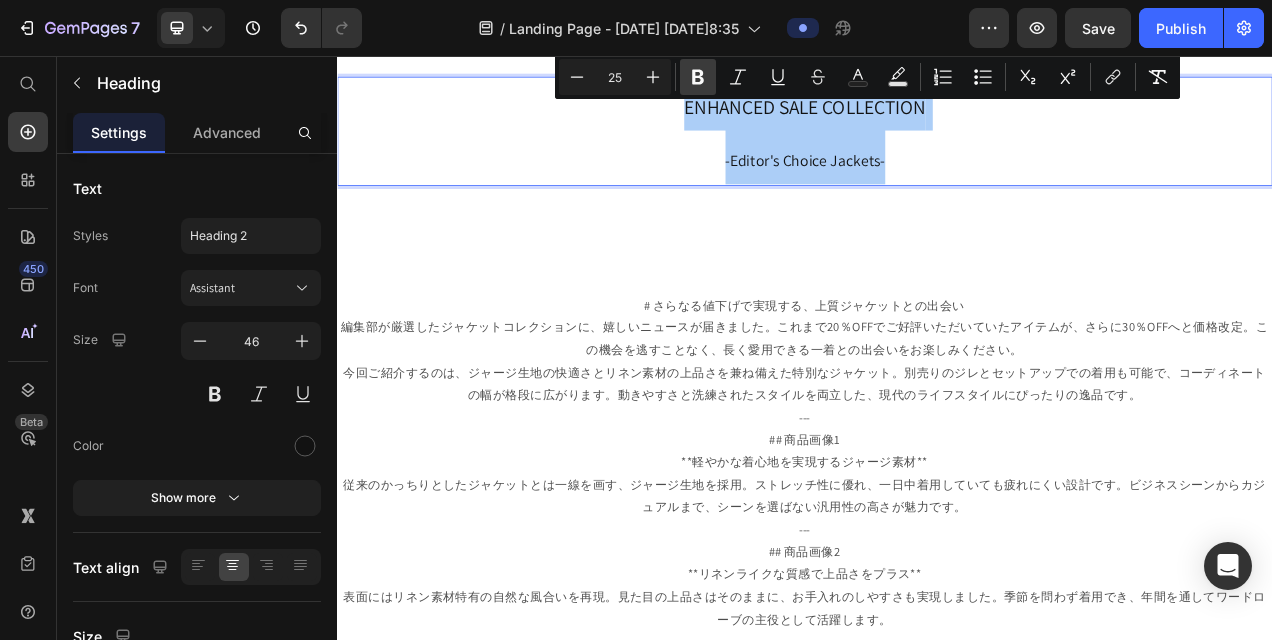 click on "Bold" at bounding box center [698, 77] 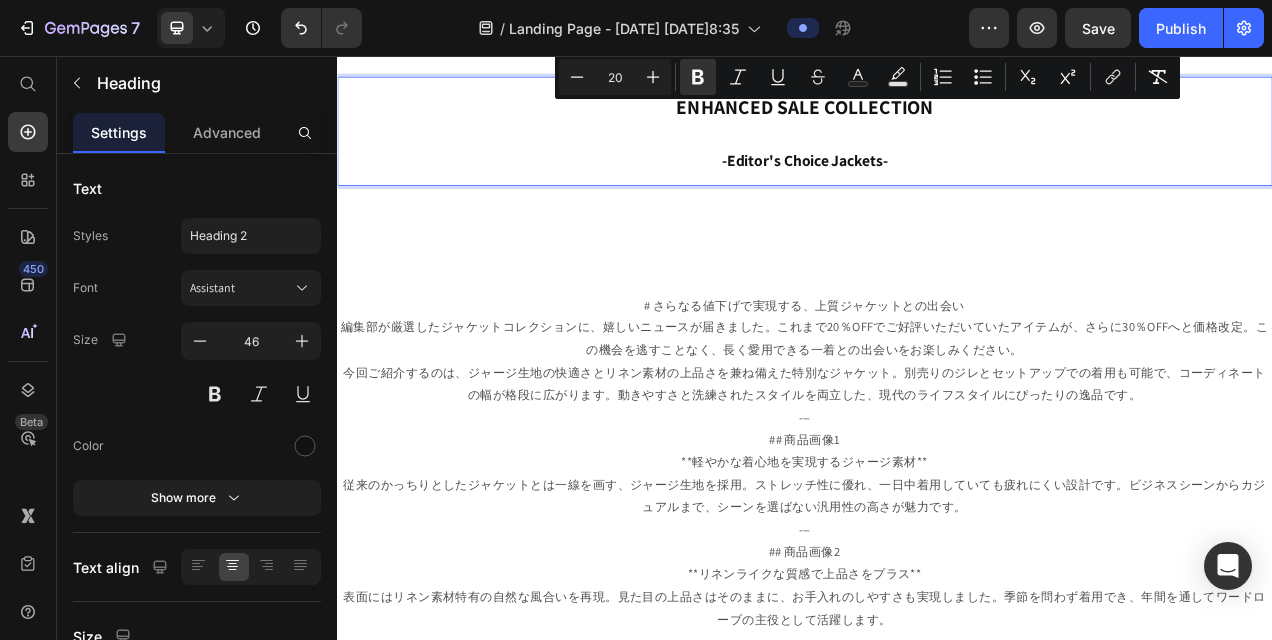 click on "ENHANCED SALE COLLECTION -Editor's Choice Jackets-" at bounding box center [937, 153] 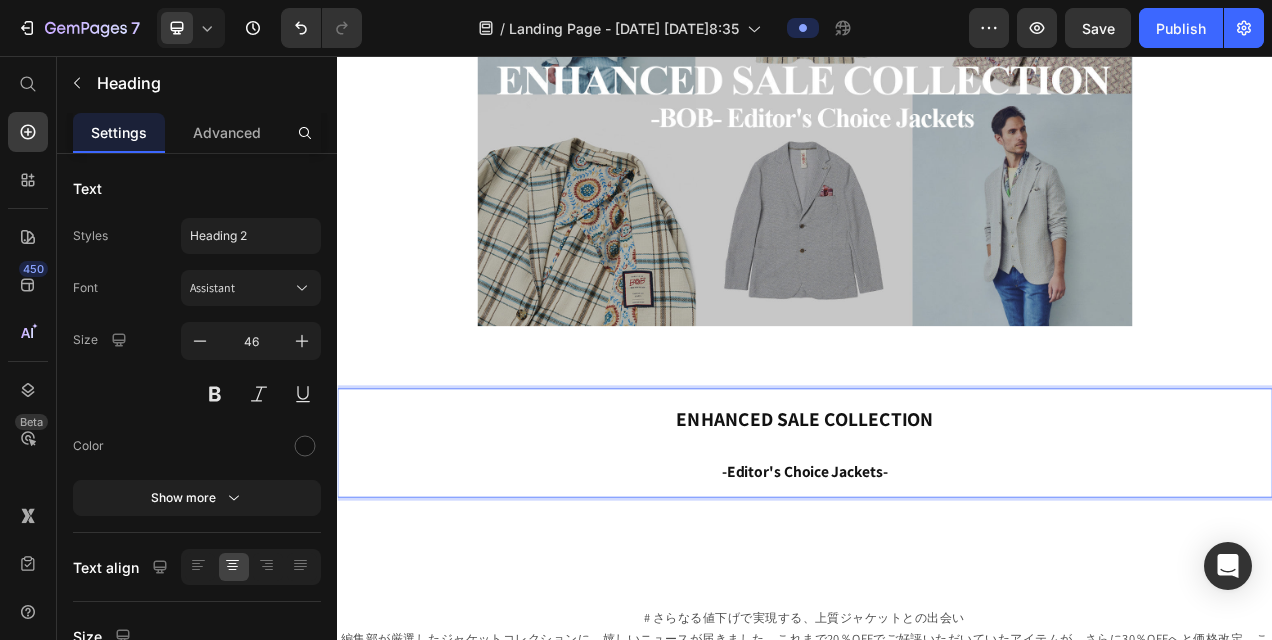 scroll, scrollTop: 504, scrollLeft: 0, axis: vertical 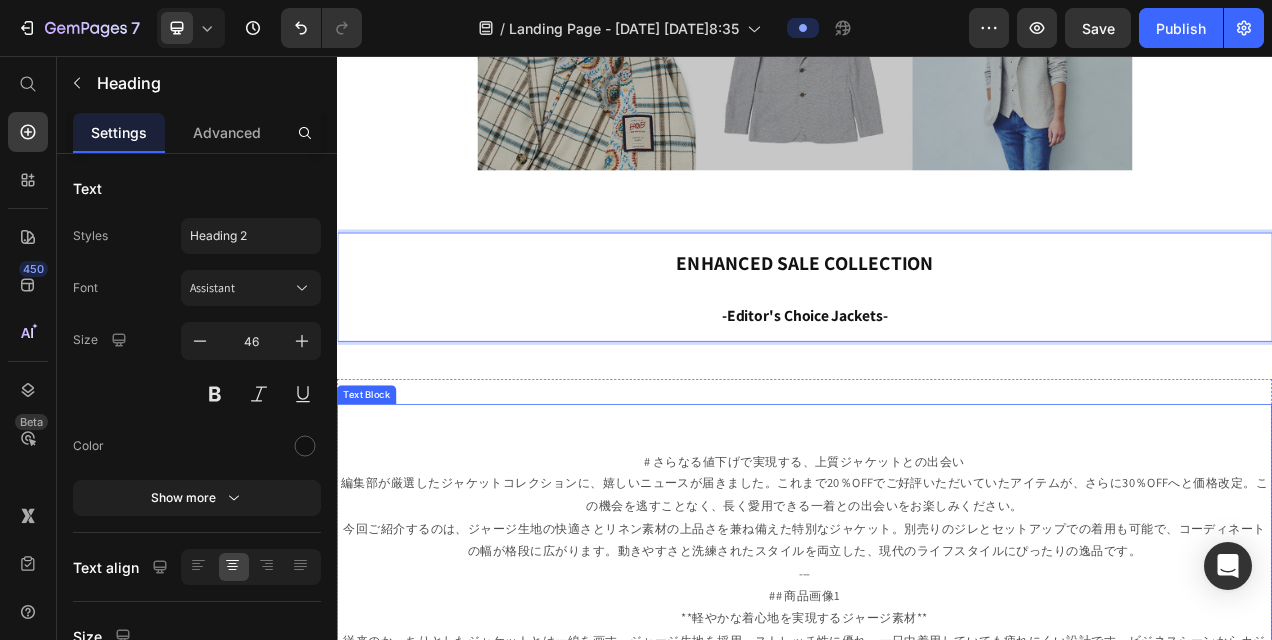 click on "# さらなる値下げで実現する、上質ジャケットとの出会い" at bounding box center (937, 577) 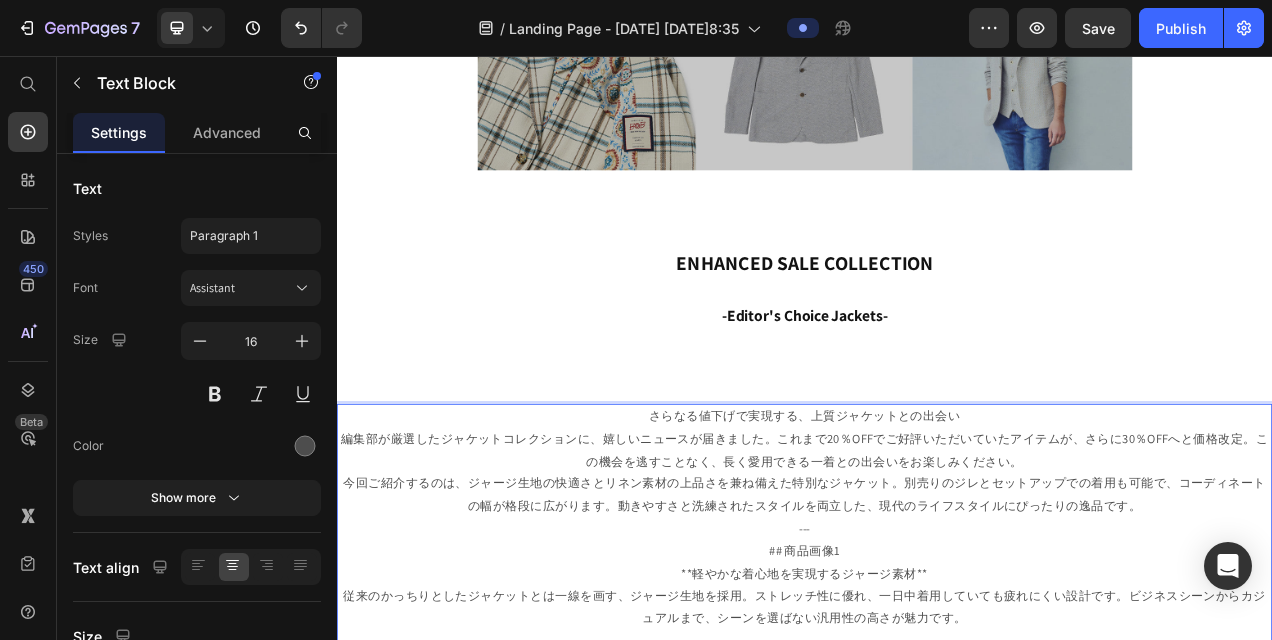 type 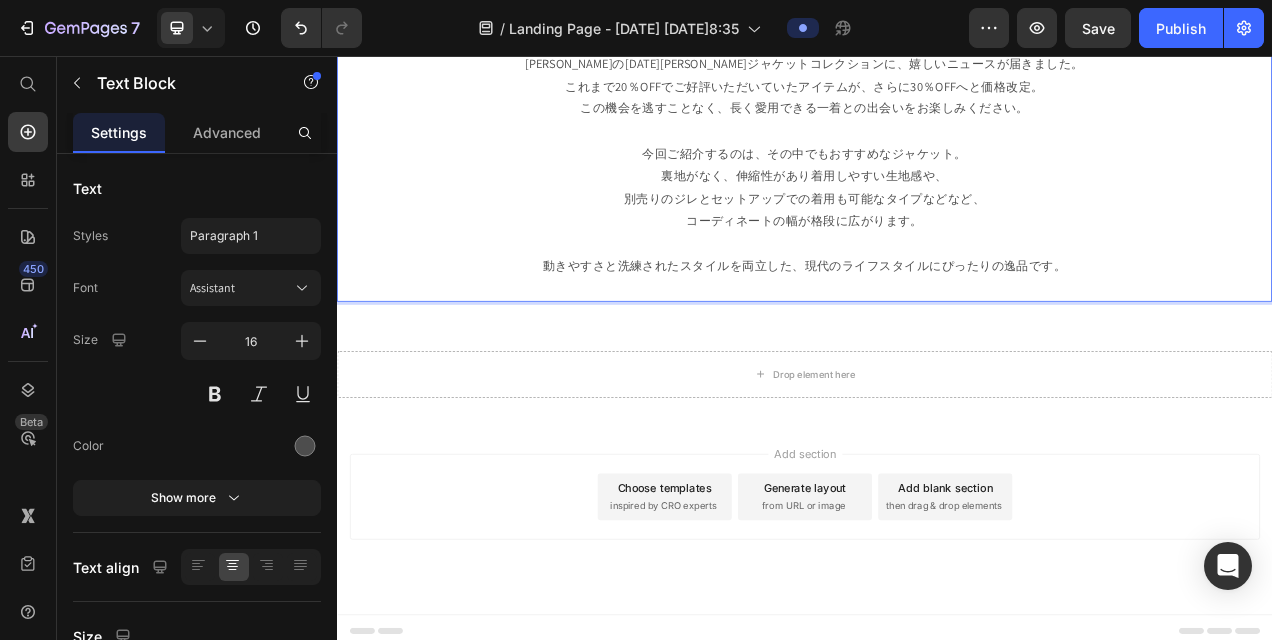 scroll, scrollTop: 957, scrollLeft: 0, axis: vertical 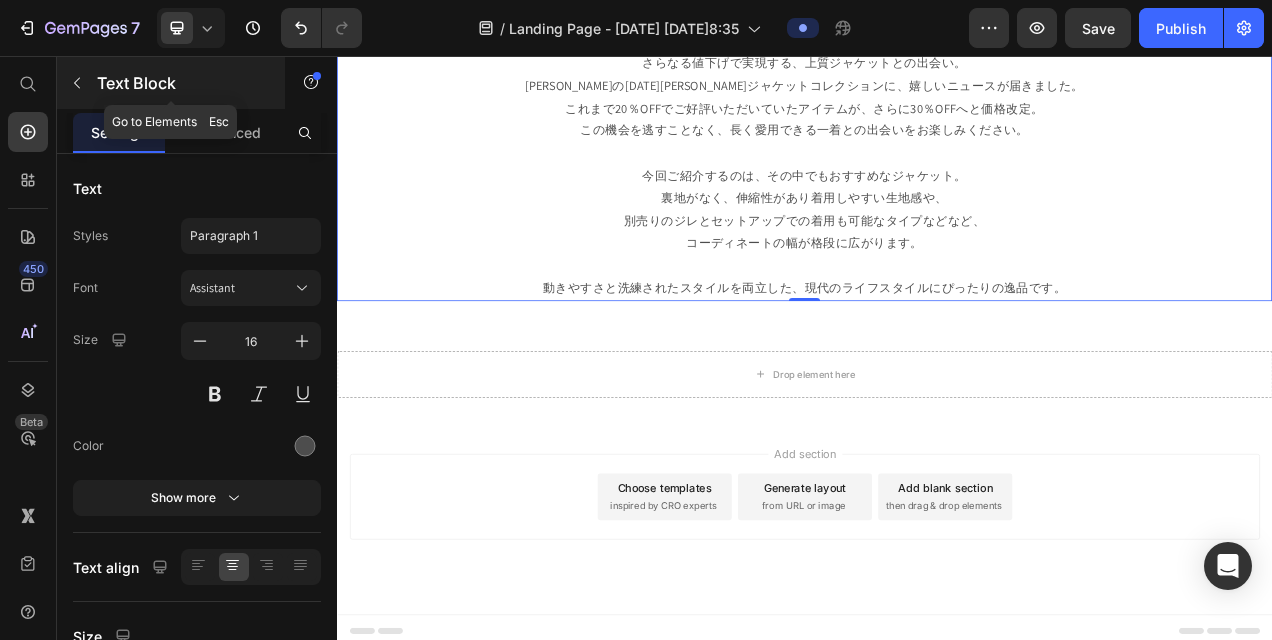 click at bounding box center [77, 83] 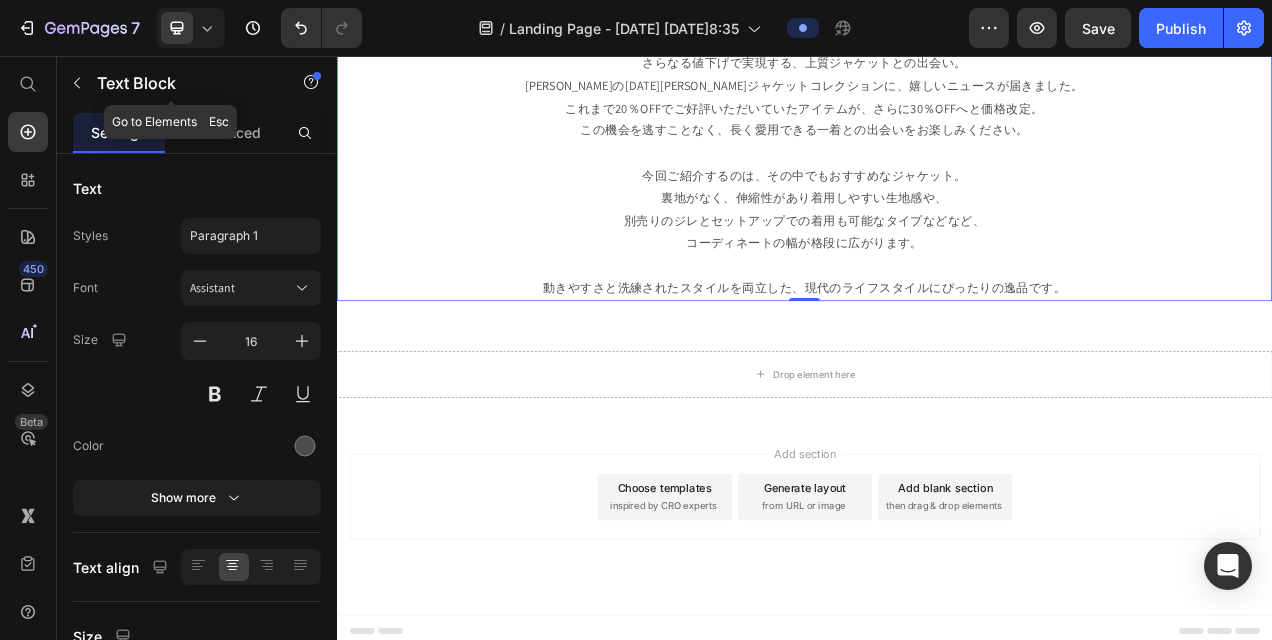 scroll, scrollTop: 0, scrollLeft: 0, axis: both 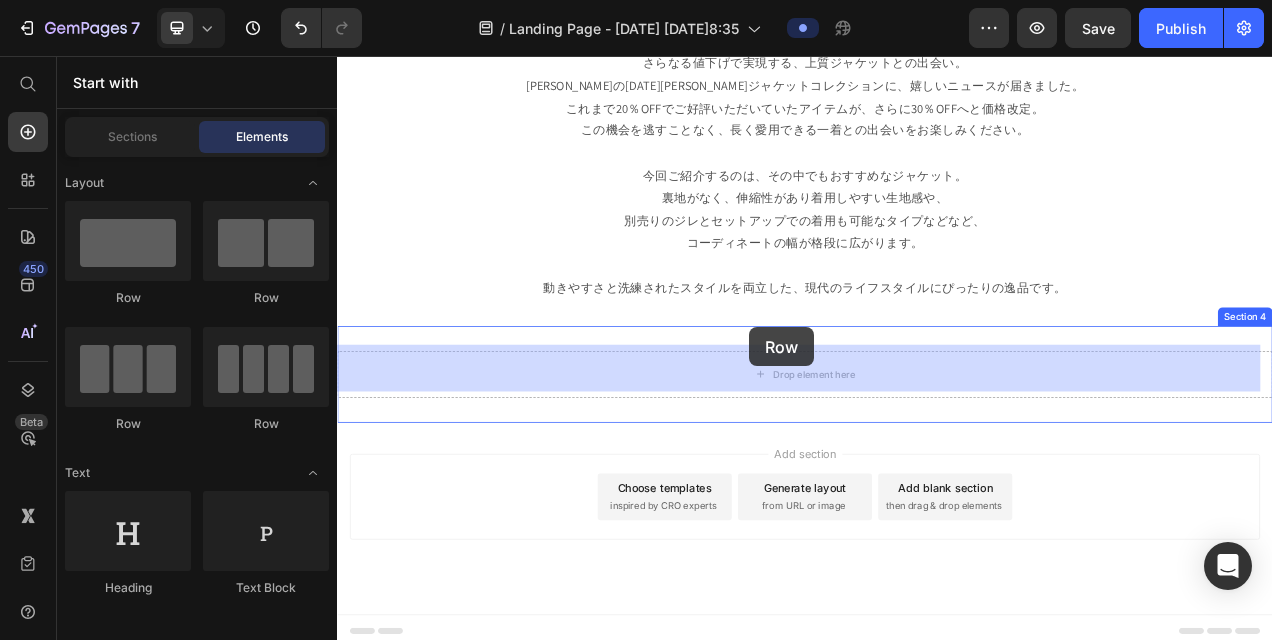 drag, startPoint x: 461, startPoint y: 297, endPoint x: 866, endPoint y: 404, distance: 418.89618 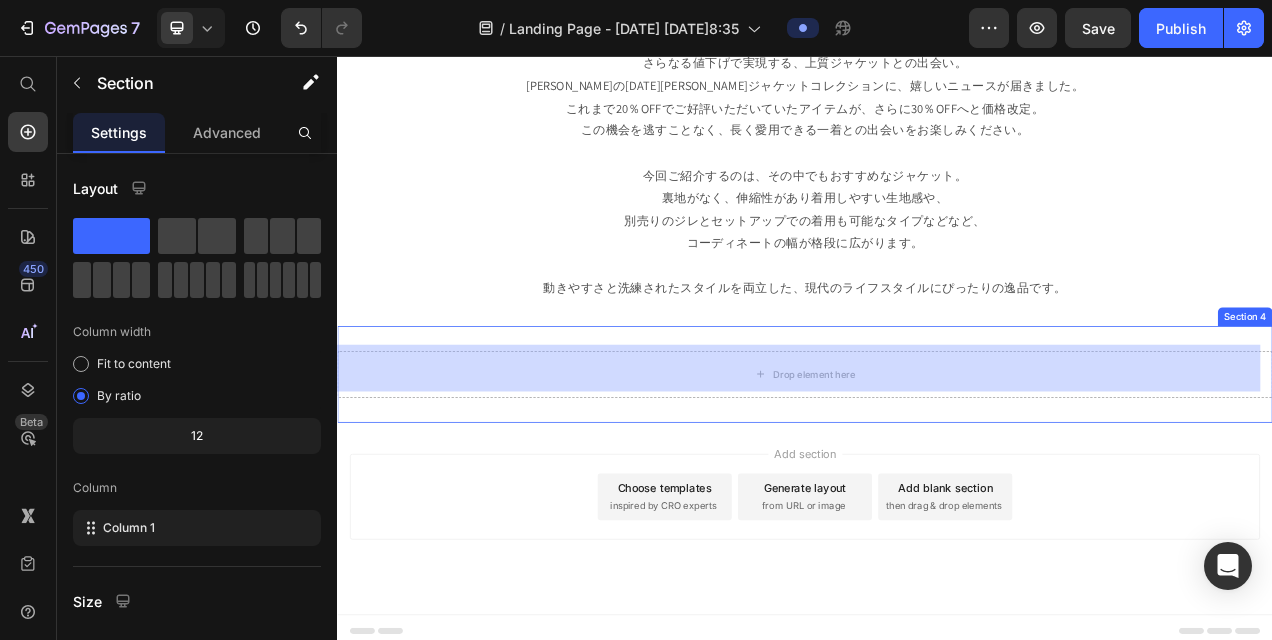click on "Drop element here Section 4" at bounding box center [937, 465] 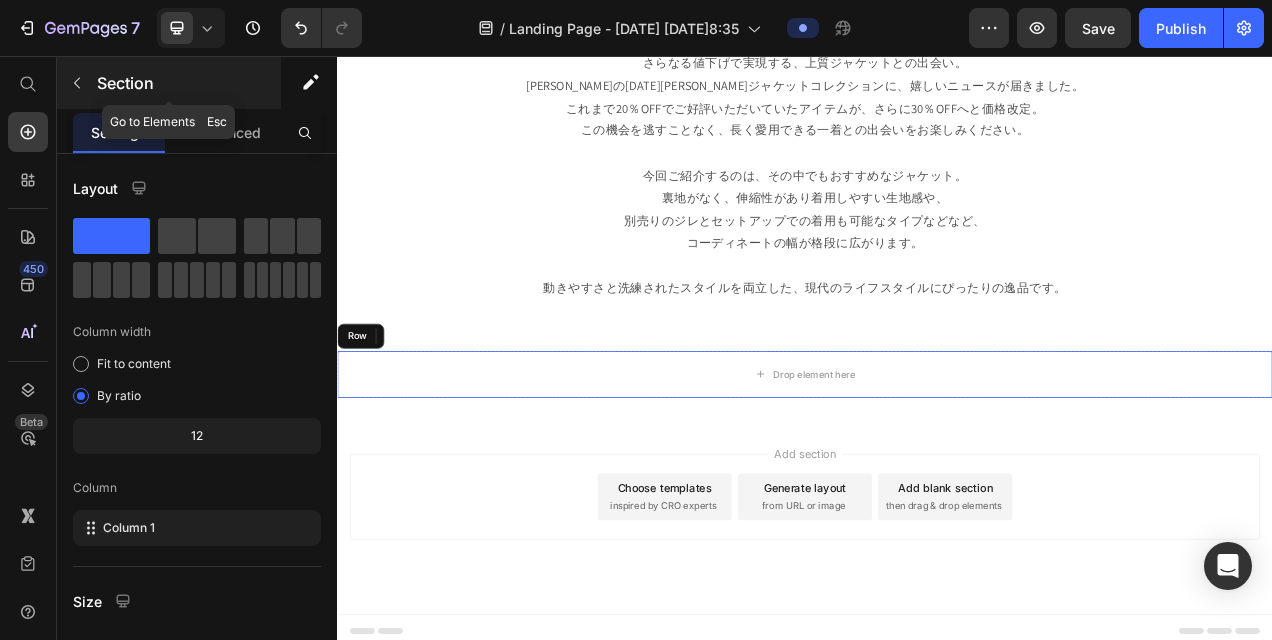 click at bounding box center [77, 83] 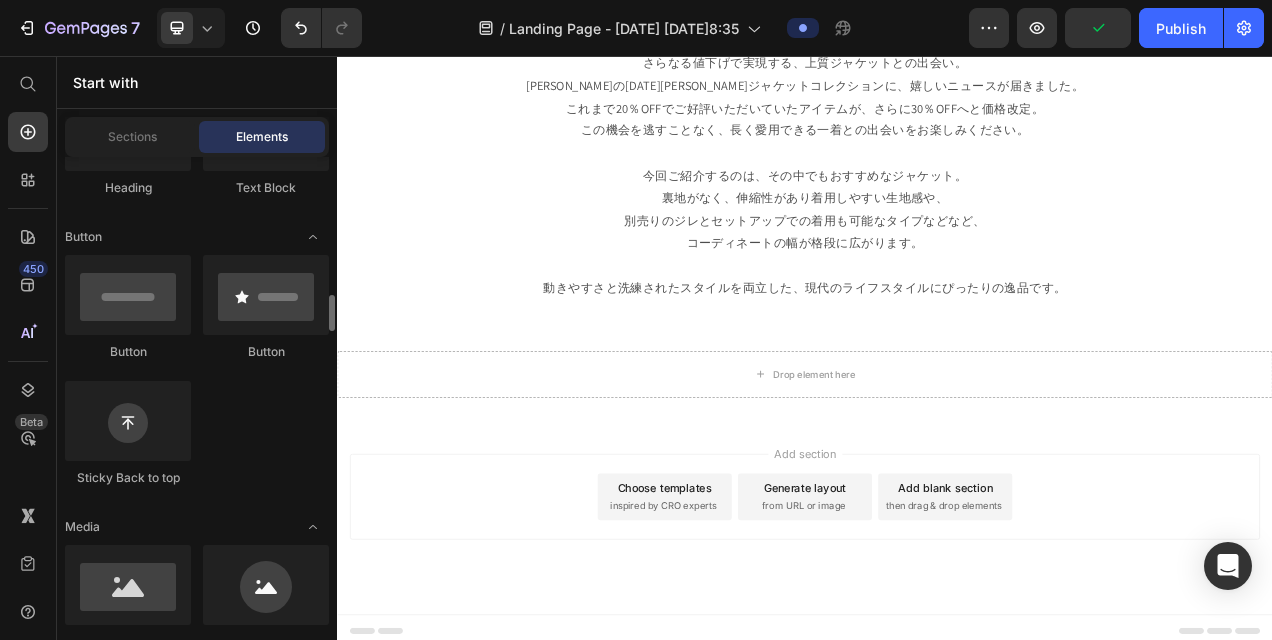 scroll, scrollTop: 500, scrollLeft: 0, axis: vertical 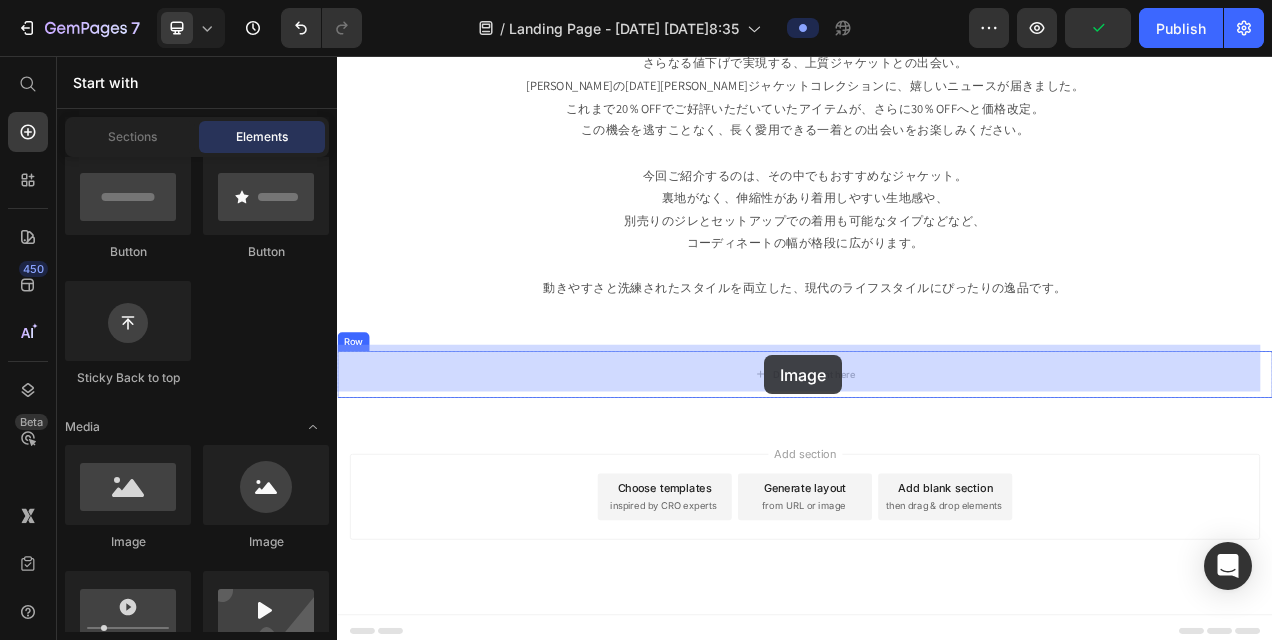 drag, startPoint x: 473, startPoint y: 546, endPoint x: 885, endPoint y: 440, distance: 425.41745 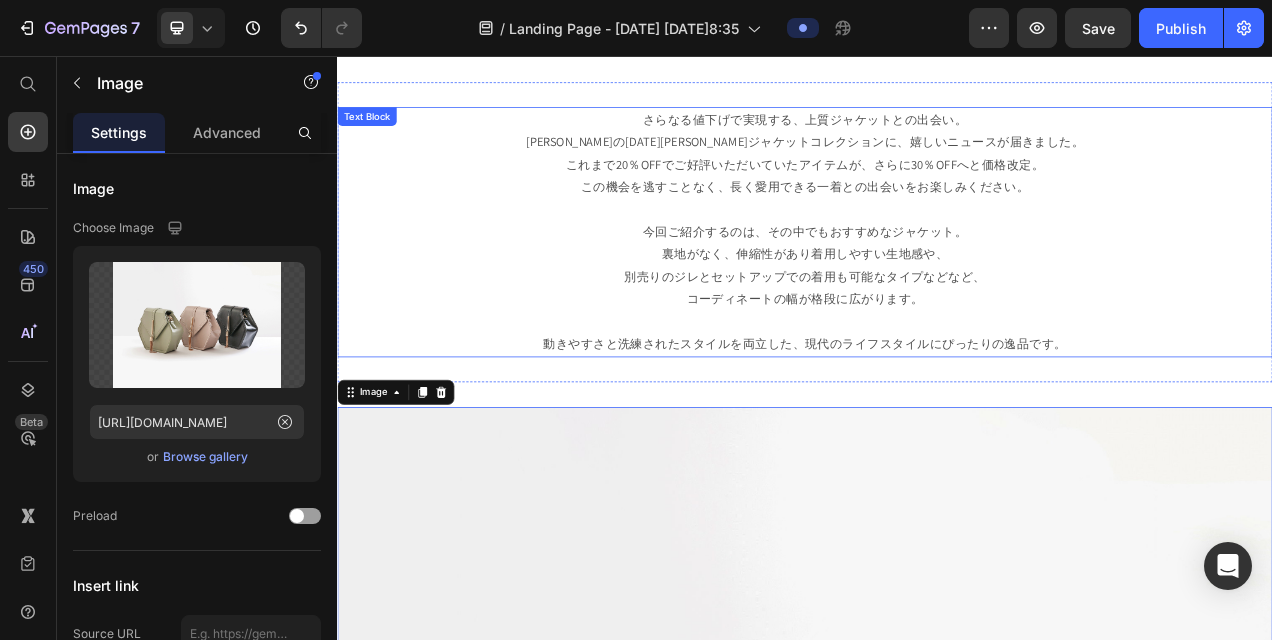 scroll, scrollTop: 757, scrollLeft: 0, axis: vertical 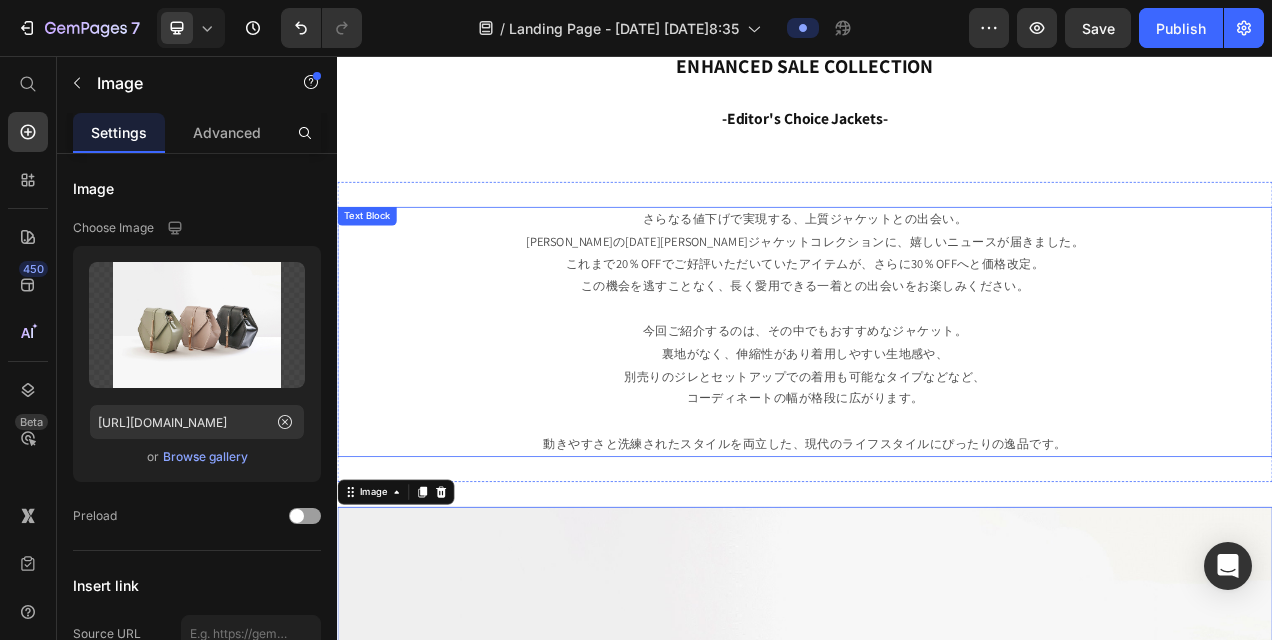 click on "今回ご紹介するのは、その中でもおすすめなジャケット。 裏地がなく、伸縮性があり着用しやすい生地感や、 別売りのジレとセットアップでの着用も可能なタイプなどなど、 コーディネートの幅が格段に広がります。 動きやすさと洗練されたスタイルを両立した、現代のライフスタイルにぴったりの逸品です。" at bounding box center (937, 482) 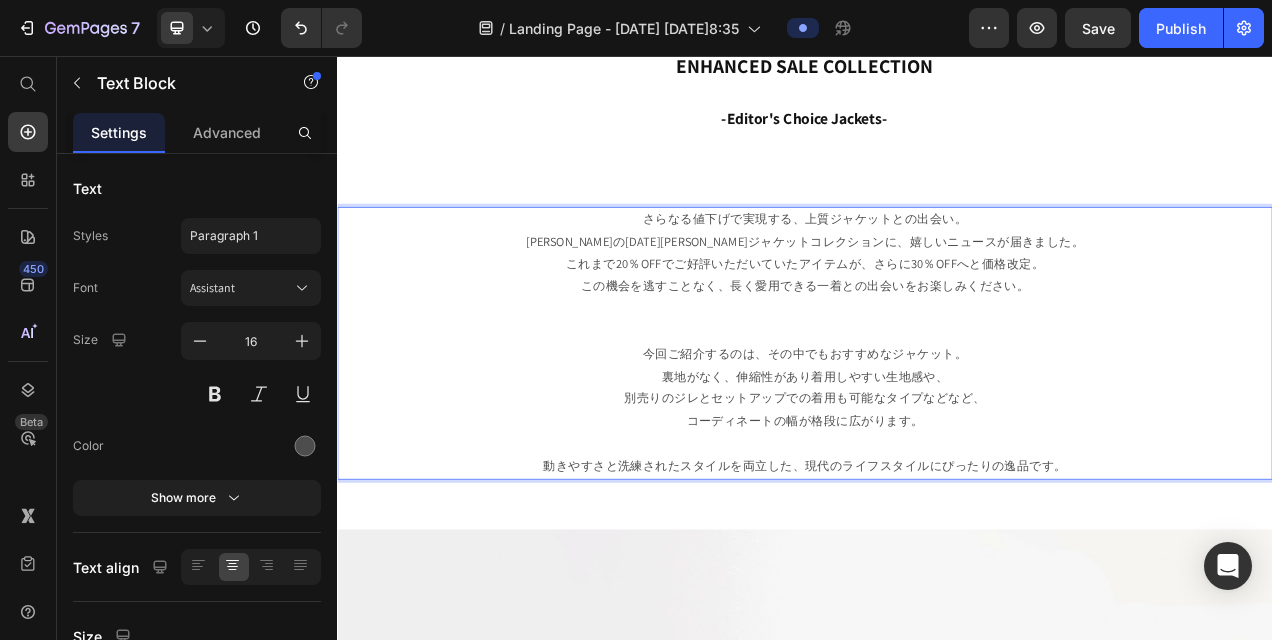 click on "今回ご紹介するのは、その中でもおすすめなジャケット。 裏地がなく、伸縮性があり着用しやすい生地感や、 別売りのジレとセットアップでの着用も可能なタイプなどなど、 コーディネートの幅が格段に広がります。 ⁠⁠⁠⁠⁠⁠⁠ 動きやすさと洗練されたスタイルを両立した、現代のライフスタイルにぴったりの逸品です。" at bounding box center [937, 511] 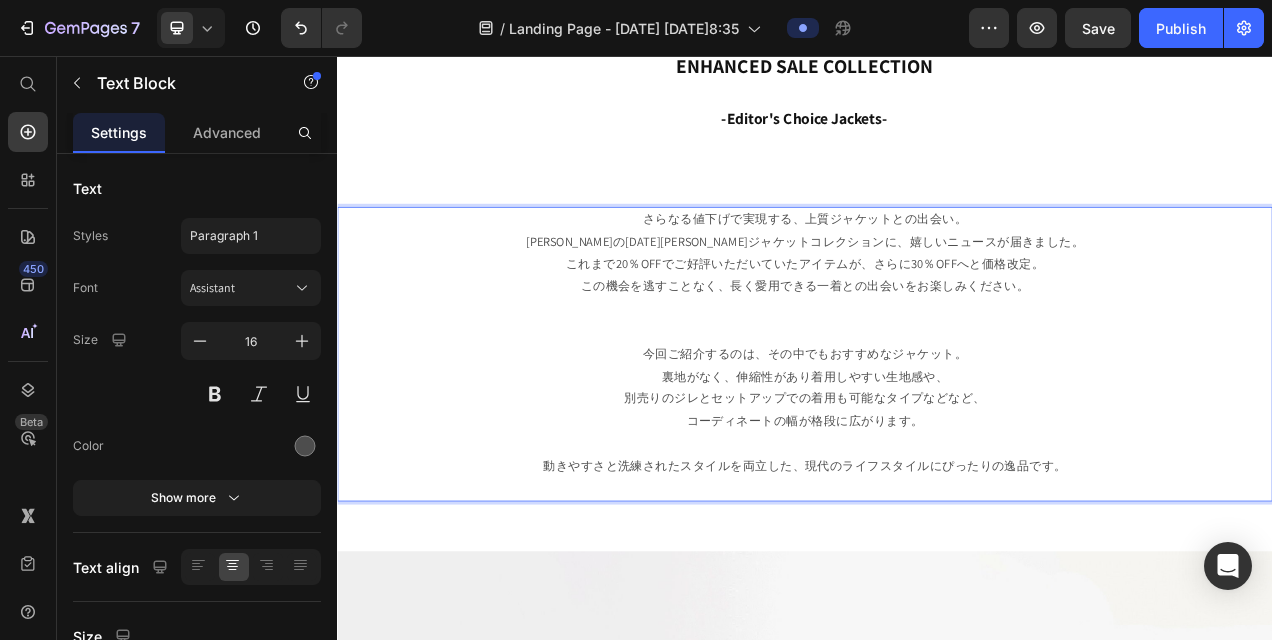 scroll, scrollTop: 26, scrollLeft: 0, axis: vertical 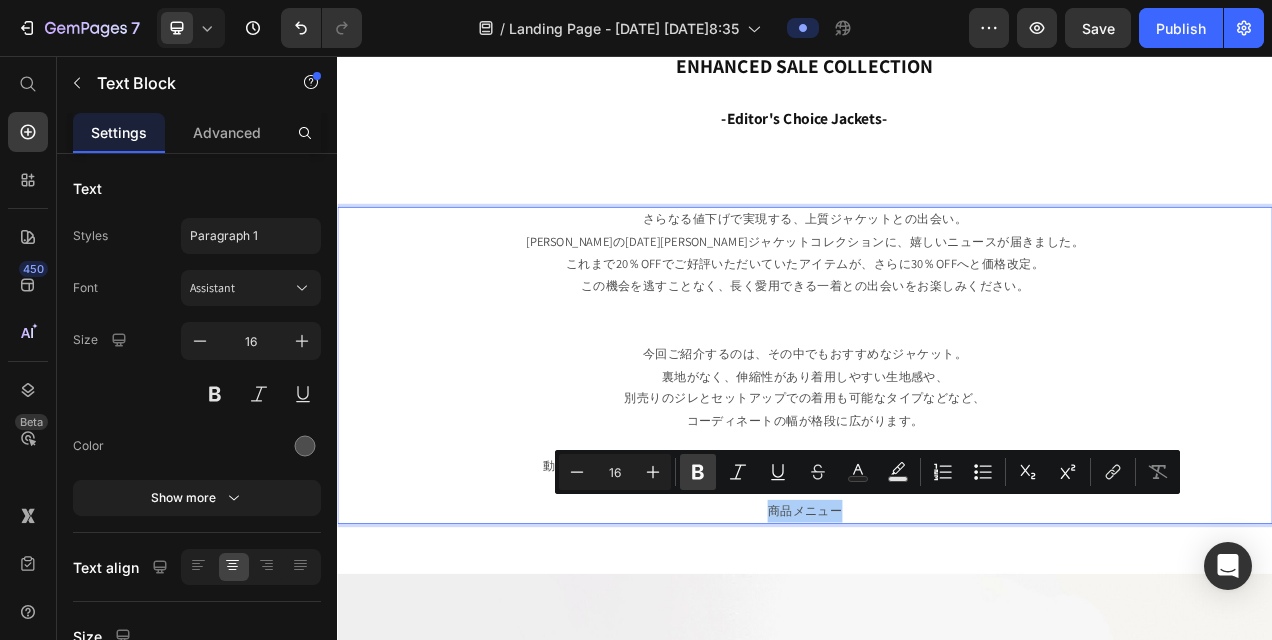 click on "Bold" at bounding box center (698, 472) 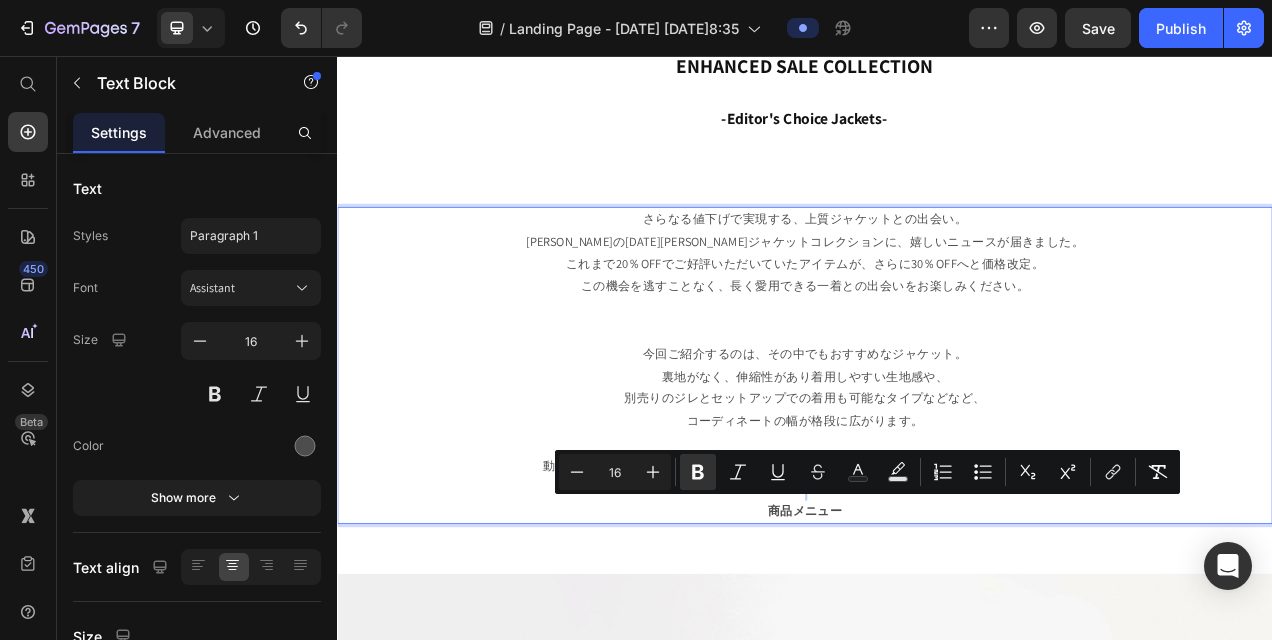 click on "今回ご紹介するのは、その中でもおすすめなジャケット。 裏地がなく、伸縮性があり着用しやすい生地感や、 別売りのジレとセットアップでの着用も可能なタイプなどなど、 コーディネートの幅が格段に広がります。 動きやすさと洗練されたスタイルを両立した、現代のライフスタイルにぴったりの逸品です。 商品メニュー" at bounding box center (937, 540) 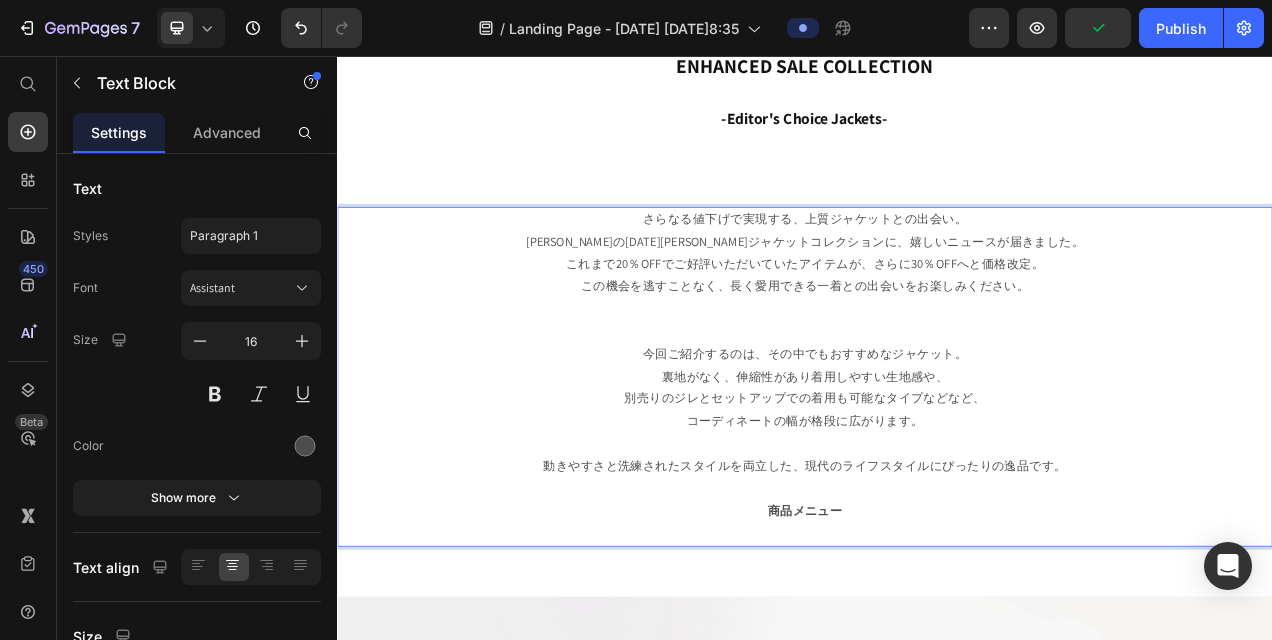 scroll, scrollTop: 134, scrollLeft: 0, axis: vertical 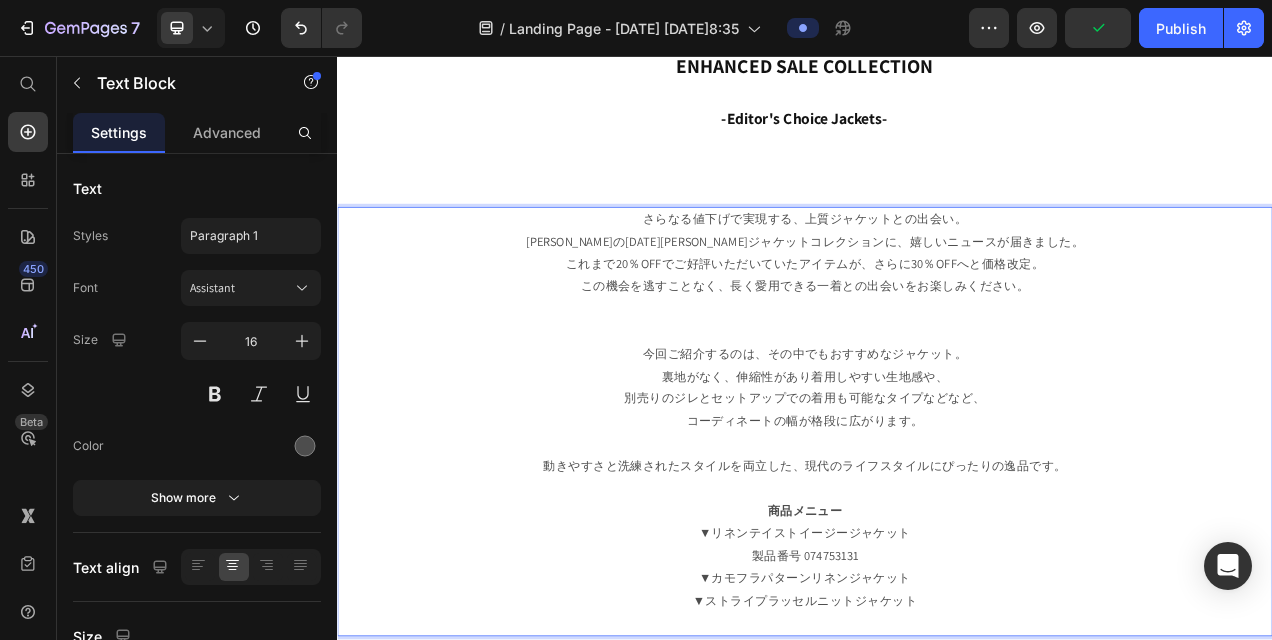 click on "今回ご紹介するのは、その中でもおすすめなジャケット。 裏地がなく、伸縮性があり着用しやすい生地感や、 別売りのジレとセットアップでの着用も可能なタイプなどなど、 コーディネートの幅が格段に広がります。 動きやすさと洗練されたスタイルを両立した、現代のライフスタイルにぴったりの逸品です。 商品メニュー ▼リネンテイストイージージャケット ⁠⁠⁠⁠⁠⁠⁠製品番号 074753131　 ▼カモフラパターンリネンジャケット ▼ストライプラッセルニットジャケット" at bounding box center [937, 612] 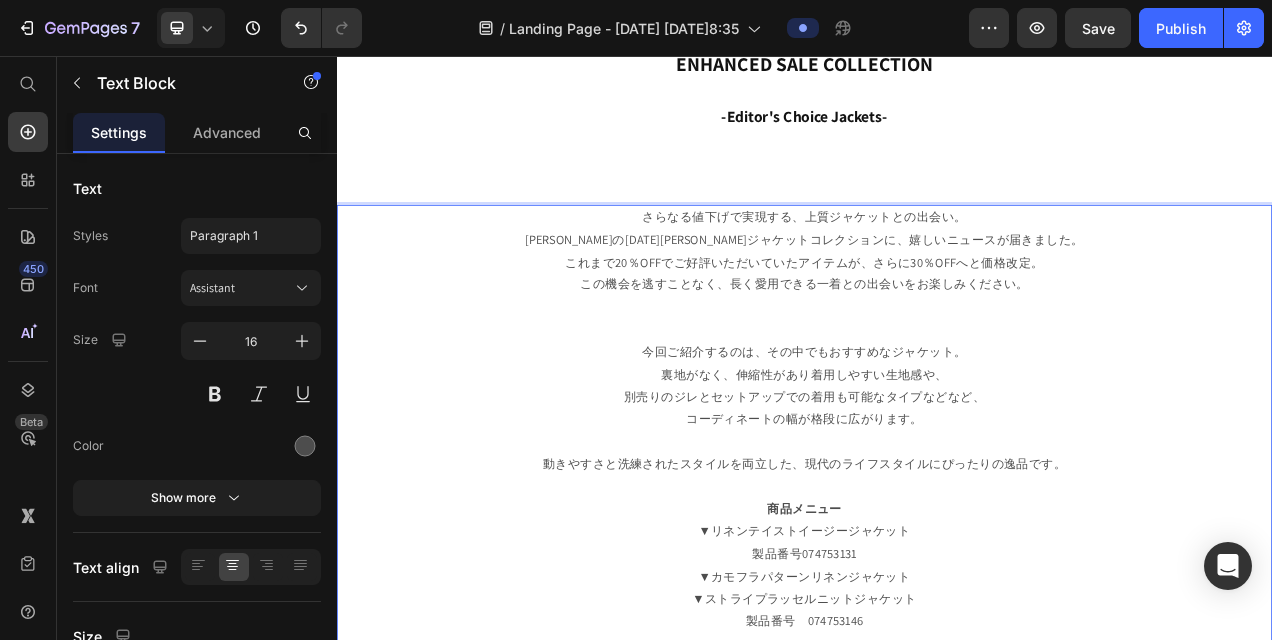 scroll, scrollTop: 1881, scrollLeft: 0, axis: vertical 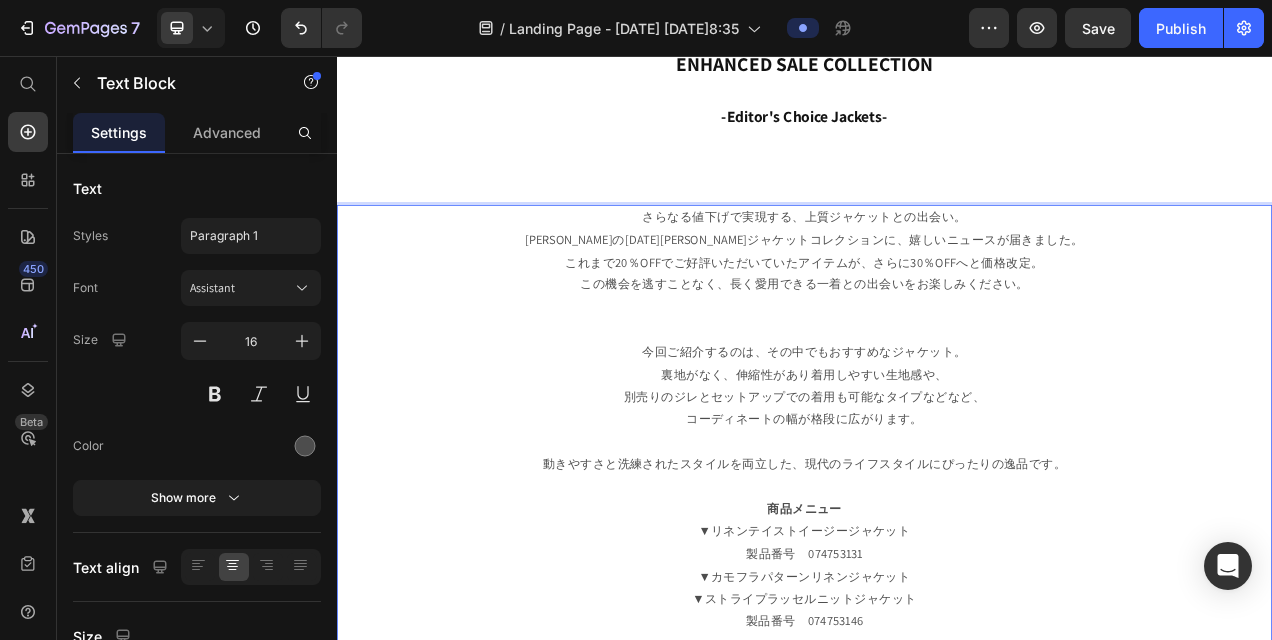 click on "今回ご紹介するのは、その中でもおすすめなジャケット。 裏地がなく、伸縮性があり着用しやすい生地感や、 別売りのジレとセットアップでの着用も可能なタイプなどなど、 コーディネートの幅が格段に広がります。 動きやすさと洗練されたスタイルを両立した、現代のライフスタイルにぴったりの逸品です。 商品メニュー ▼リネンテイストイージージャケット 製品番号　074753131　 ▼カモフラパターンリネンジャケット ▼ストライプラッセルニットジャケット 製品番号　074753146" at bounding box center (937, 624) 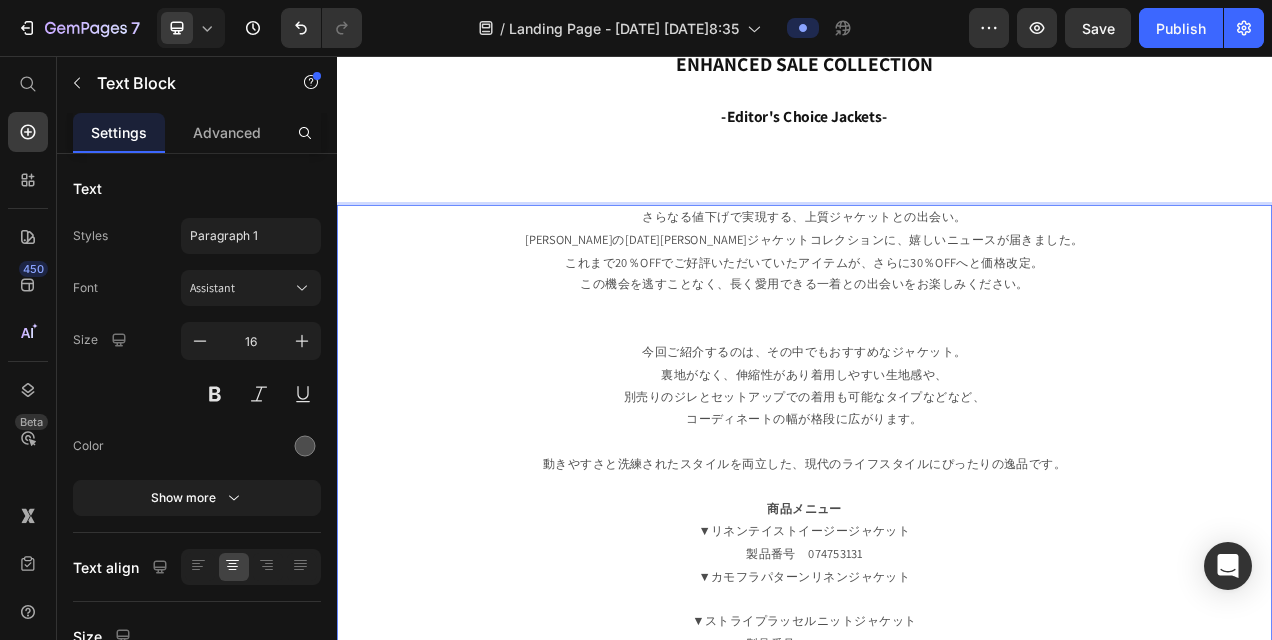 scroll, scrollTop: 2017, scrollLeft: 0, axis: vertical 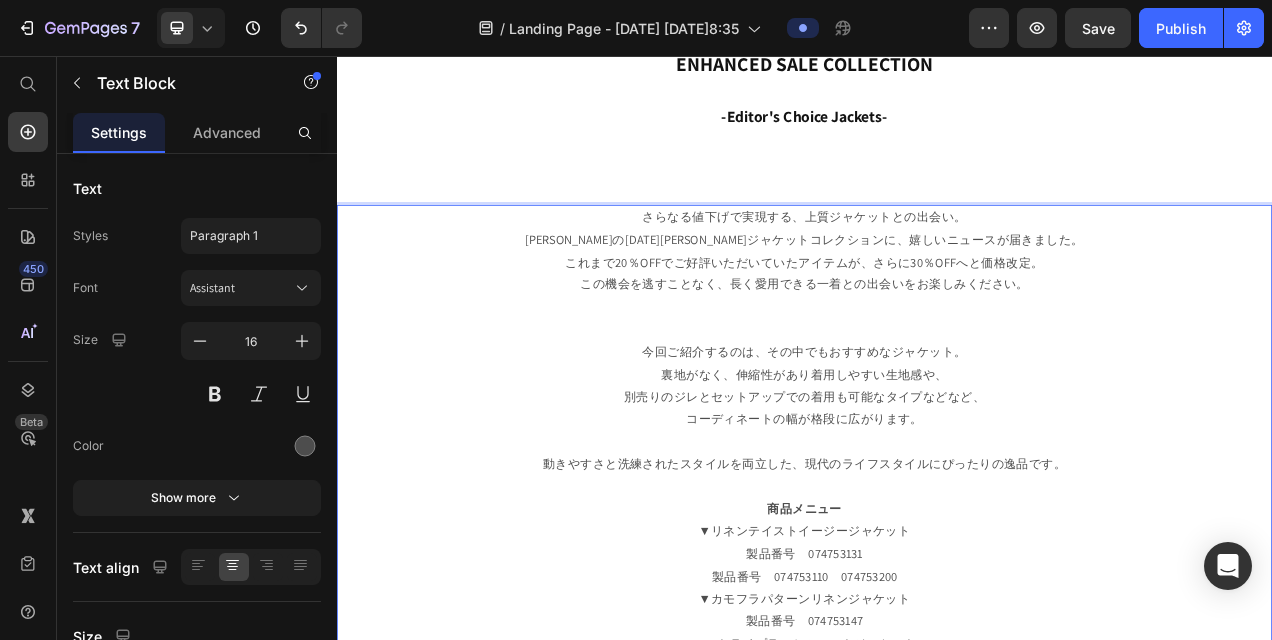 click on "今回ご紹介するのは、その中でもおすすめなジャケット。 裏地がなく、伸縮性があり着用しやすい生地感や、 別売りのジレとセットアップでの着用も可能なタイプなどなど、 コーディネートの幅が格段に広がります。 動きやすさと洗練されたスタイルを両立した、現代のライフスタイルにぴったりの逸品です。 商品メニュー ▼リネンテイストイージージャケット 製品番号　074753131 製品番号　074753110　074753200　 ▼カモフラパターンリネンジャケット 製品番号　074753147 ▼ストライプラッセルニットジャケット 製品番号　074753146" at bounding box center (937, 653) 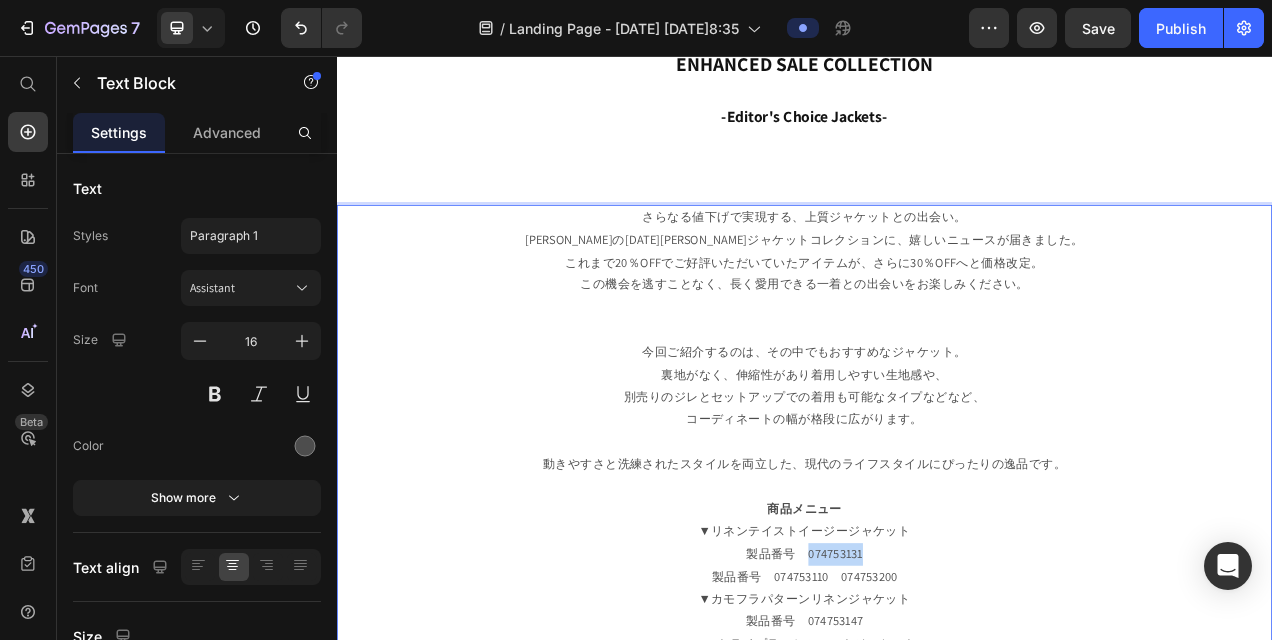 drag, startPoint x: 938, startPoint y: 689, endPoint x: 1006, endPoint y: 689, distance: 68 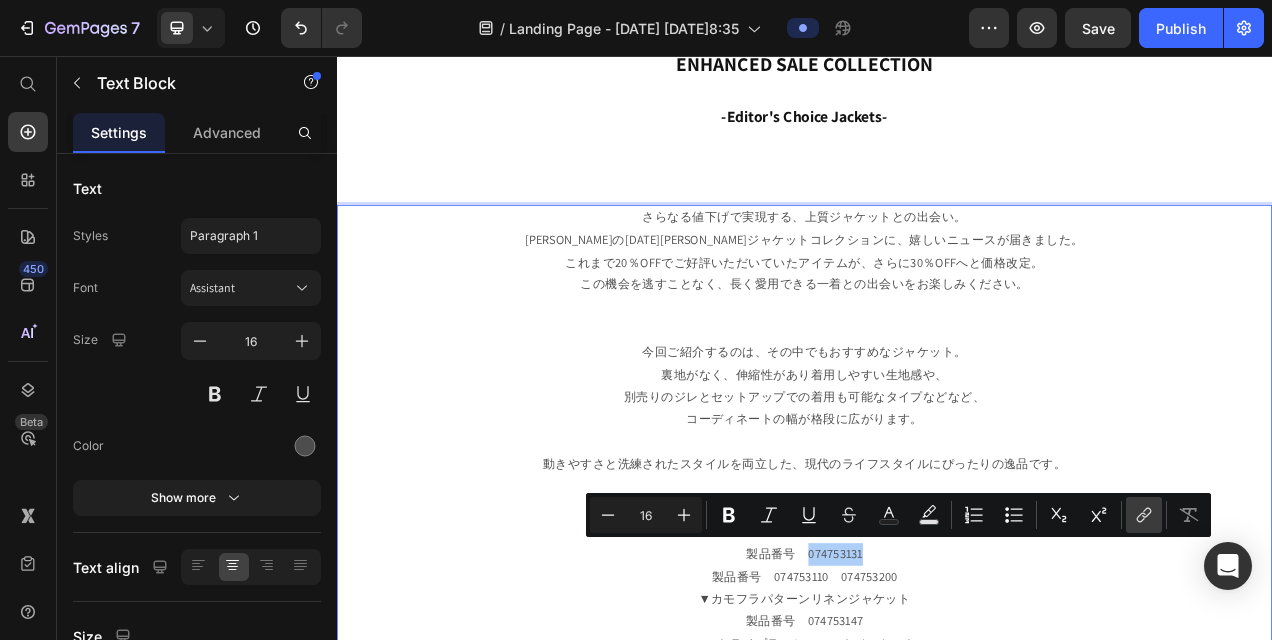 click 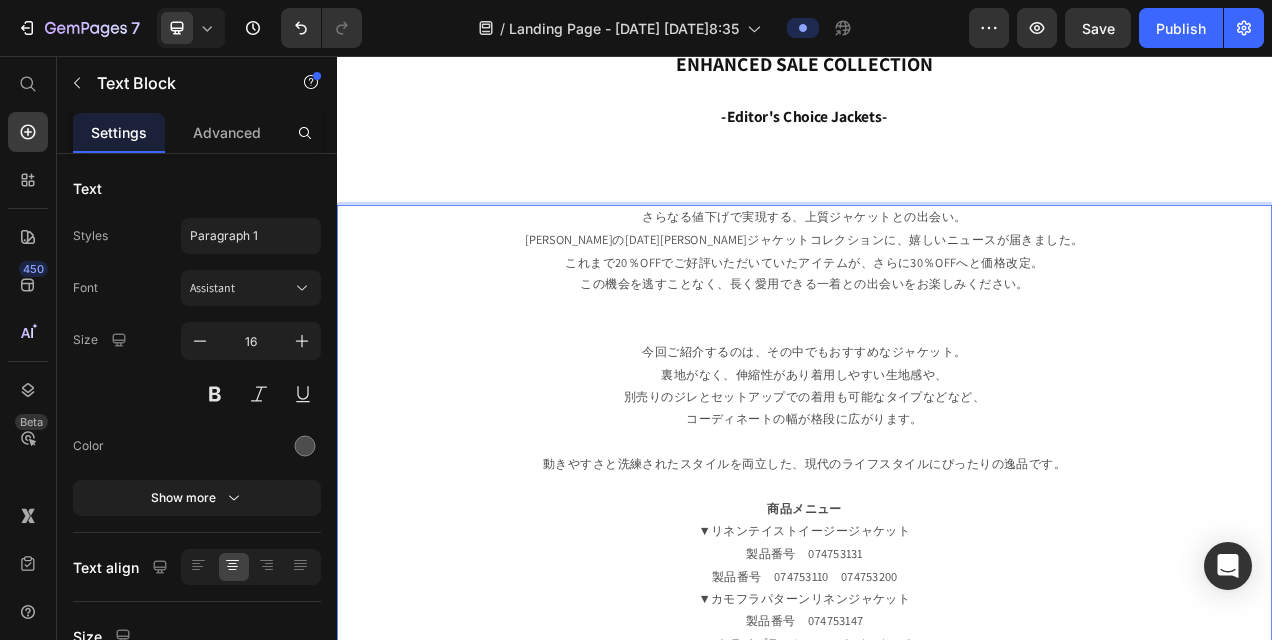 click on "今回ご紹介するのは、その中でもおすすめなジャケット。 裏地がなく、伸縮性があり着用しやすい生地感や、 別売りのジレとセットアップでの着用も可能なタイプなどなど、 コーディネートの幅が格段に広がります。 動きやすさと洗練されたスタイルを両立した、現代のライフスタイルにぴったりの逸品です。 商品メニュー ▼リネンテイストイージージャケット 製品番号　074753131 製品番号　074753110　074753200　 ▼カモフラパターンリネンジャケット 製品番号　074753147 ▼ストライプラッセルニットジャケット 製品番号　074753146" at bounding box center [937, 653] 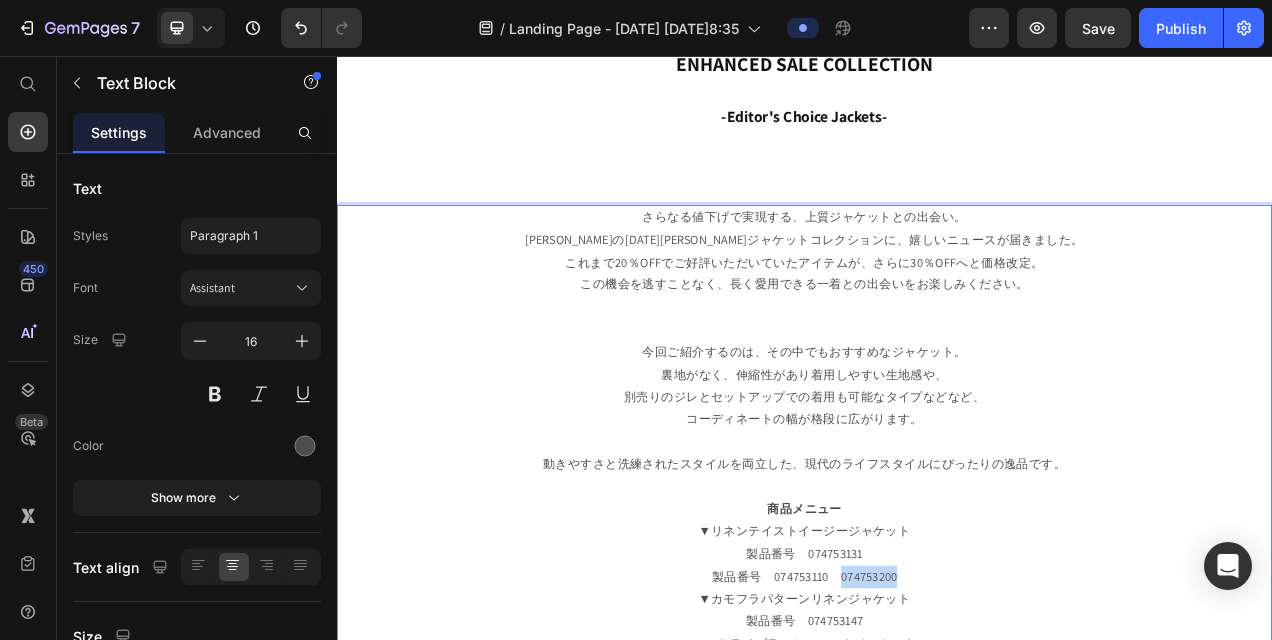 drag, startPoint x: 1052, startPoint y: 711, endPoint x: 978, endPoint y: 712, distance: 74.00676 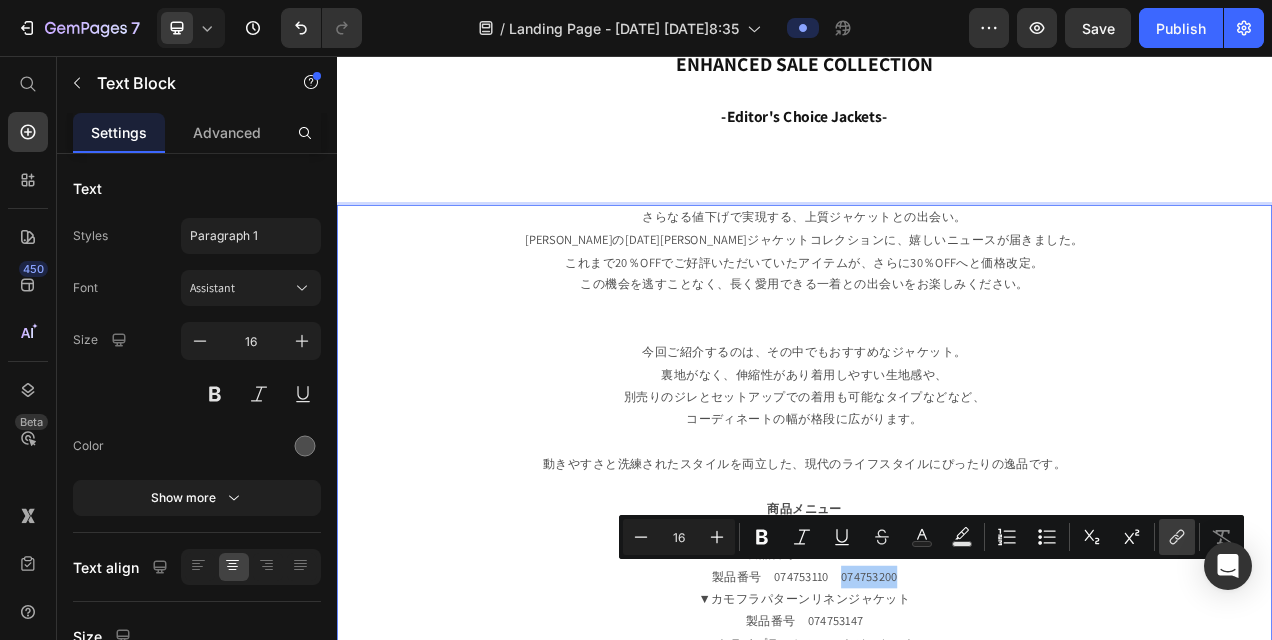 click 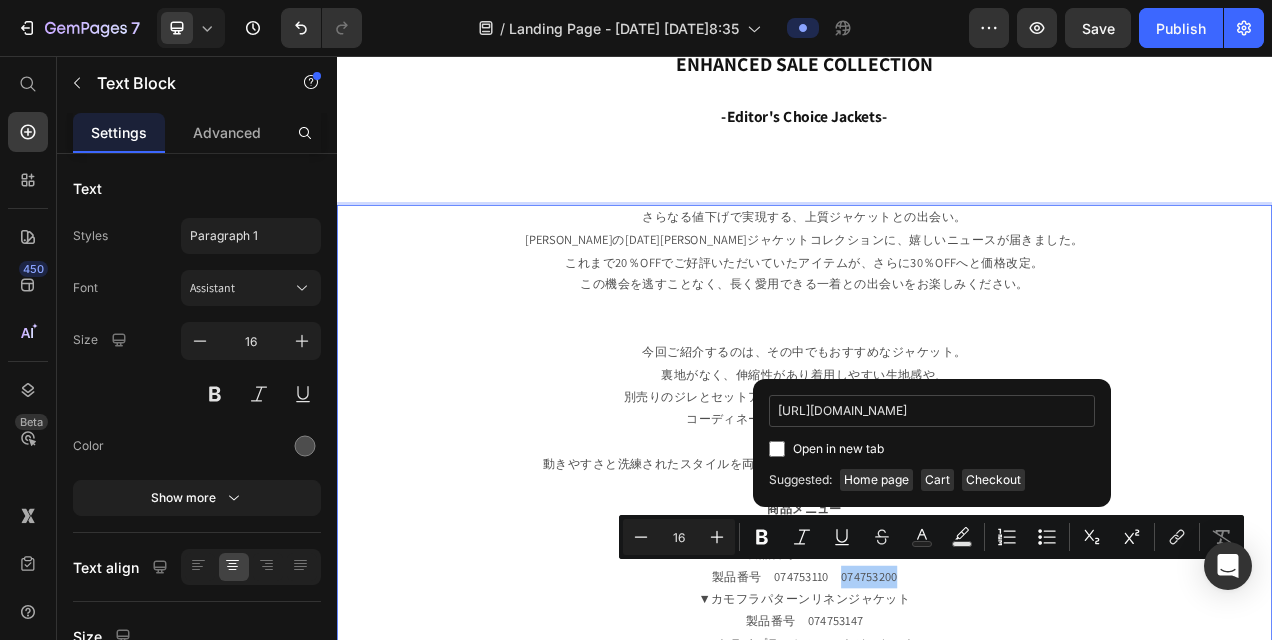 scroll, scrollTop: 0, scrollLeft: 563, axis: horizontal 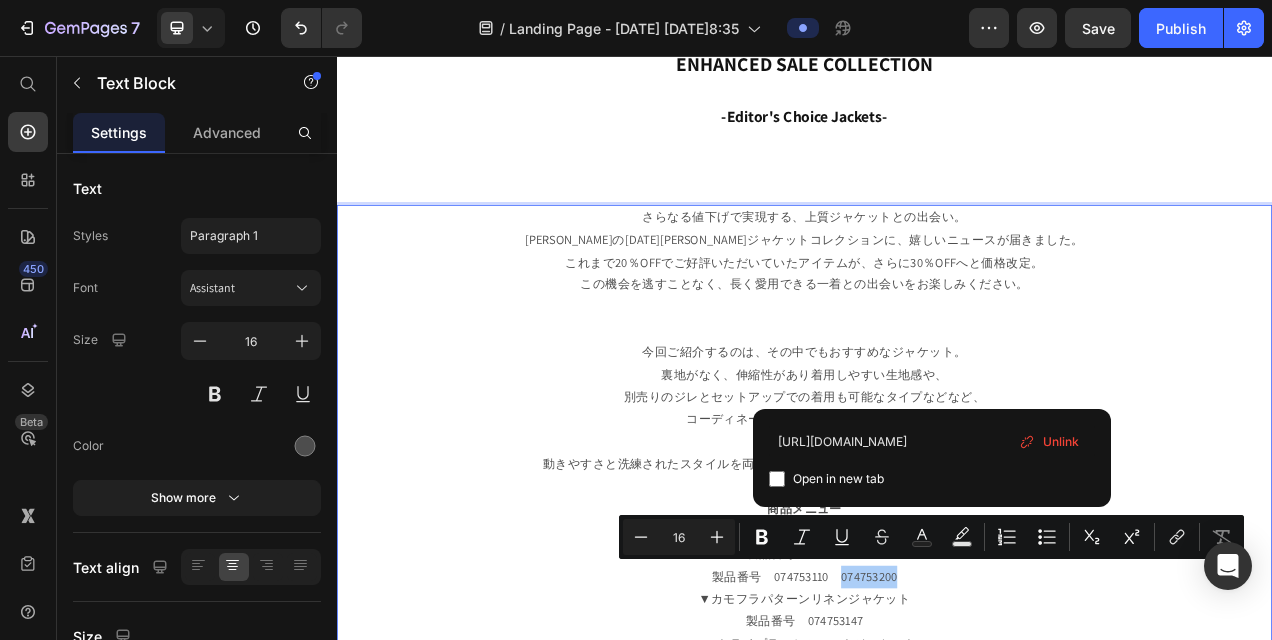 type on "[URL][DOMAIN_NAME]" 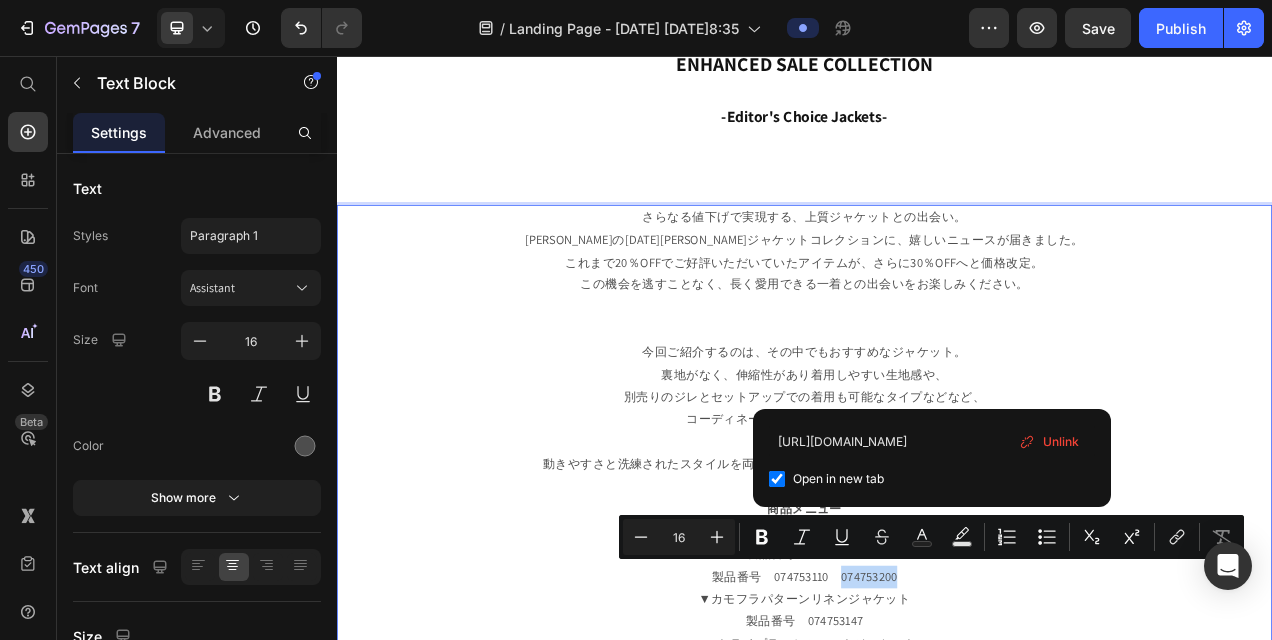 checkbox on "true" 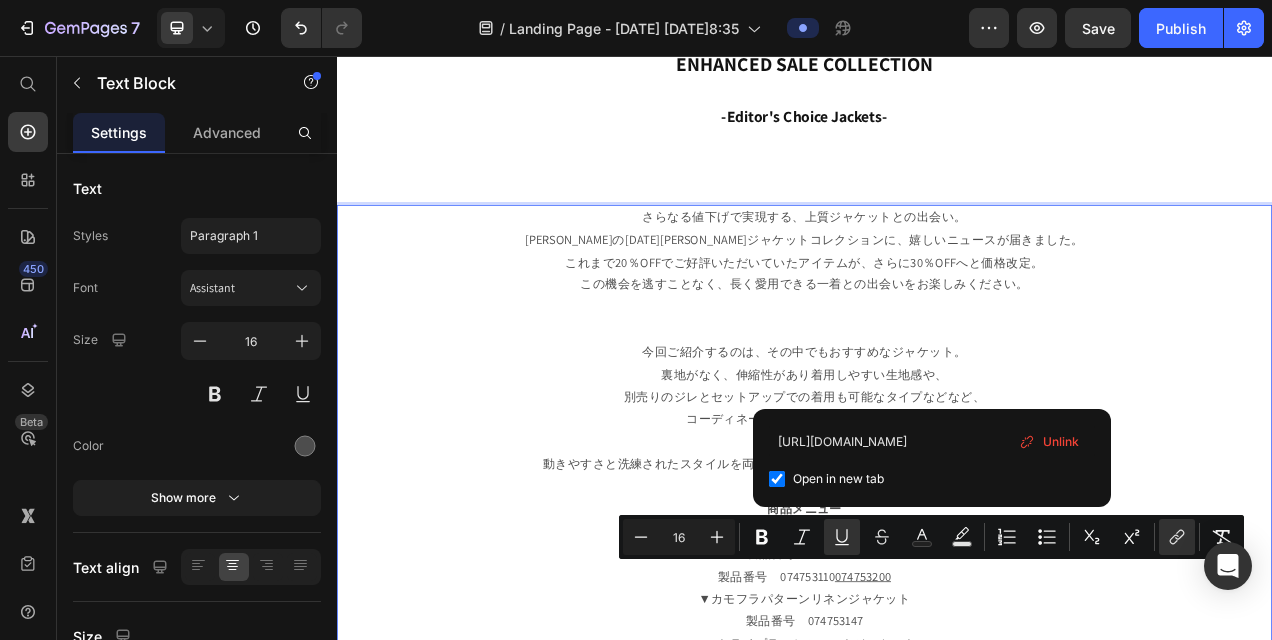 click on "[PERSON_NAME]の2025[DATE]ジャケットコレクションに、嬉しいニュースが届きました。 これまで20％OFFでご好評いただいていたアイテムが、さらに30％OFFへと価格改定。 この機会を逃すことなく、長く愛用できる一着との出会いをお楽しみください。" at bounding box center (937, 351) 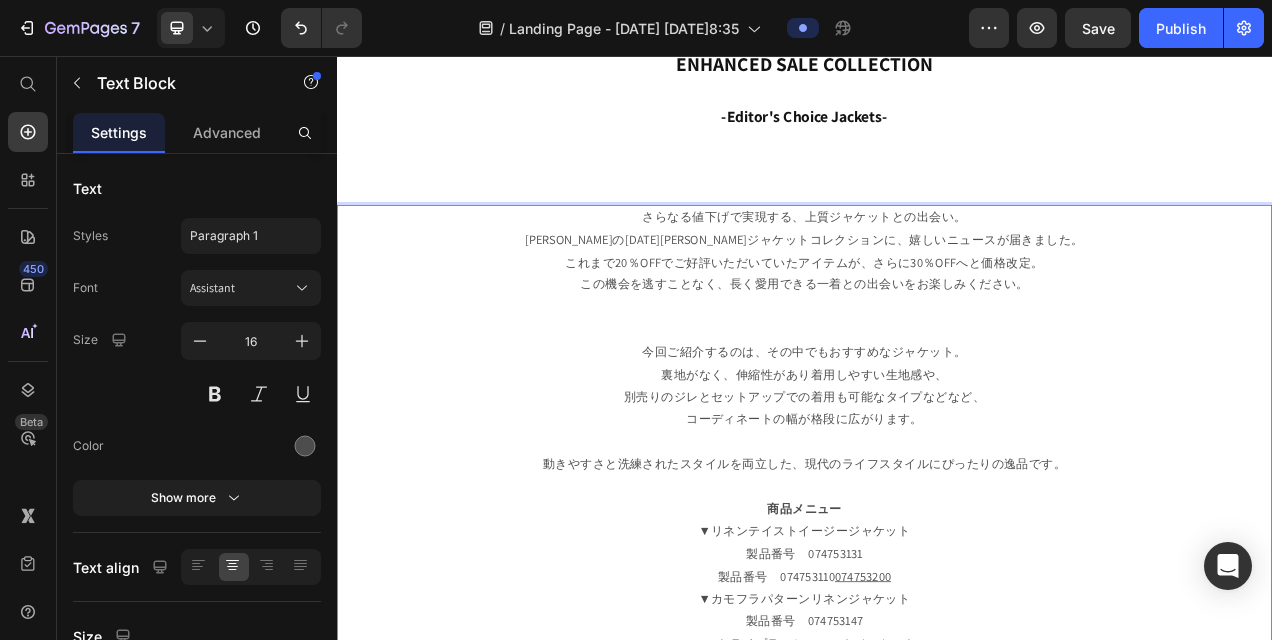 click on "今回ご紹介するのは、その中でもおすすめなジャケット。 裏地がなく、伸縮性があり着用しやすい生地感や、 別売りのジレとセットアップでの着用も可能なタイプなどなど、 コーディネートの幅が格段に広がります。 動きやすさと洗練されたスタイルを両立した、現代のライフスタイルにぴったりの逸品です。 商品メニュー ▼リネンテイストイージージャケット 製品番号　074753131 製品番号　074753110　 074753200 　 ▼カモフラパターンリネンジャケット 製品番号　074753147 ▼ストライプラッセルニットジャケット 製品番号　074753146" at bounding box center [937, 653] 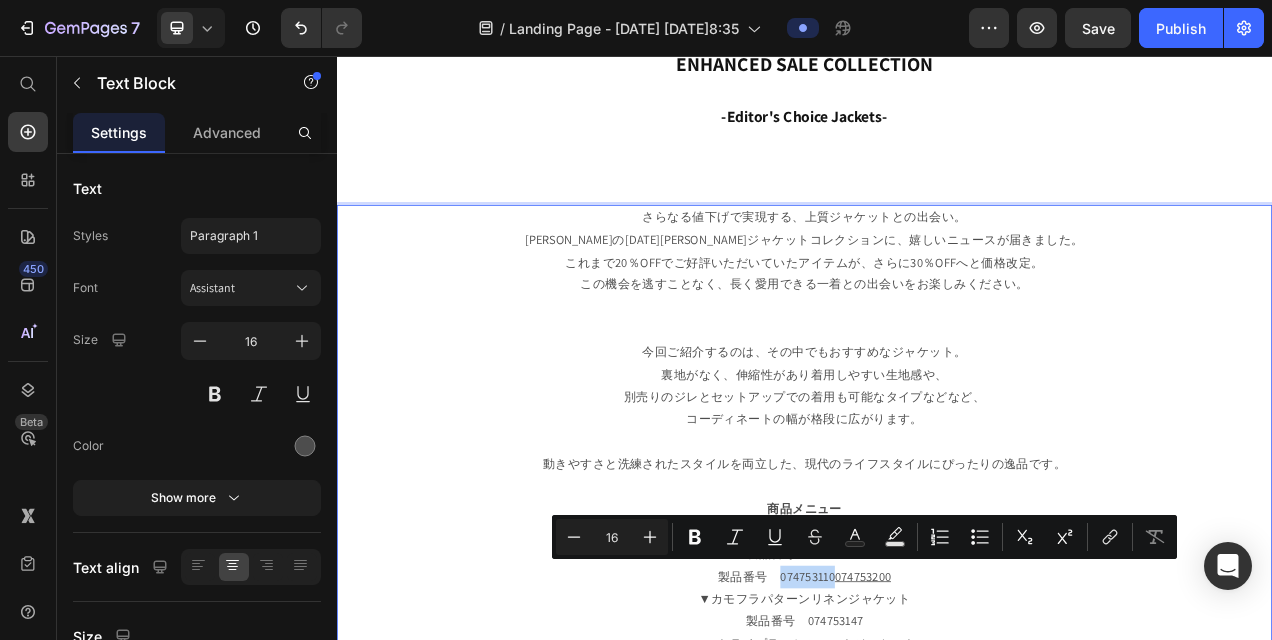 drag, startPoint x: 959, startPoint y: 719, endPoint x: 891, endPoint y: 721, distance: 68.0294 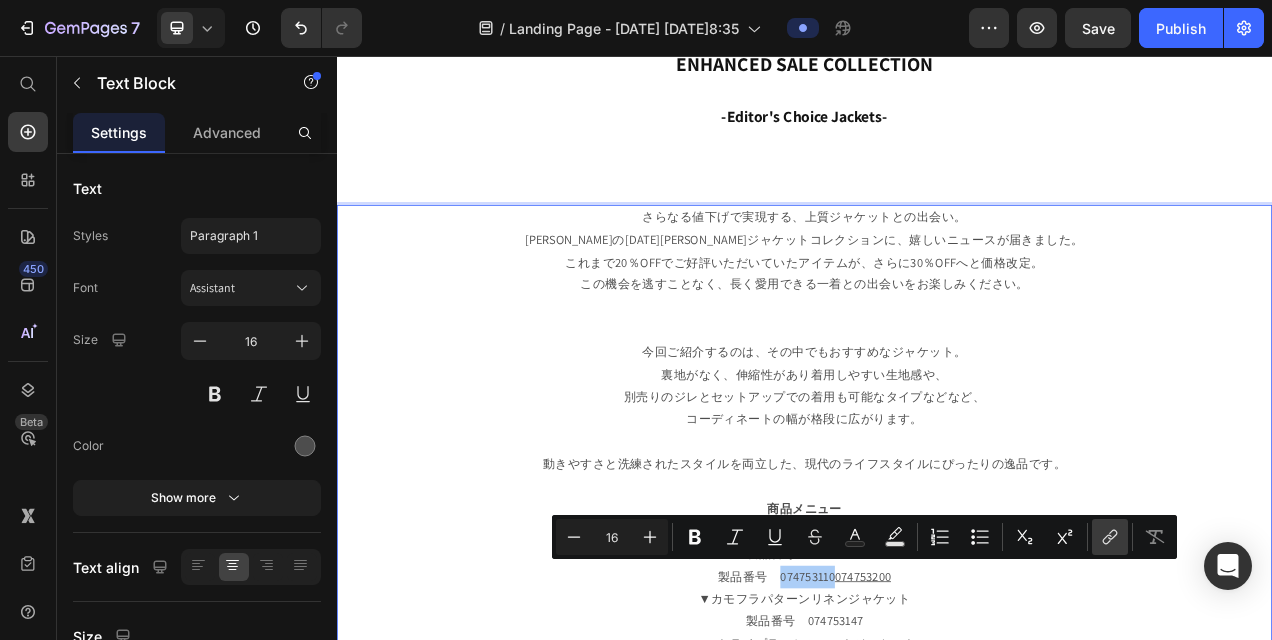 click 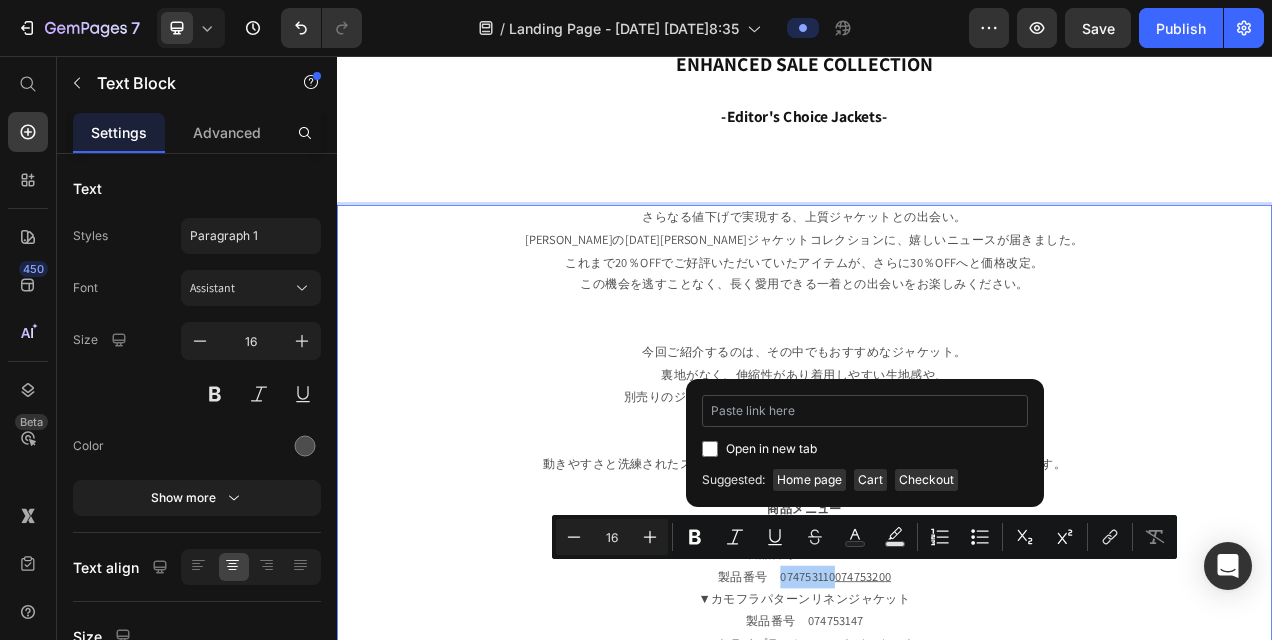 click at bounding box center [865, 411] 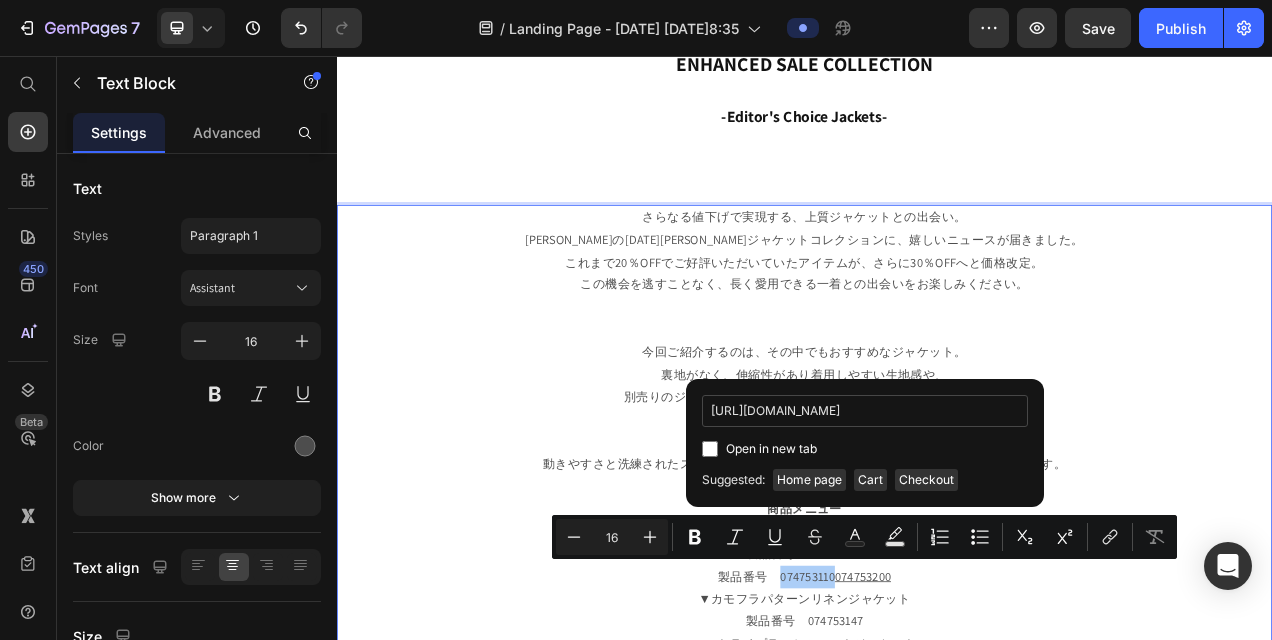 scroll, scrollTop: 0, scrollLeft: 451, axis: horizontal 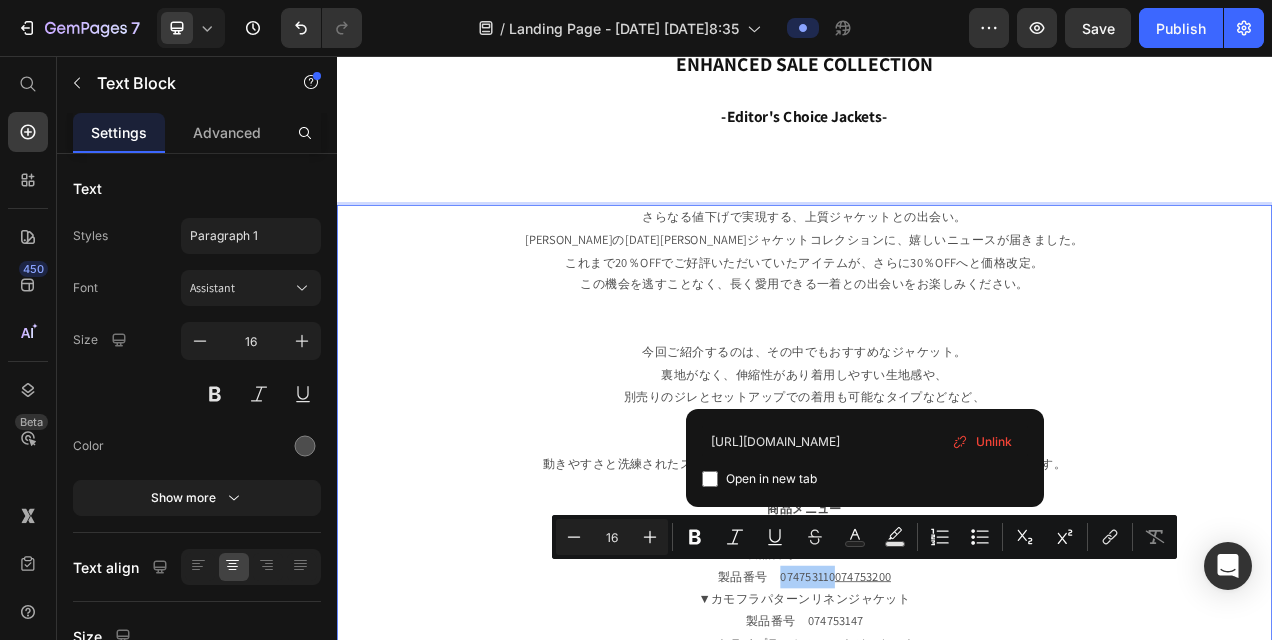 type on "[URL][DOMAIN_NAME]" 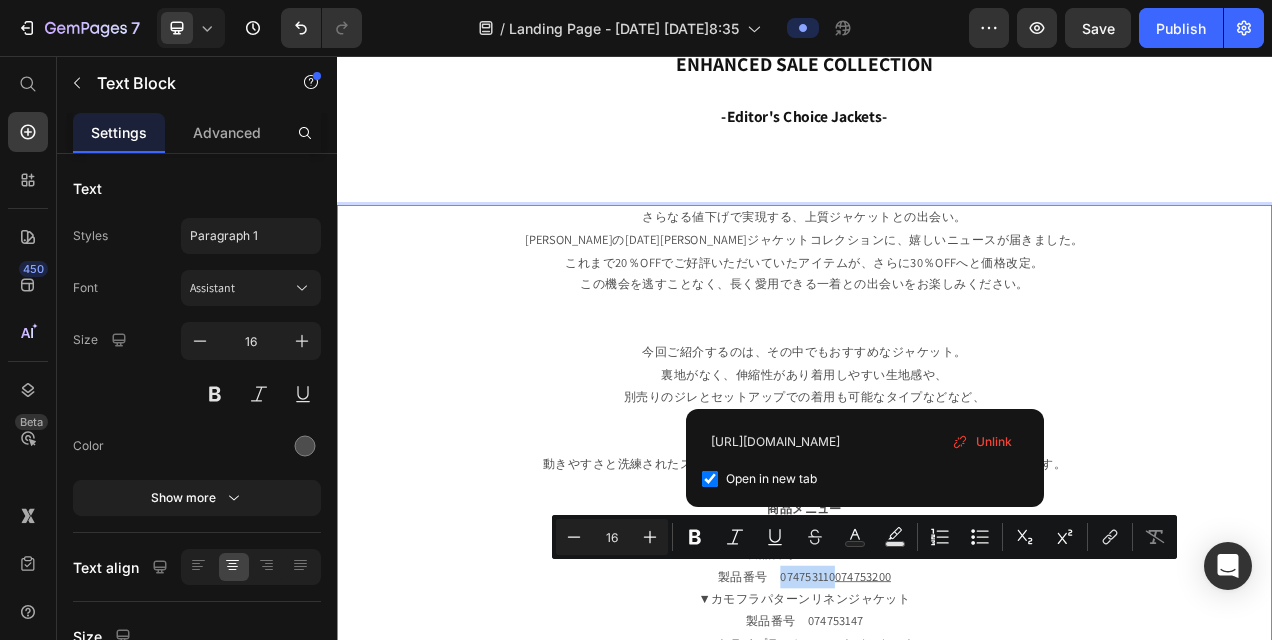 checkbox on "true" 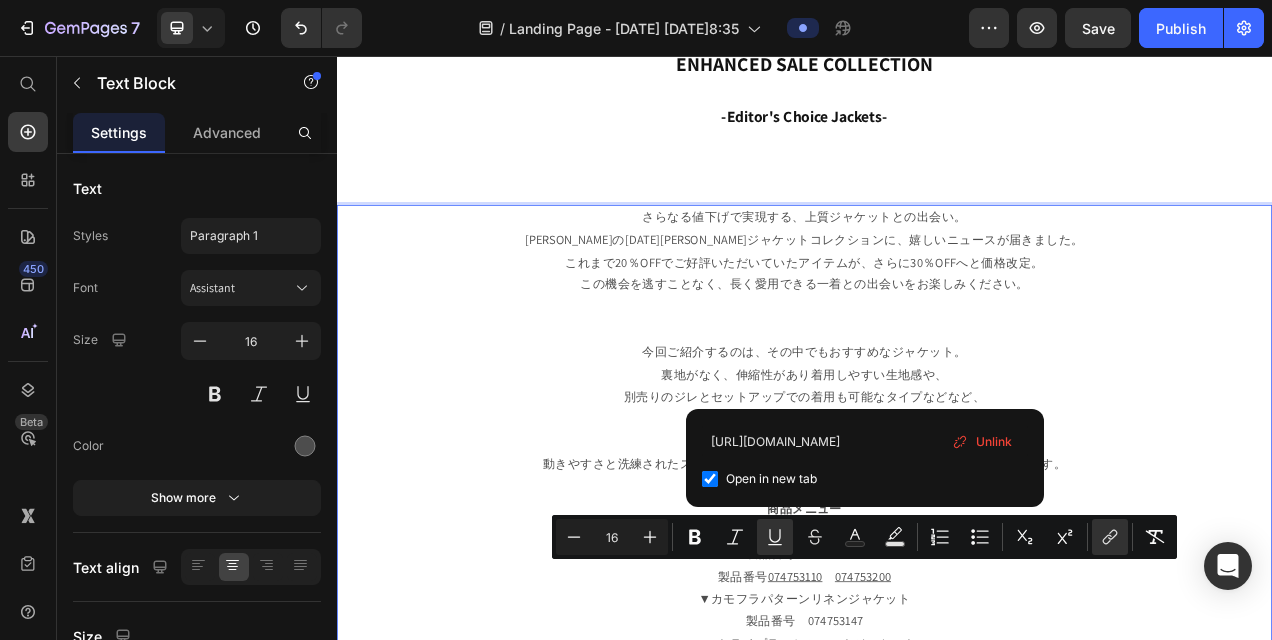click on "今回ご紹介するのは、その中でもおすすめなジャケット。 裏地がなく、伸縮性があり着用しやすい生地感や、 別売りのジレとセットアップでの着用も可能なタイプなどなど、 コーディネートの幅が格段に広がります。 動きやすさと洗練されたスタイルを両立した、現代のライフスタイルにぴったりの逸品です。 商品メニュー ▼リネンテイストイージージャケット 製品番号　074753131 製品番号　 074753110 　 074753200 　 ▼カモフラパターンリネンジャケット 製品番号　074753147 ▼ストライプラッセルニットジャケット 製品番号　074753146" at bounding box center (937, 653) 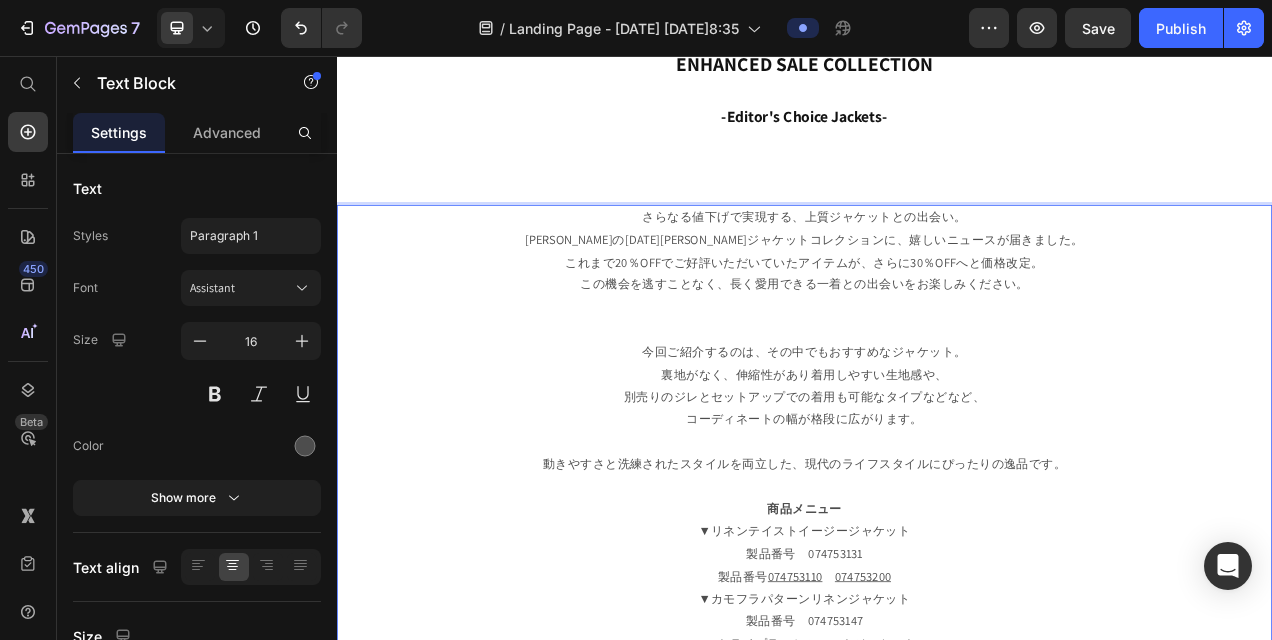 click on "今回ご紹介するのは、その中でもおすすめなジャケット。 裏地がなく、伸縮性があり着用しやすい生地感や、 別売りのジレとセットアップでの着用も可能なタイプなどなど、 コーディネートの幅が格段に広がります。 動きやすさと洗練されたスタイルを両立した、現代のライフスタイルにぴったりの逸品です。 商品メニュー ▼リネンテイストイージージャケット 製品番号　074753131 製品番号　 074753110 　 074753200 　 ▼カモフラパターンリネンジャケット 製品番号　074753147 ▼ストライプラッセルニットジャケット 製品番号　074753146" at bounding box center [937, 653] 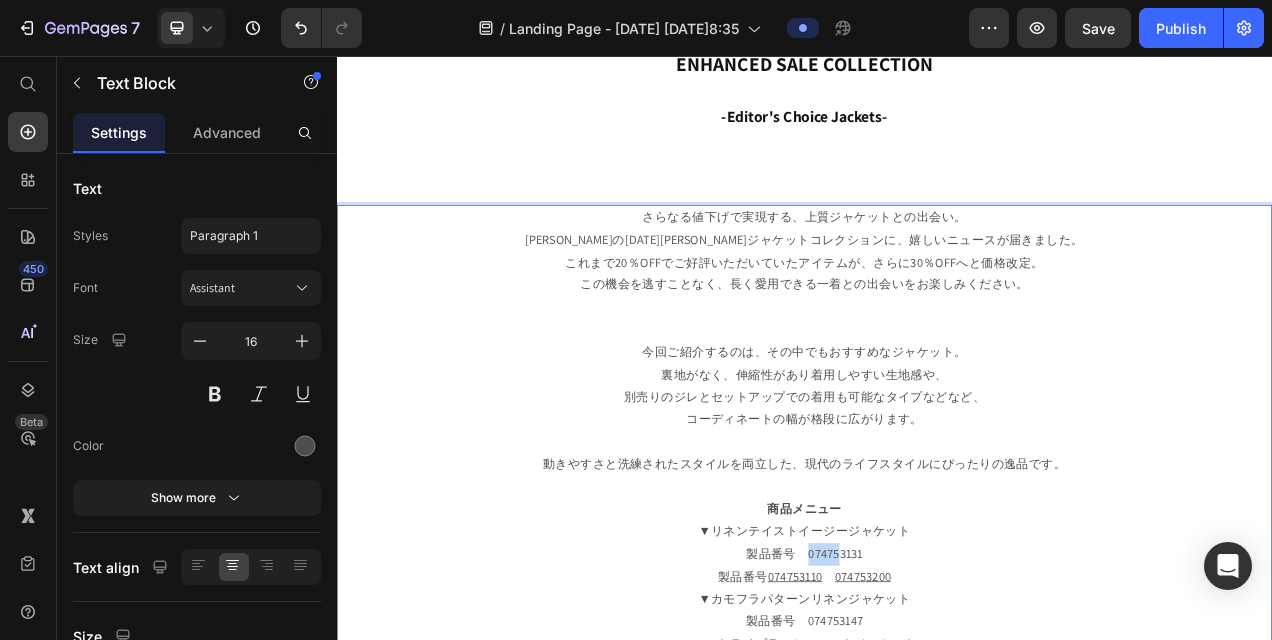 drag, startPoint x: 937, startPoint y: 689, endPoint x: 991, endPoint y: 692, distance: 54.08327 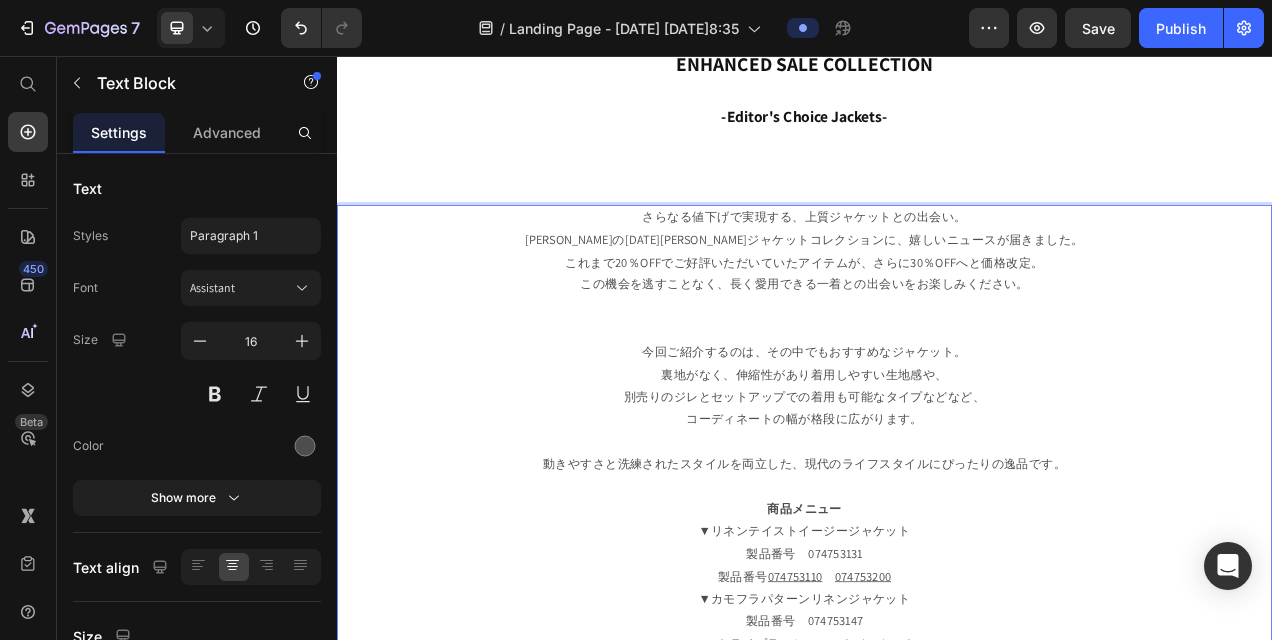 click on "今回ご紹介するのは、その中でもおすすめなジャケット。 裏地がなく、伸縮性があり着用しやすい生地感や、 別売りのジレとセットアップでの着用も可能なタイプなどなど、 コーディネートの幅が格段に広がります。 動きやすさと洗練されたスタイルを両立した、現代のライフスタイルにぴったりの逸品です。 商品メニュー ▼リネンテイストイージージャケット 製品番号　074753131 製品番号　 074753110 　 074753200 　 ▼カモフラパターンリネンジャケット 製品番号　074753147 ▼ストライプラッセルニットジャケット 製品番号　074753146" at bounding box center (937, 653) 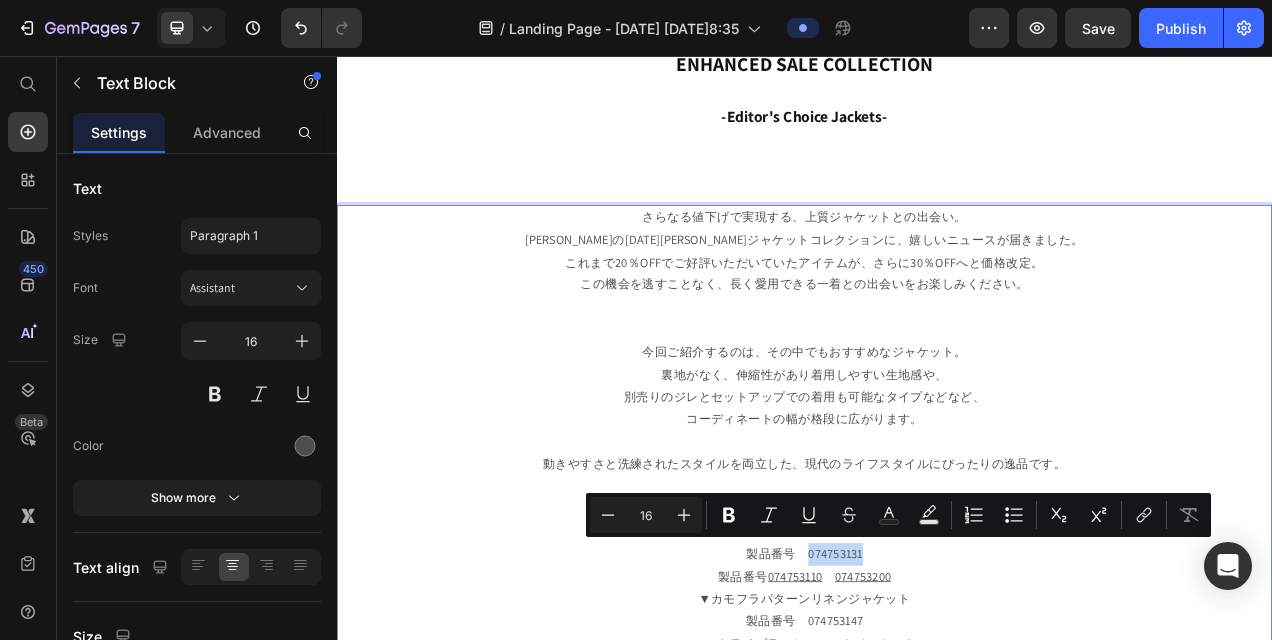 drag, startPoint x: 1009, startPoint y: 689, endPoint x: 930, endPoint y: 685, distance: 79.101204 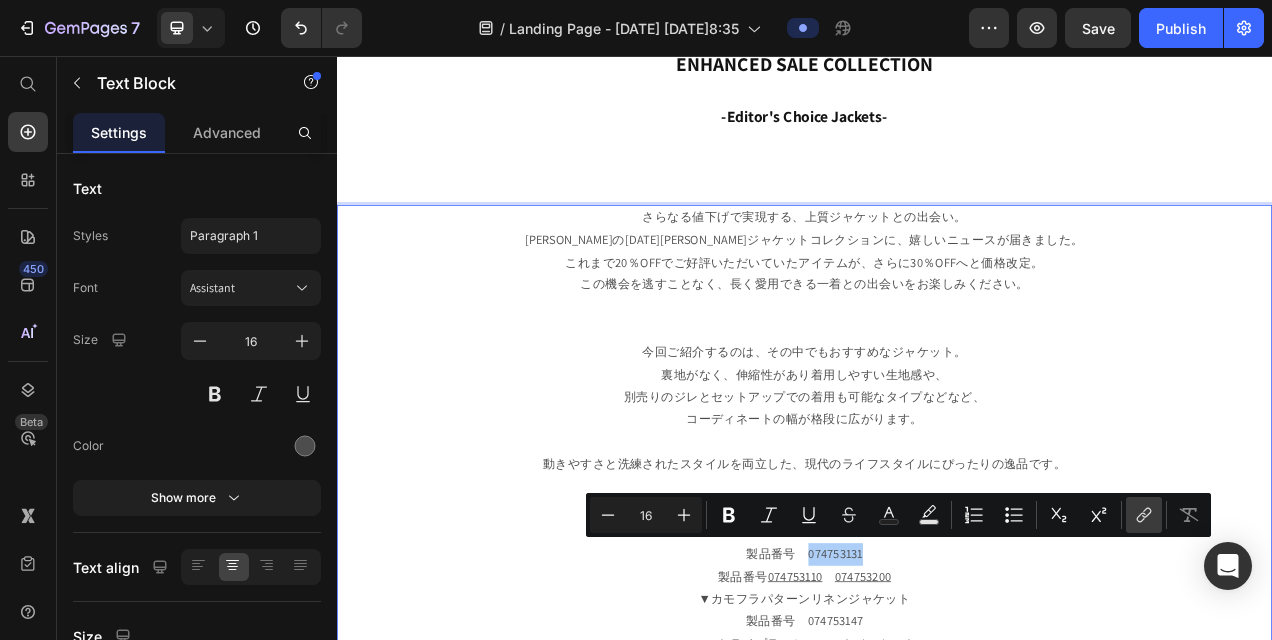 click 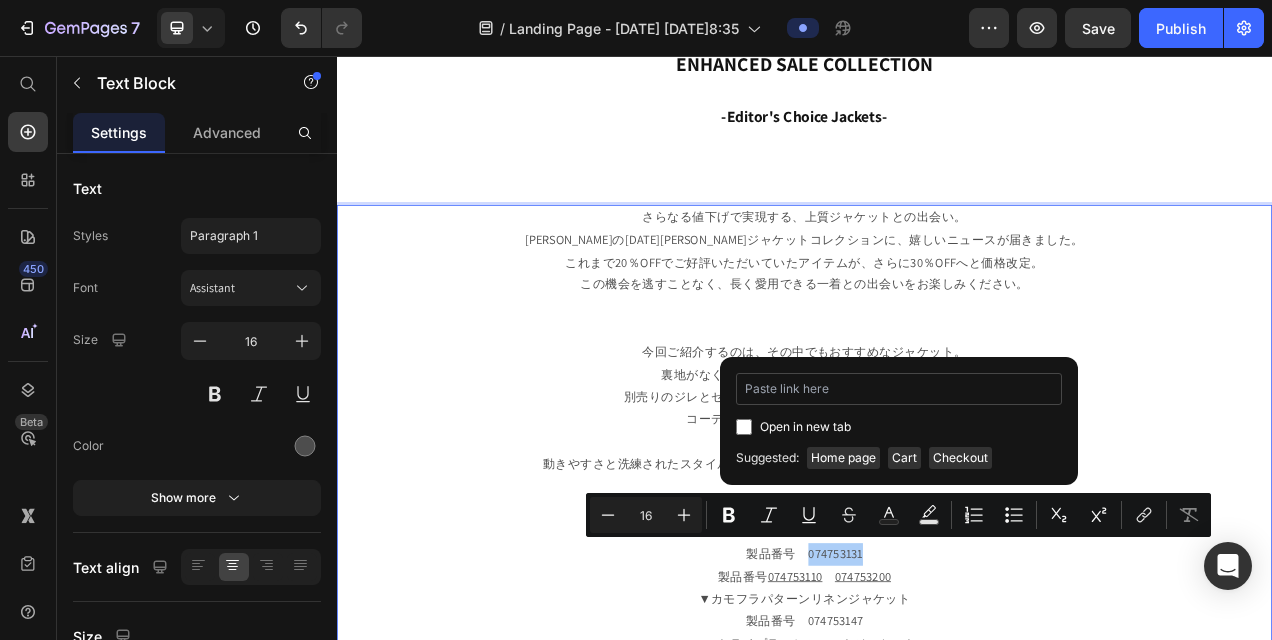 click at bounding box center [899, 389] 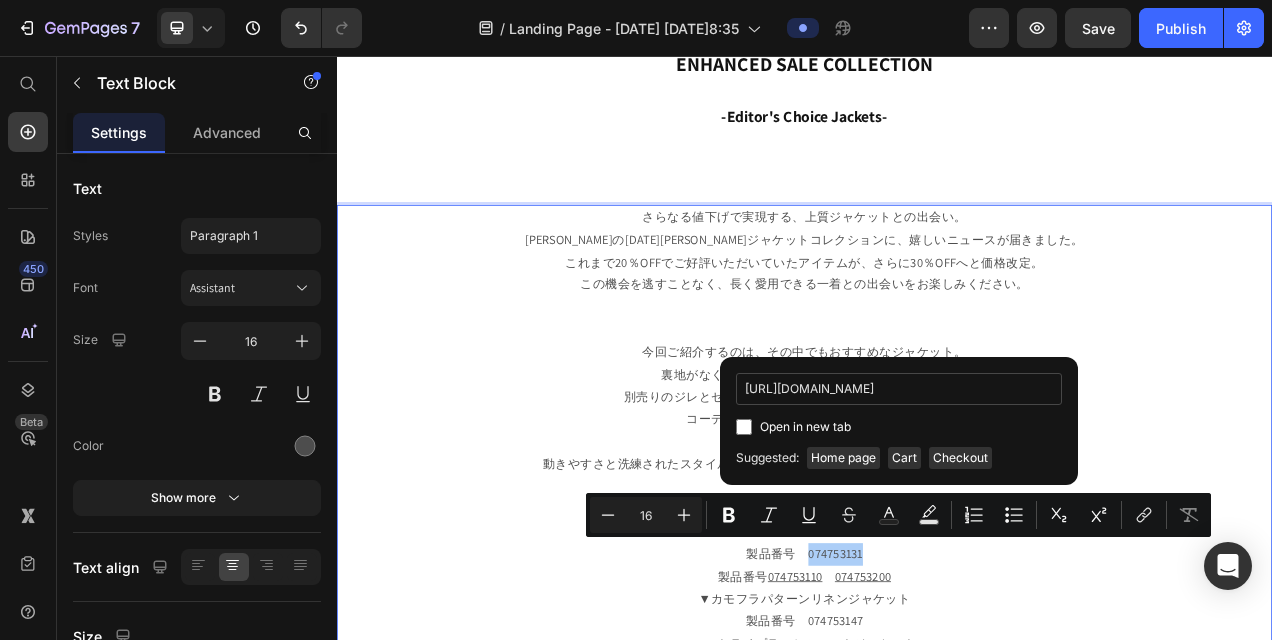 scroll, scrollTop: 0, scrollLeft: 385, axis: horizontal 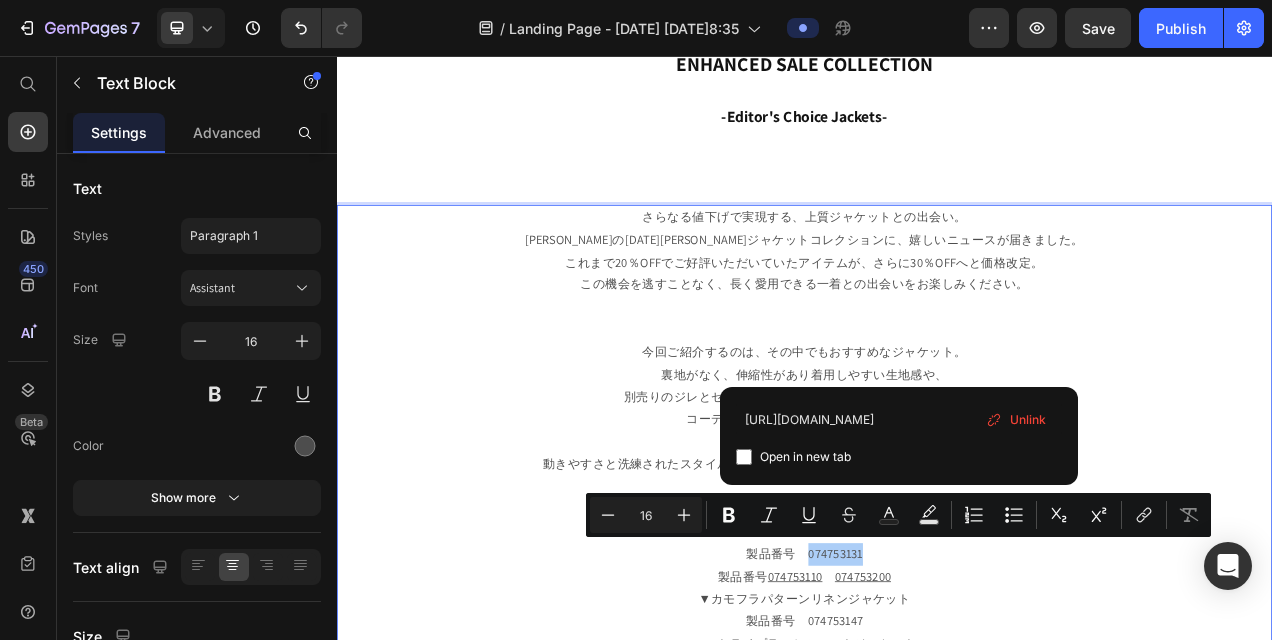 type on "[URL][DOMAIN_NAME]" 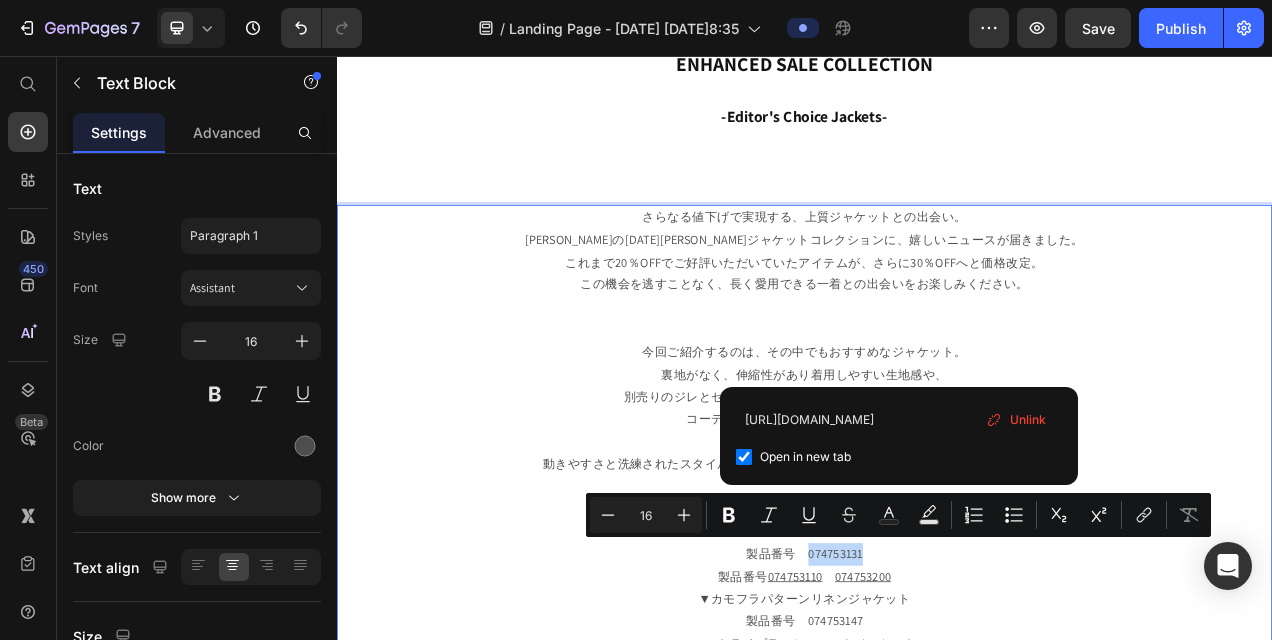 checkbox on "true" 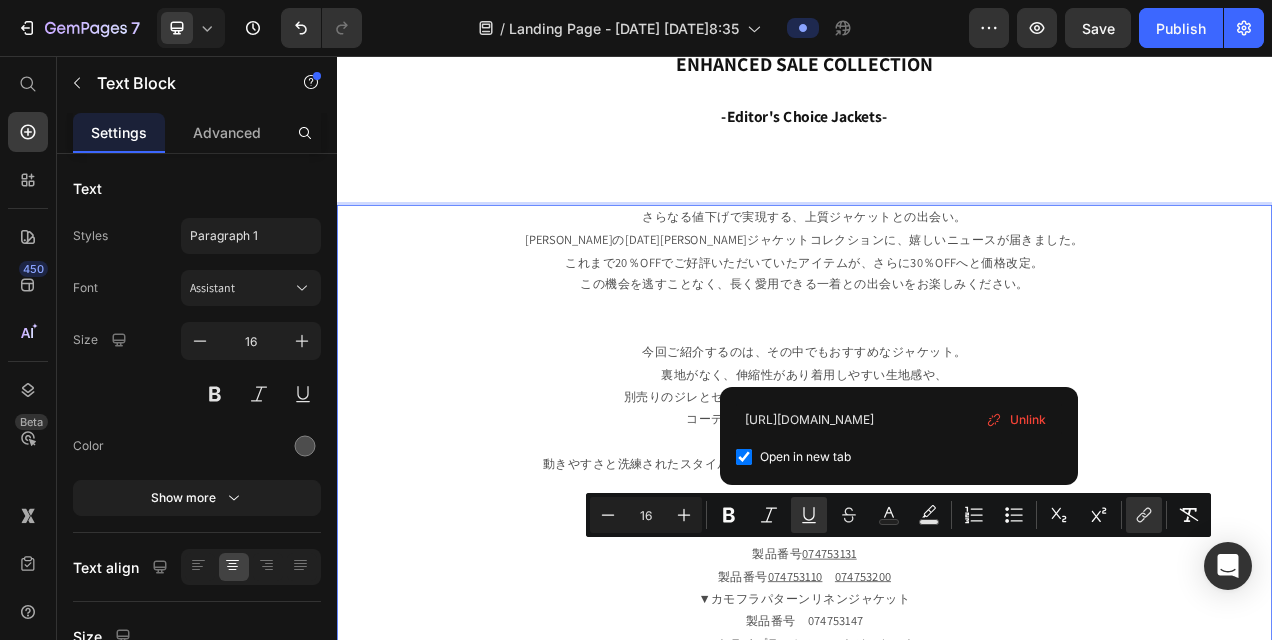 click on "今回ご紹介するのは、その中でもおすすめなジャケット。 裏地がなく、伸縮性があり着用しやすい生地感や、 別売りのジレとセットアップでの着用も可能なタイプなどなど、 コーディネートの幅が格段に広がります。 動きやすさと洗練されたスタイルを両立した、現代のライフスタイルにぴったりの逸品です。 商品メニュー ▼リネンテイストイージージャケット 製品番号　 074753131 製品番号　 074753110 　 074753200 　 ▼カモフラパターンリネンジャケット 製品番号　074753147 ▼ストライプラッセルニットジャケット 製品番号　074753146" at bounding box center (937, 653) 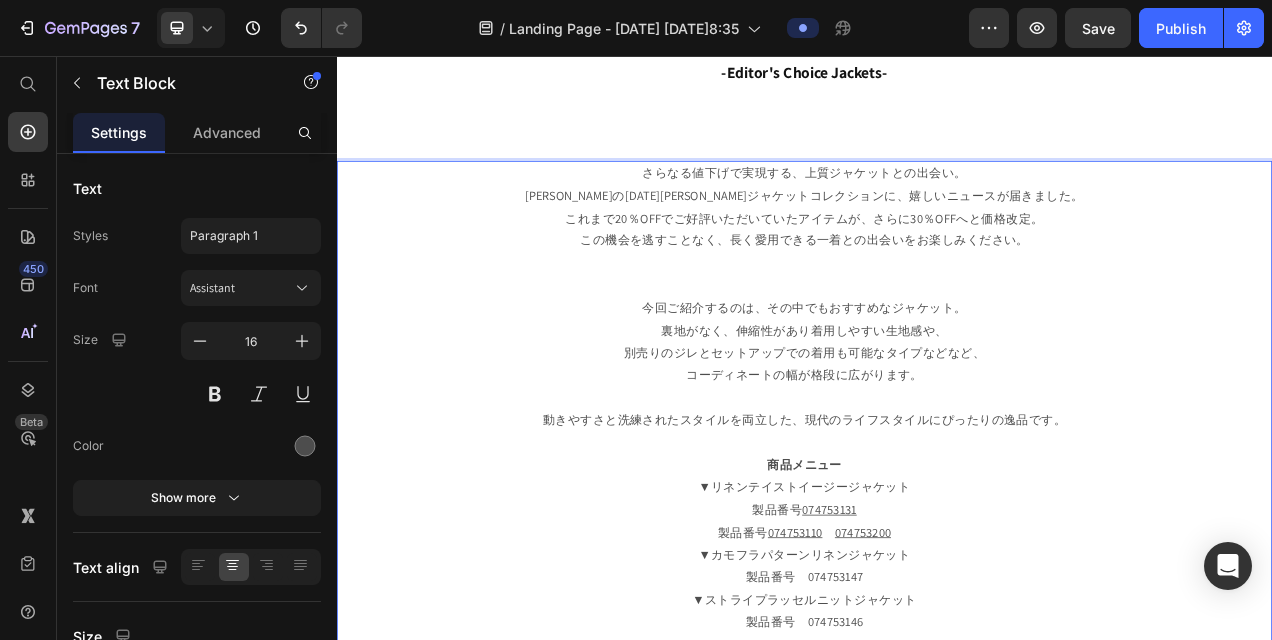 scroll, scrollTop: 859, scrollLeft: 0, axis: vertical 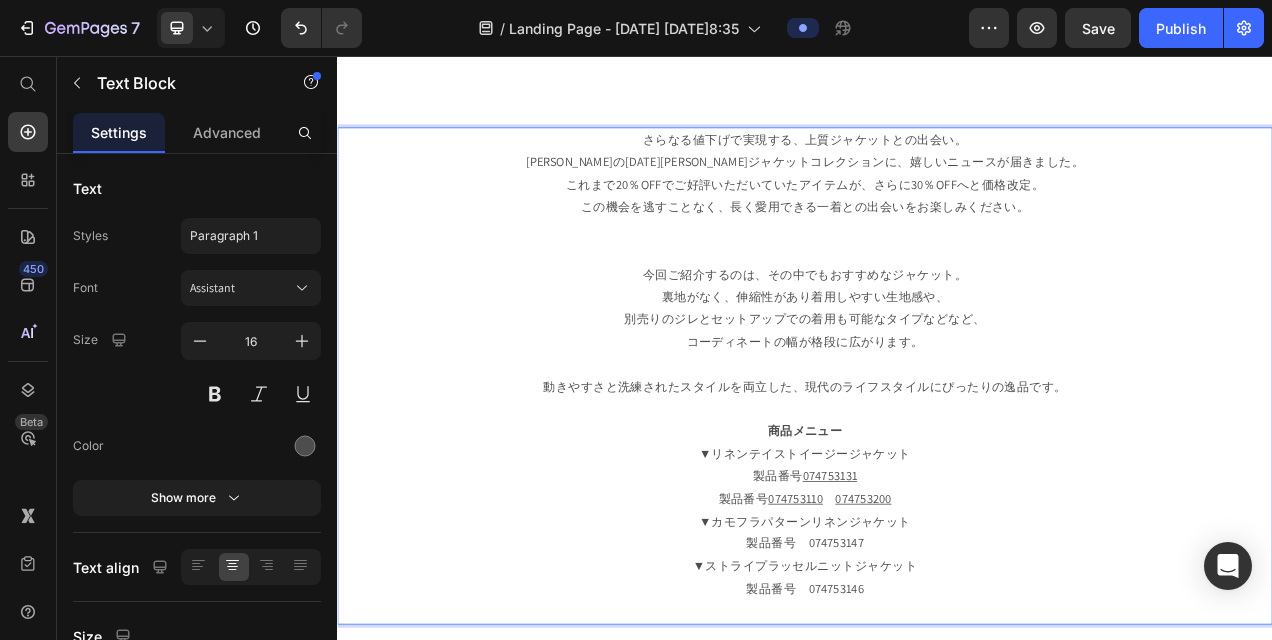 click on "今回ご紹介するのは、その中でもおすすめなジャケット。 裏地がなく、伸縮性があり着用しやすい生地感や、 別売りのジレとセットアップでの着用も可能なタイプなどなど、 コーディネートの幅が格段に広がります。 動きやすさと洗練されたスタイルを両立した、現代のライフスタイルにぴったりの逸品です。 商品メニュー ▼リネンテイストイージージャケット 製品番号　 074753131 製品番号　 074753110 　 074753200 　 ▼カモフラパターンリネンジャケット 製品番号　074753147 ▼ストライプラッセルニットジャケット 製品番号　074753146" at bounding box center [937, 553] 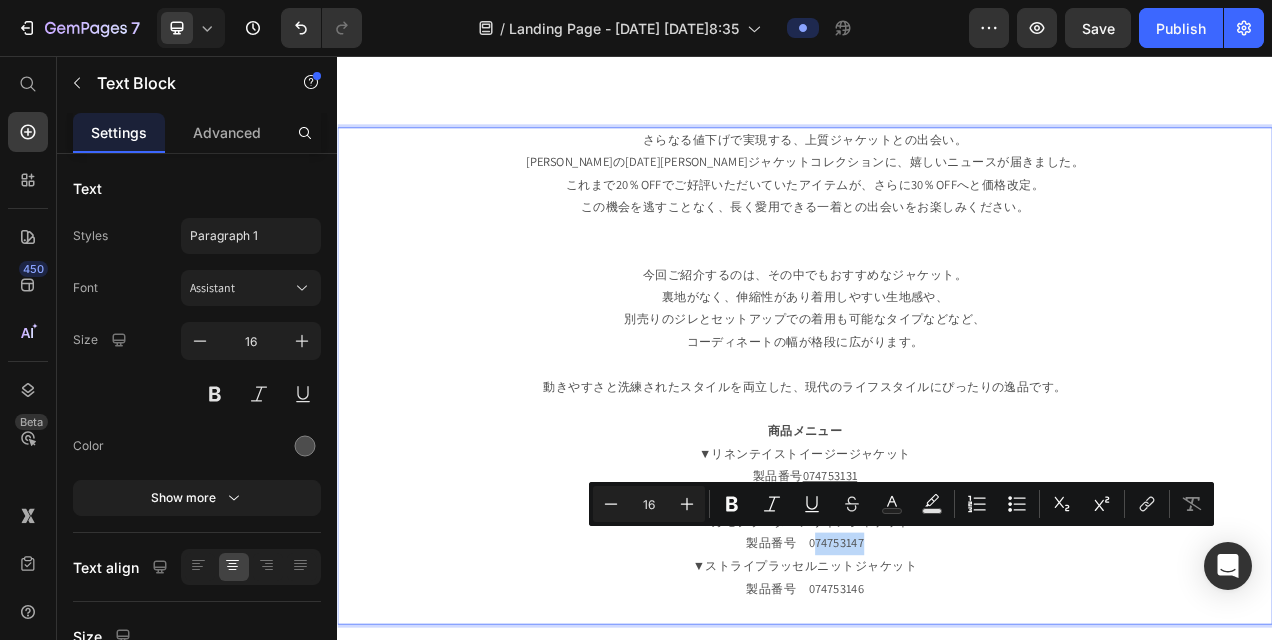 drag, startPoint x: 938, startPoint y: 670, endPoint x: 1010, endPoint y: 672, distance: 72.02777 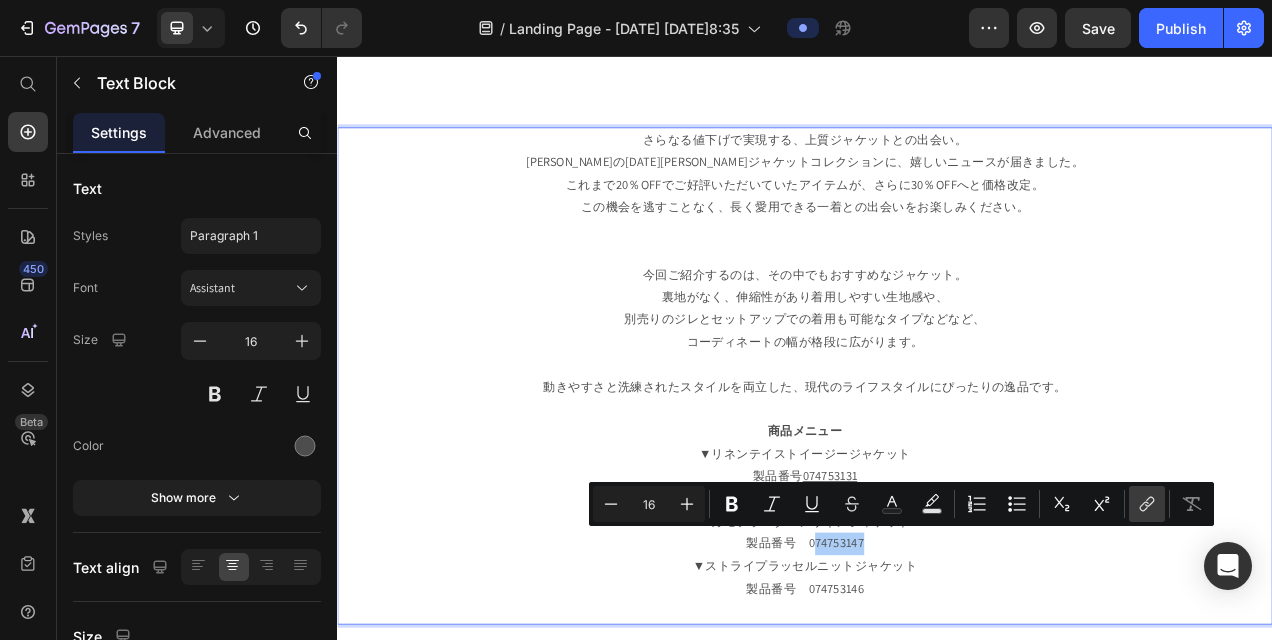 click 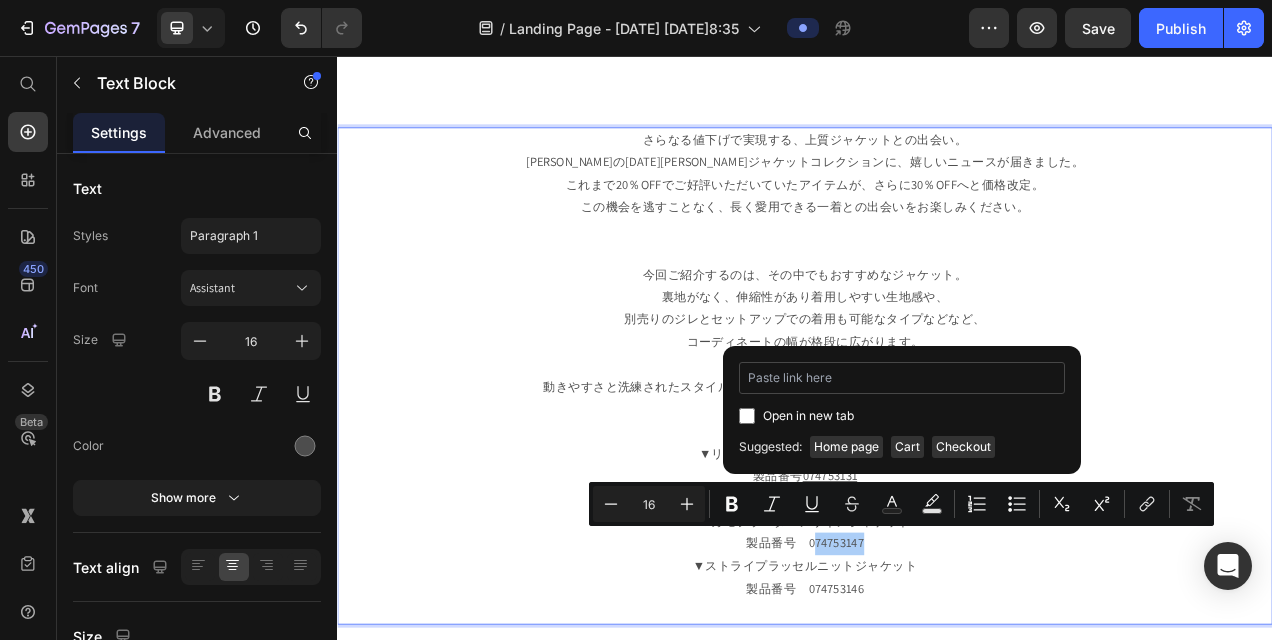 click at bounding box center (902, 378) 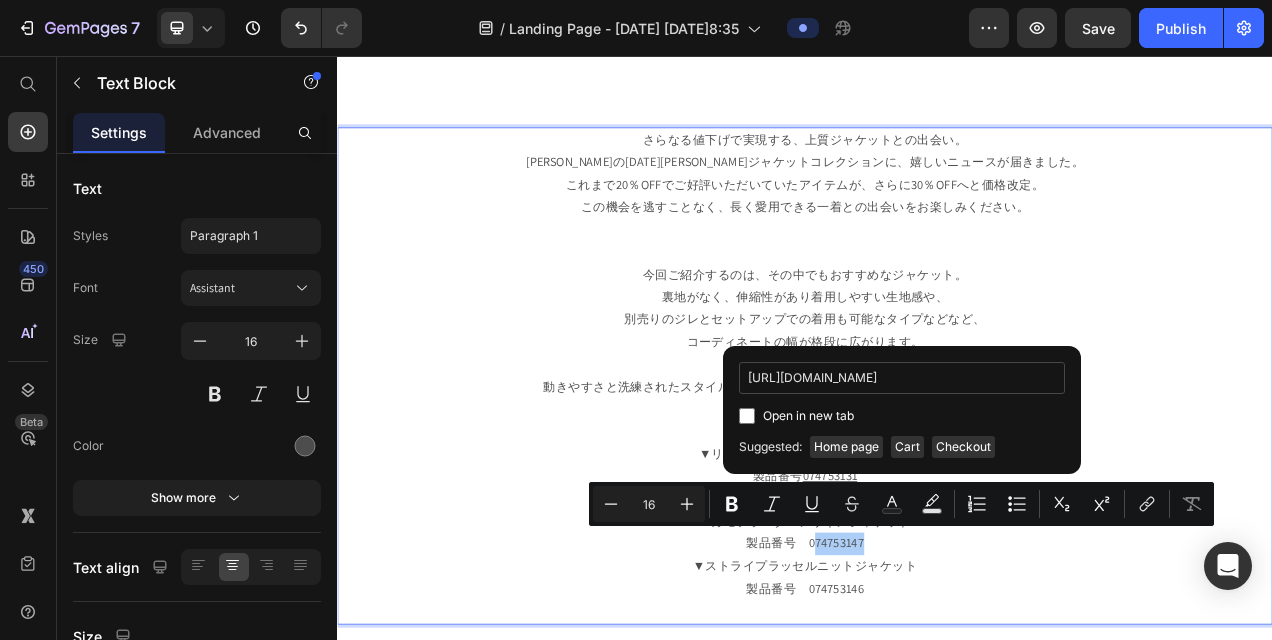 scroll, scrollTop: 0, scrollLeft: 418, axis: horizontal 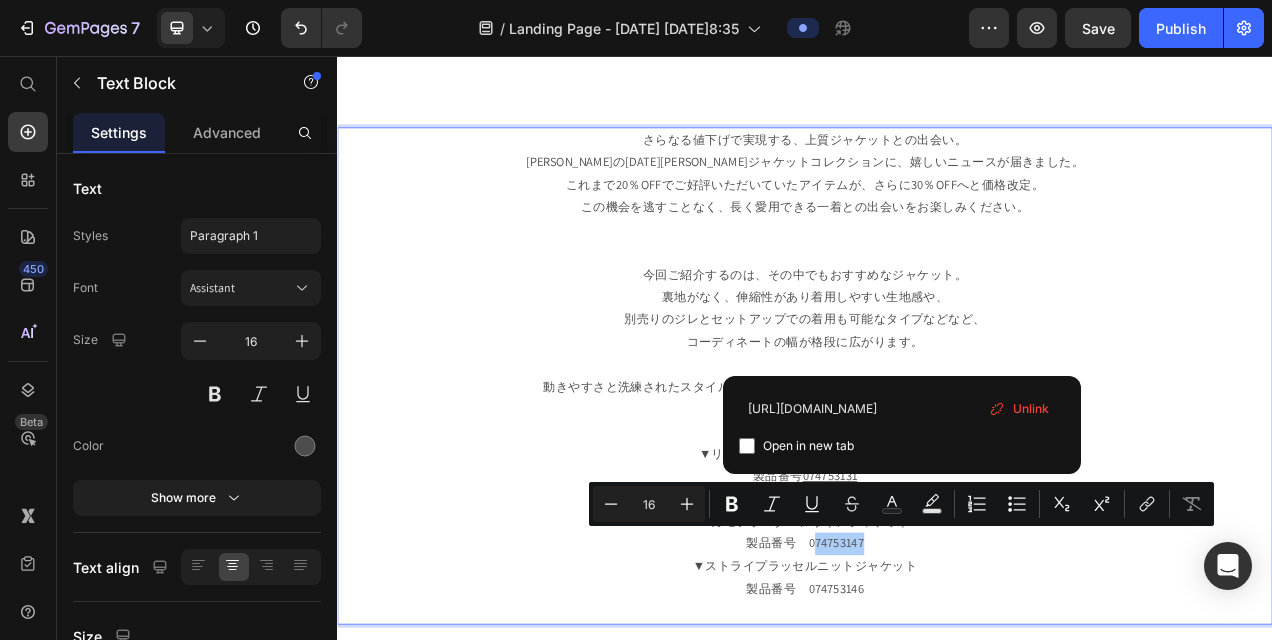 type on "[URL][DOMAIN_NAME]" 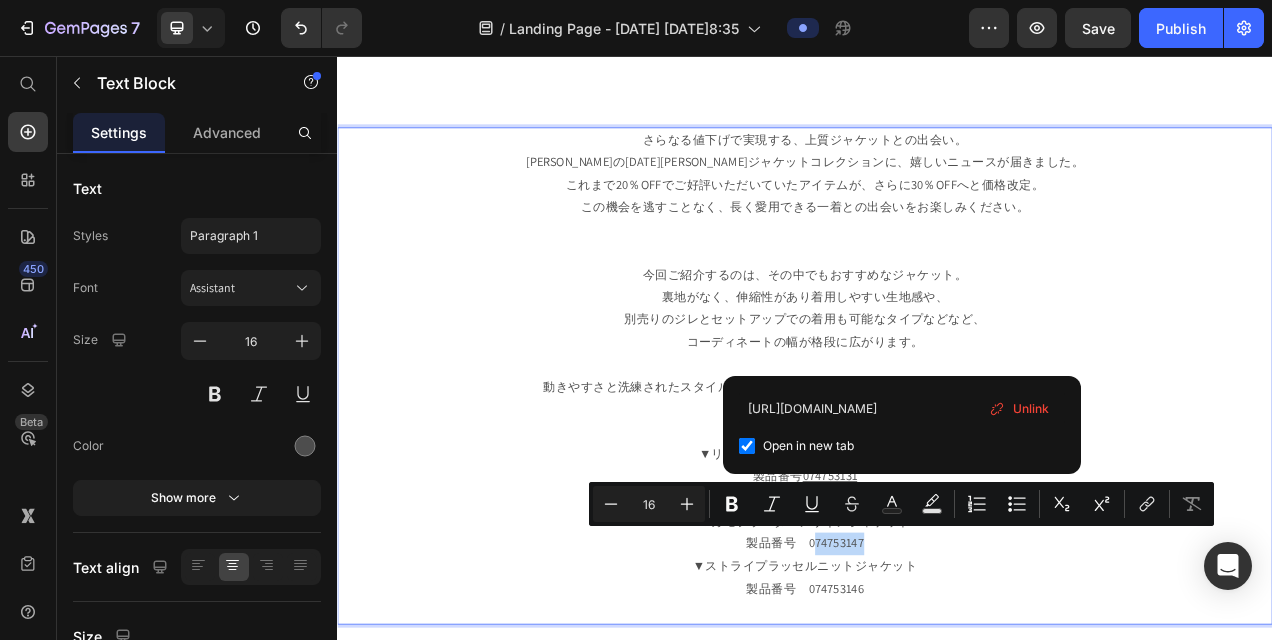 checkbox on "true" 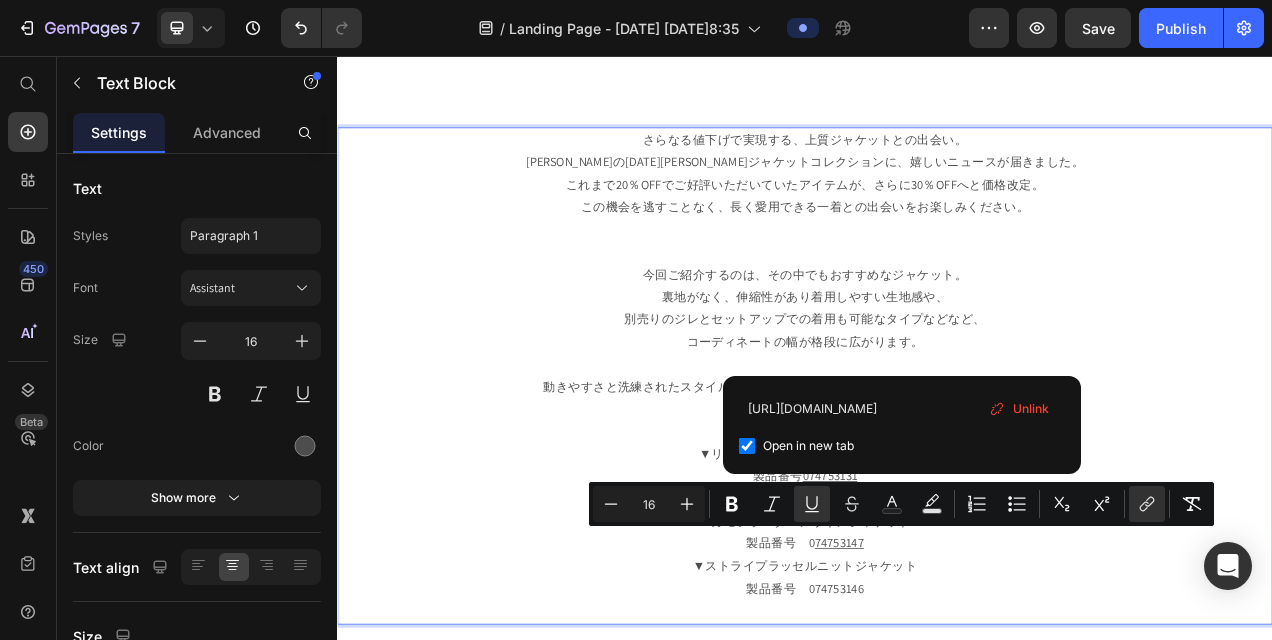 click on "今回ご紹介するのは、その中でもおすすめなジャケット。 裏地がなく、伸縮性があり着用しやすい生地感や、 別売りのジレとセットアップでの着用も可能なタイプなどなど、 コーディネートの幅が格段に広がります。 動きやすさと洗練されたスタイルを両立した、現代のライフスタイルにぴったりの逸品です。 商品メニュー ▼リネンテイストイージージャケット 製品番号　 074753131 製品番号　 074753110 　 074753200 　 ▼カモフラパターンリネンジャケット 製品番号　0 74753147 ▼ストライプラッセルニットジャケット 製品番号　074753146" at bounding box center (937, 553) 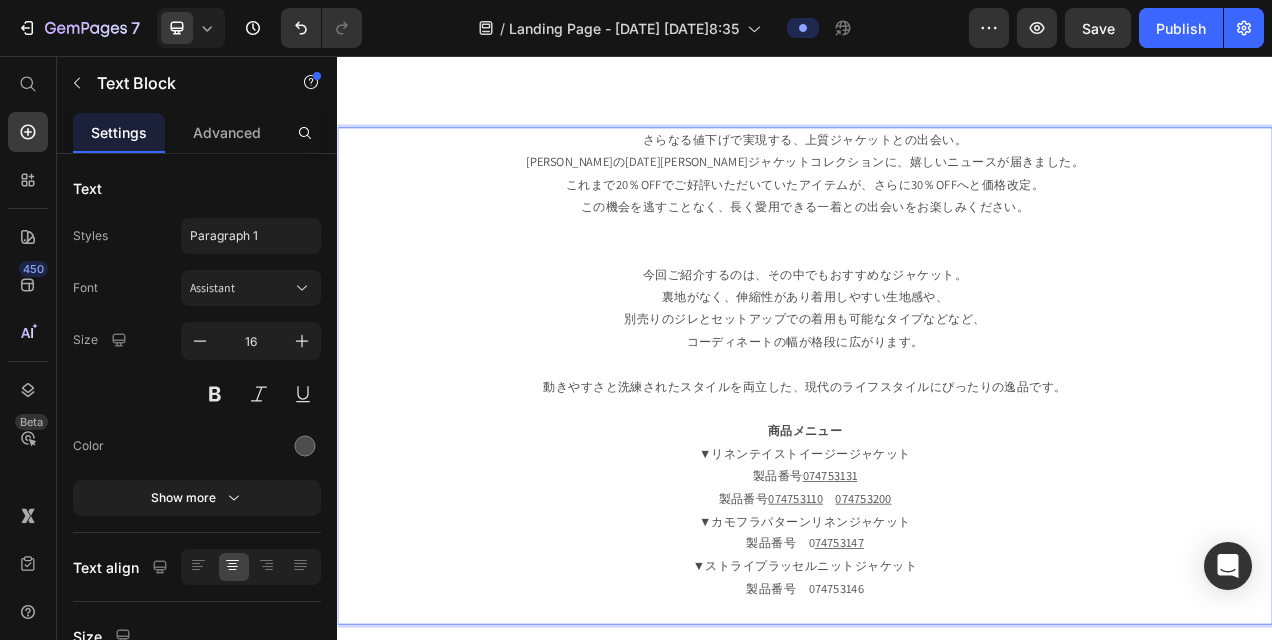 click on "今回ご紹介するのは、その中でもおすすめなジャケット。 裏地がなく、伸縮性があり着用しやすい生地感や、 別売りのジレとセットアップでの着用も可能なタイプなどなど、 コーディネートの幅が格段に広がります。 動きやすさと洗練されたスタイルを両立した、現代のライフスタイルにぴったりの逸品です。 商品メニュー ▼リネンテイストイージージャケット 製品番号　 074753131 製品番号　 074753110 　 074753200 　 ▼カモフラパターンリネンジャケット 製品番号　0 74753147 ▼ストライプラッセルニットジャケット 製品番号　074753146" at bounding box center (937, 553) 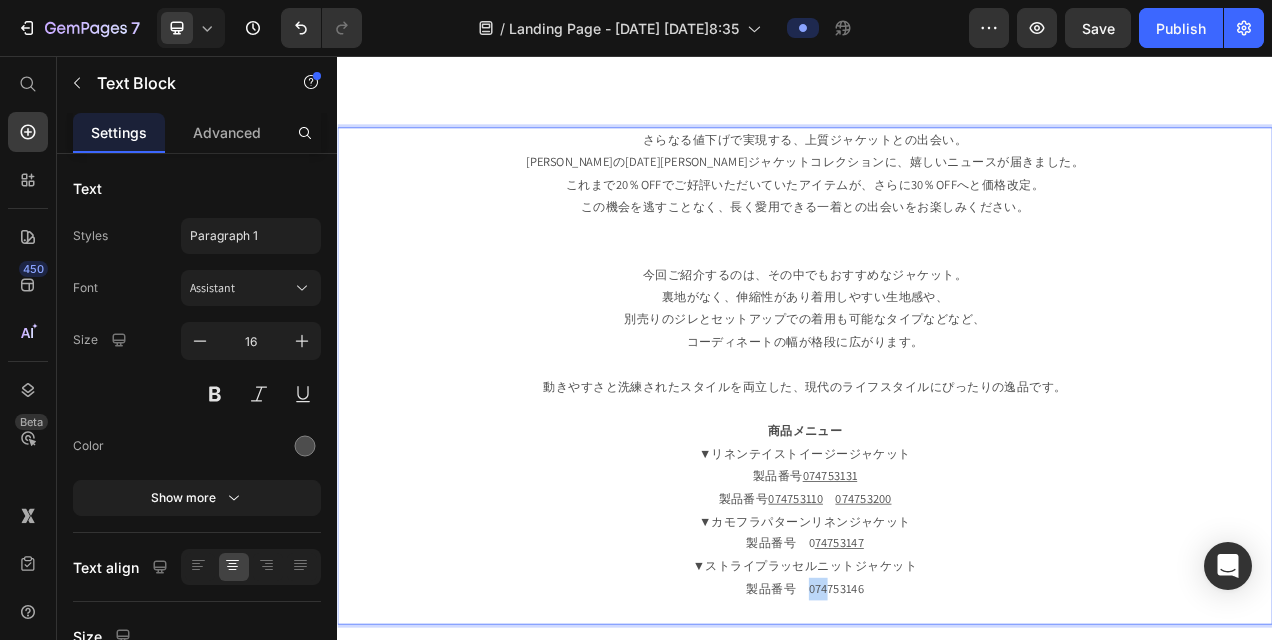 drag, startPoint x: 935, startPoint y: 732, endPoint x: 989, endPoint y: 723, distance: 54.74486 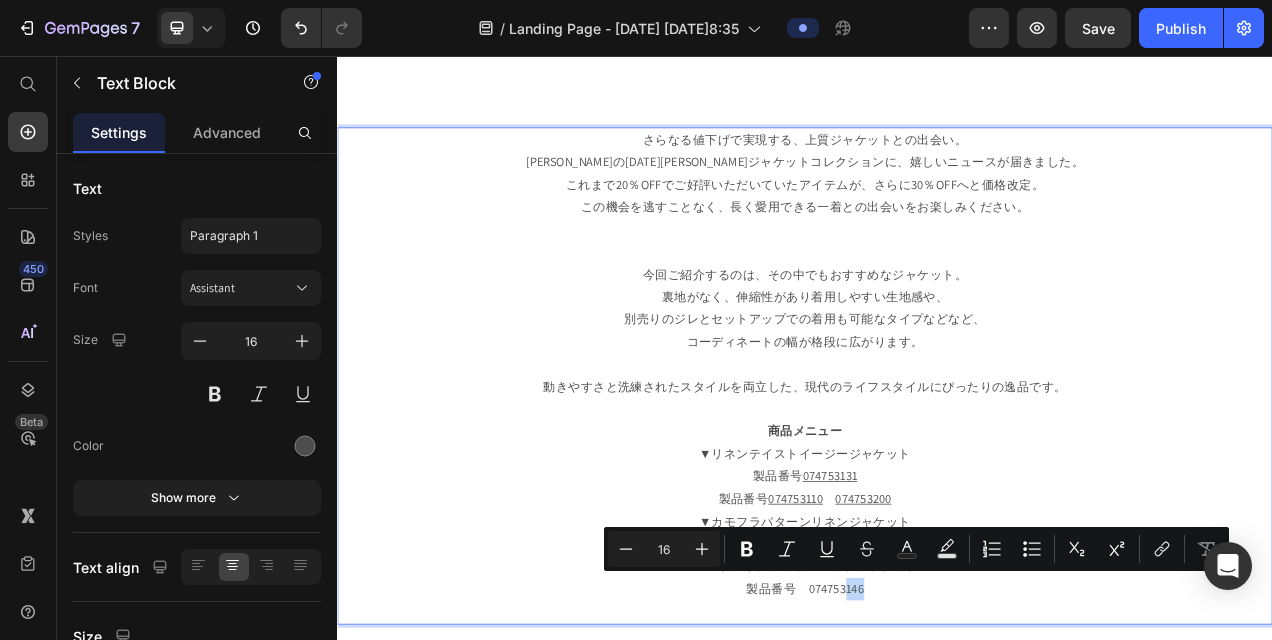 drag, startPoint x: 989, startPoint y: 723, endPoint x: 1011, endPoint y: 720, distance: 22.203604 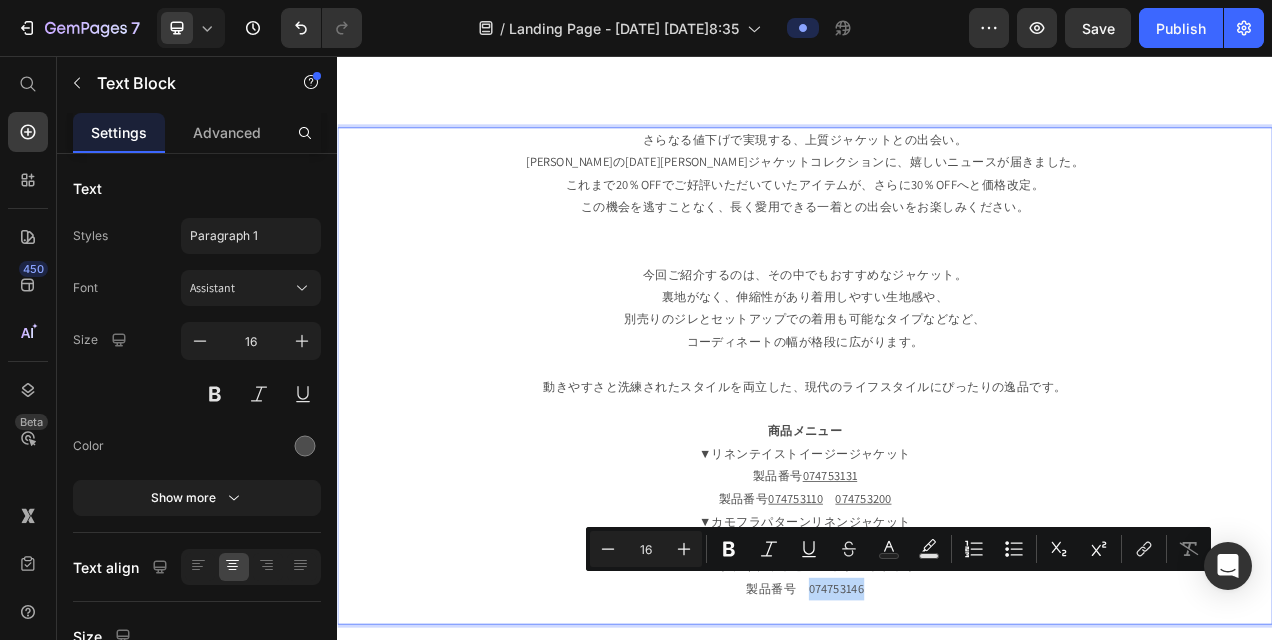 drag, startPoint x: 1011, startPoint y: 736, endPoint x: 934, endPoint y: 736, distance: 77 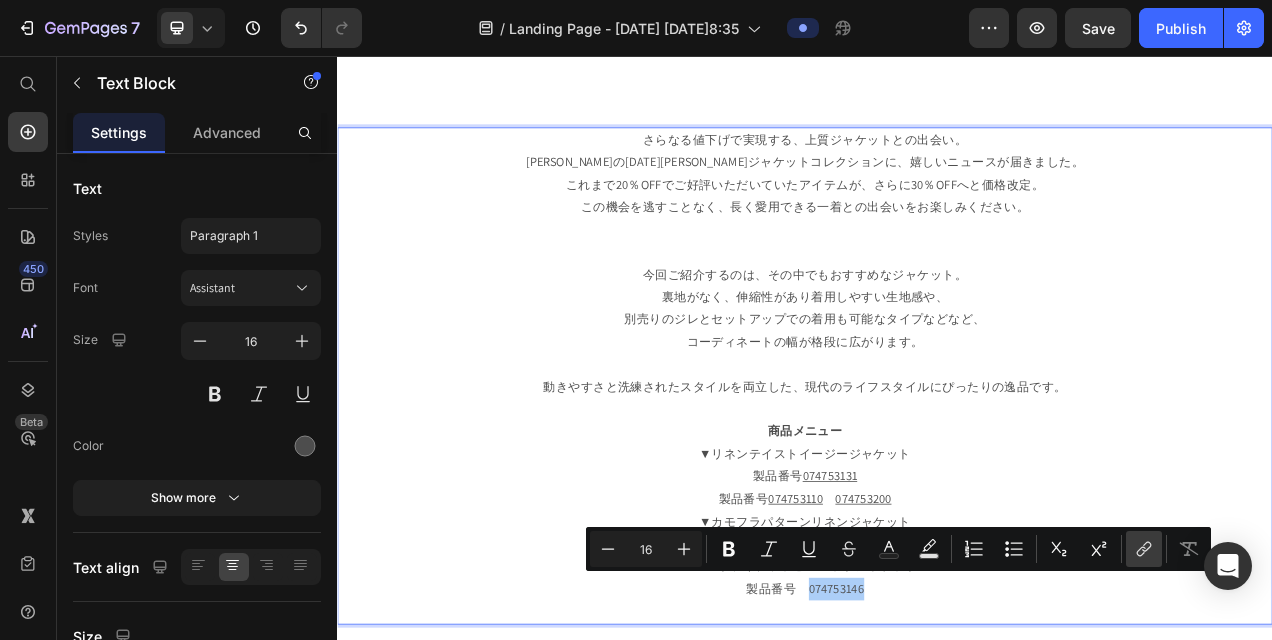 click 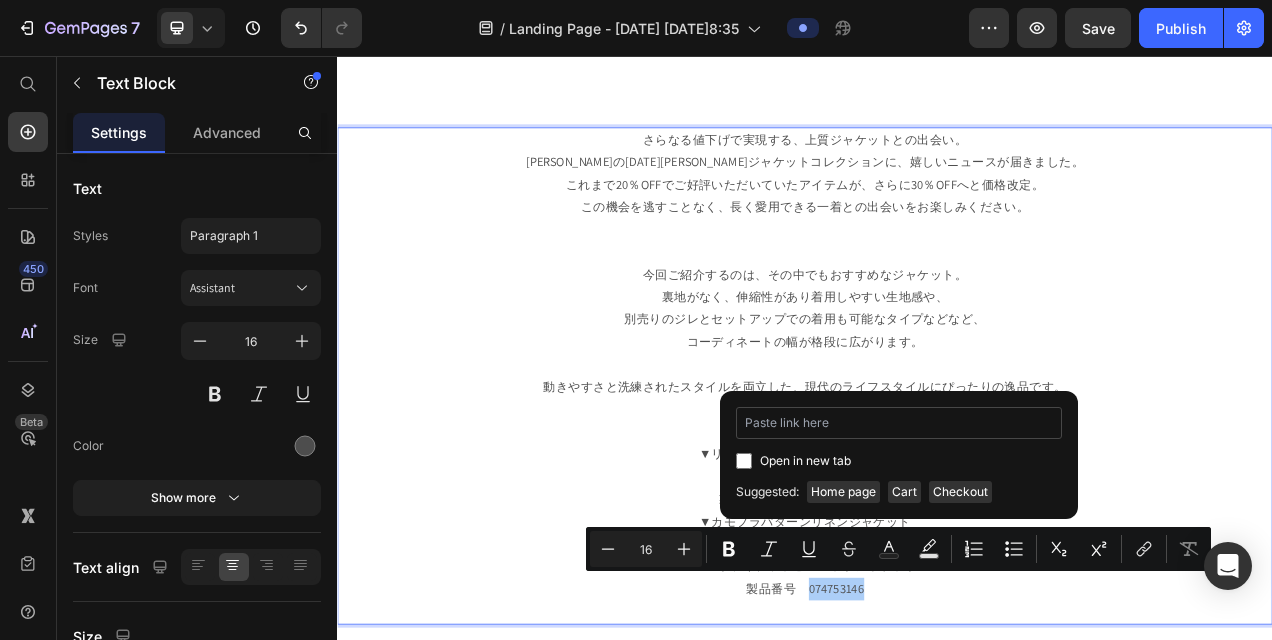 click at bounding box center (899, 423) 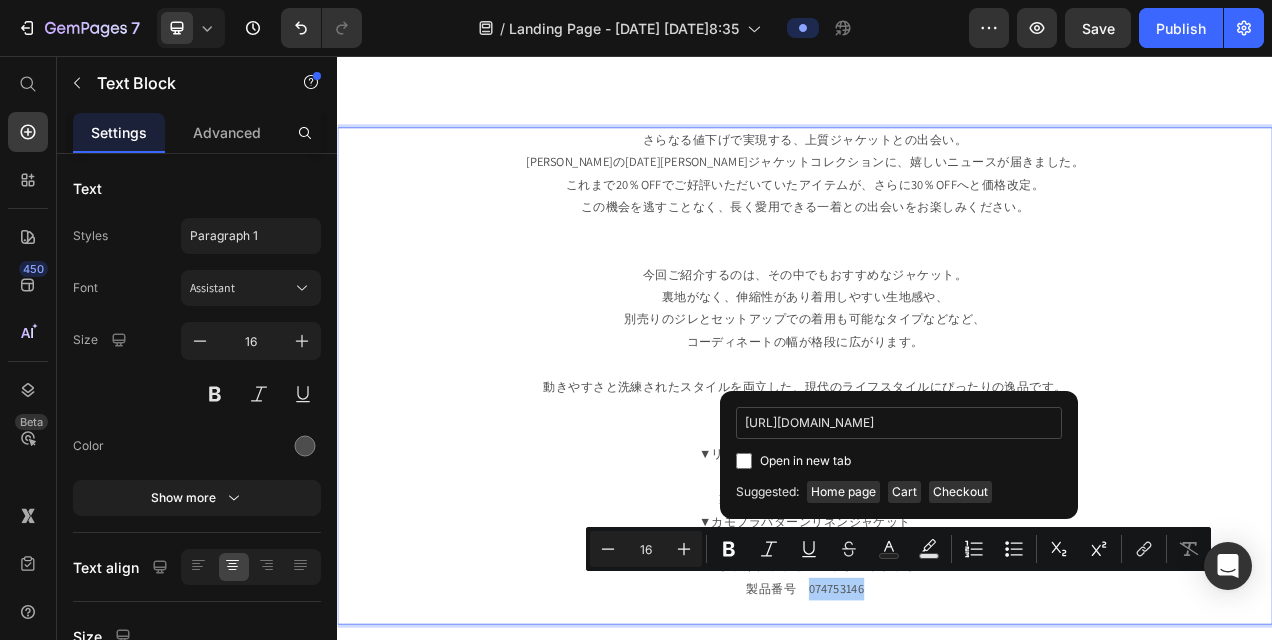 scroll, scrollTop: 0, scrollLeft: 364, axis: horizontal 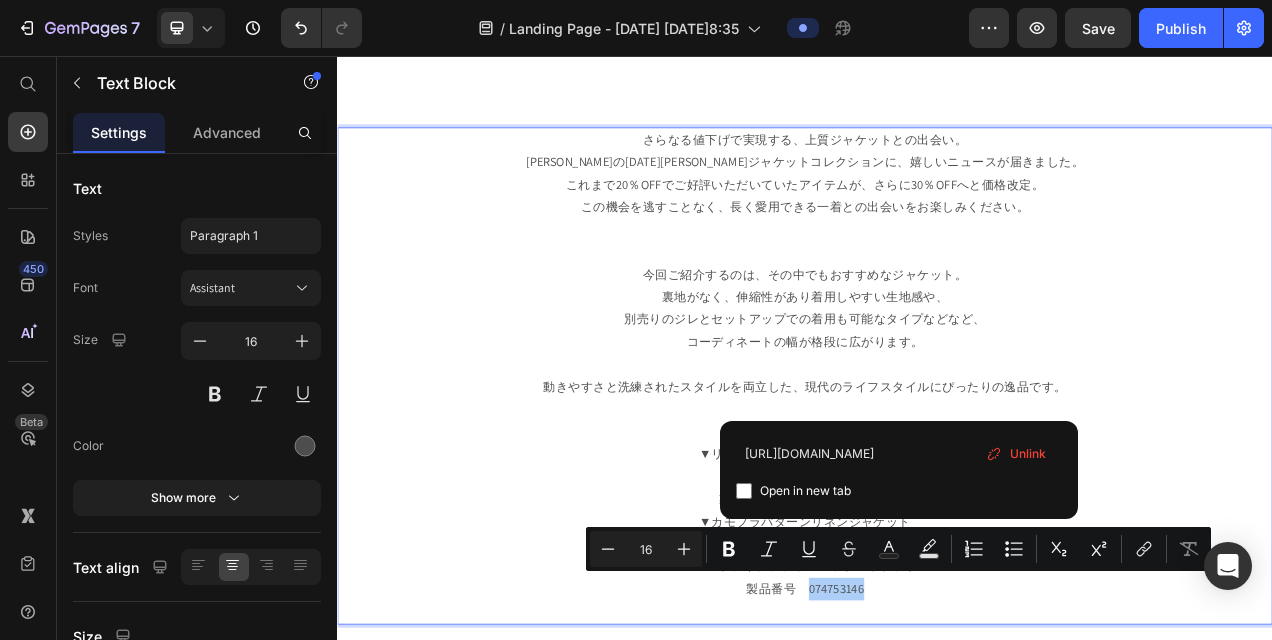 type on "[URL][DOMAIN_NAME]" 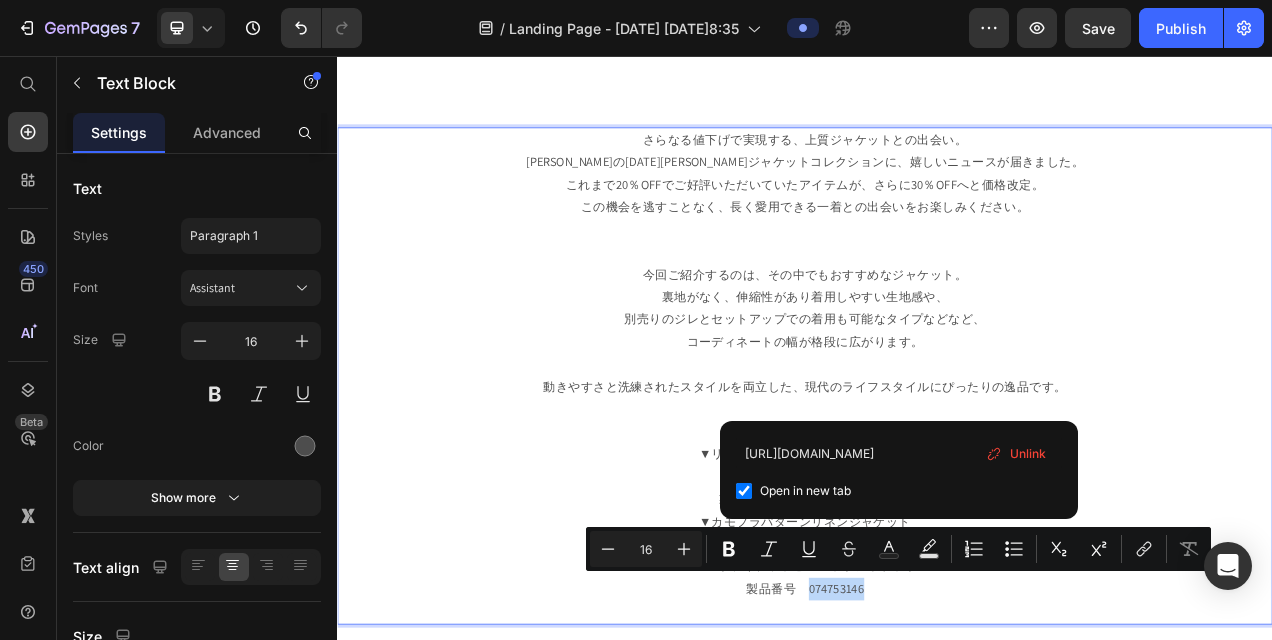 checkbox on "true" 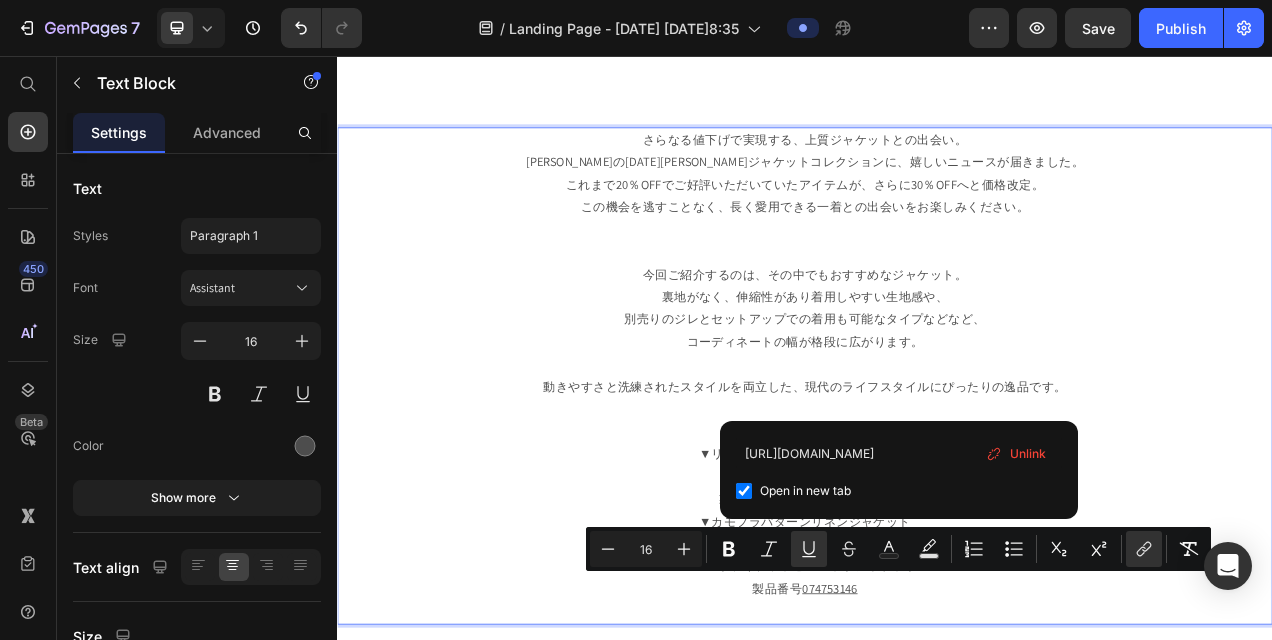 click on "今回ご紹介するのは、その中でもおすすめなジャケット。 裏地がなく、伸縮性があり着用しやすい生地感や、 別売りのジレとセットアップでの着用も可能なタイプなどなど、 コーディネートの幅が格段に広がります。 動きやすさと洗練されたスタイルを両立した、現代のライフスタイルにぴったりの逸品です。 商品メニュー ▼リネンテイストイージージャケット 製品番号　 074753131 製品番号　 074753110 　 074753200 　 ▼カモフラパターンリネンジャケット 製品番号　0 74753147 ▼ストライプラッセルニットジャケット 製品番号　 074753146" at bounding box center [937, 553] 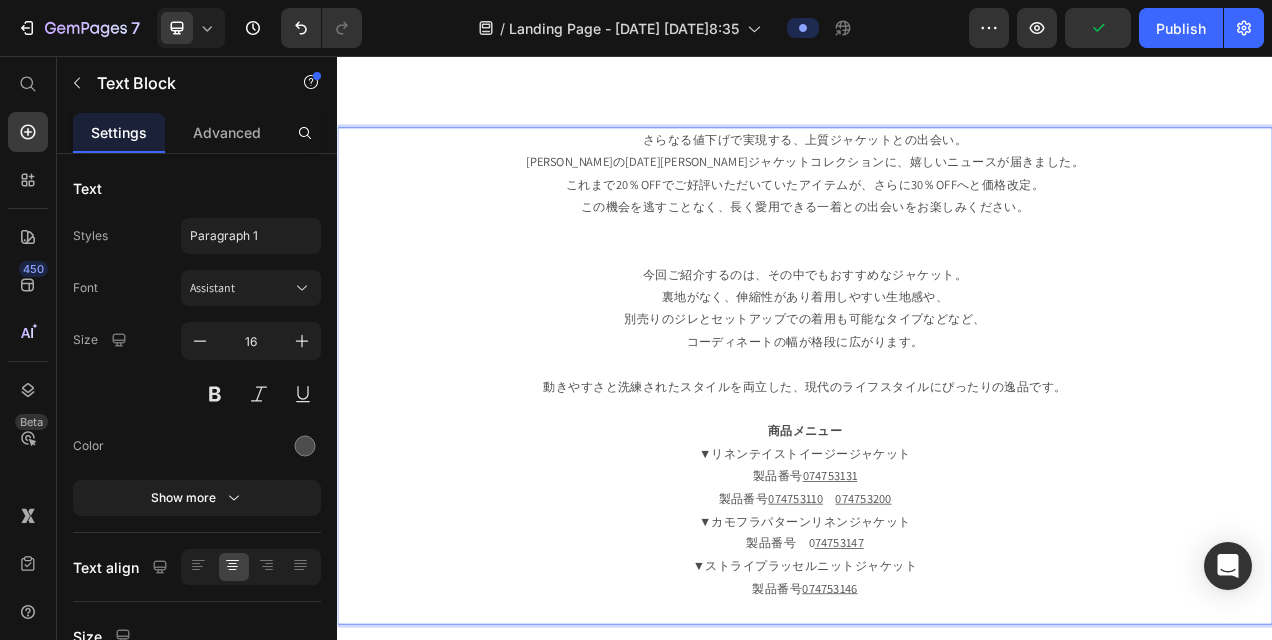 click on "今回ご紹介するのは、その中でもおすすめなジャケット。 裏地がなく、伸縮性があり着用しやすい生地感や、 別売りのジレとセットアップでの着用も可能なタイプなどなど、 コーディネートの幅が格段に広がります。 動きやすさと洗練されたスタイルを両立した、現代のライフスタイルにぴったりの逸品です。 ⁠⁠⁠⁠⁠⁠⁠ 商品メニュー ▼リネンテイストイージージャケット 製品番号　 074753131 製品番号　 074753110 　 074753200 　 ▼カモフラパターンリネンジャケット 製品番号　0 74753147 ▼ストライプラッセルニットジャケット 製品番号　 074753146" at bounding box center (937, 553) 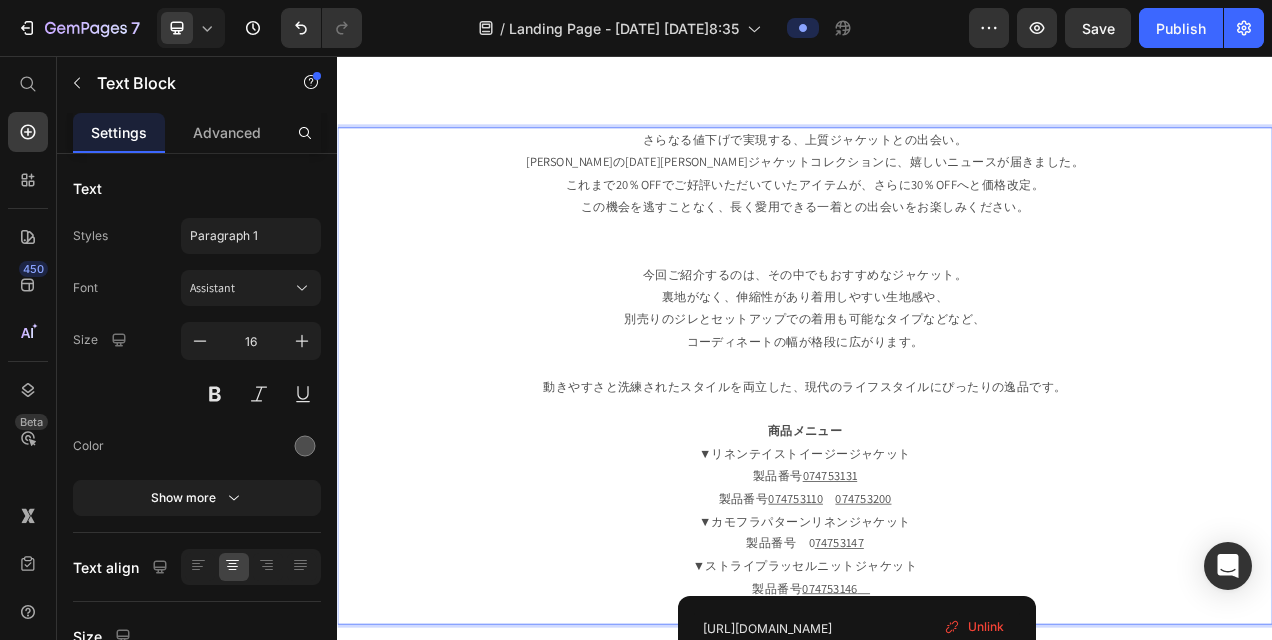scroll, scrollTop: 2247, scrollLeft: 0, axis: vertical 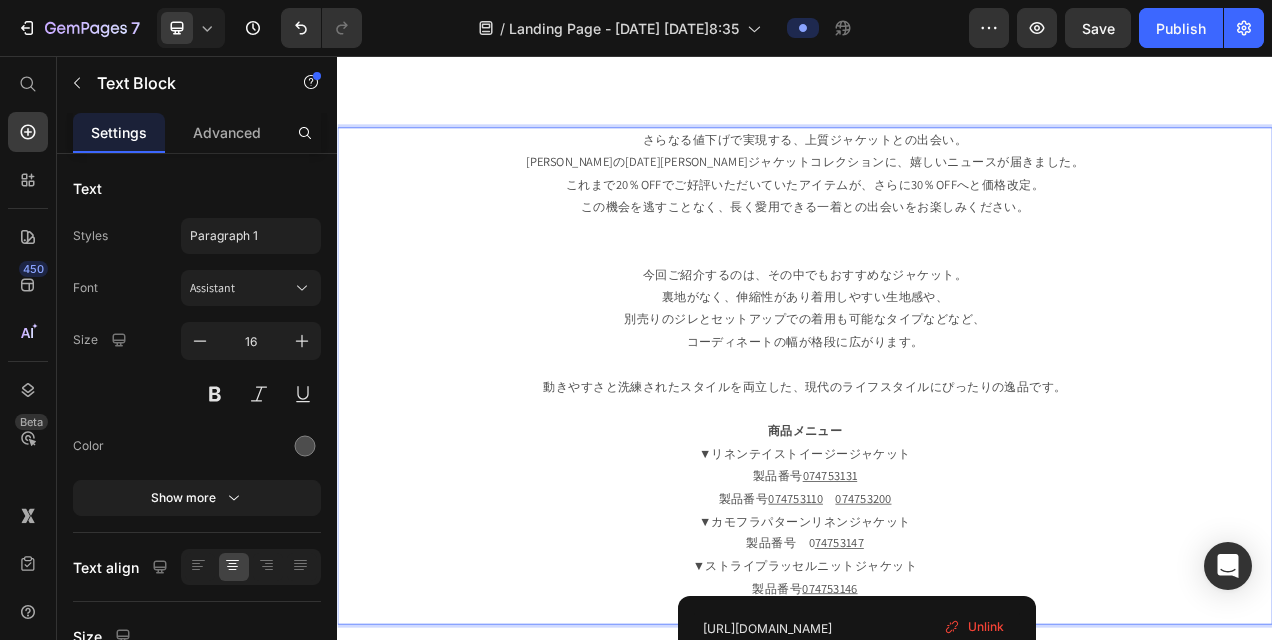 click on "今回ご紹介するのは、その中でもおすすめなジャケット。 裏地がなく、伸縮性があり着用しやすい生地感や、 別売りのジレとセットアップでの着用も可能なタイプなどなど、 コーディネートの幅が格段に広がります。 動きやすさと洗練されたスタイルを両立した、現代のライフスタイルにぴったりの逸品です。 商品メニュー ▼リネンテイストイージージャケット 製品番号　 074753131 製品番号　 074753110 　 074753200 　 ▼カモフラパターンリネンジャケット 製品番号　0 74753147 ▼ストライプラッセルニットジャケット 製品番号　 074753146 ⁠⁠⁠⁠⁠⁠⁠" at bounding box center [937, 553] 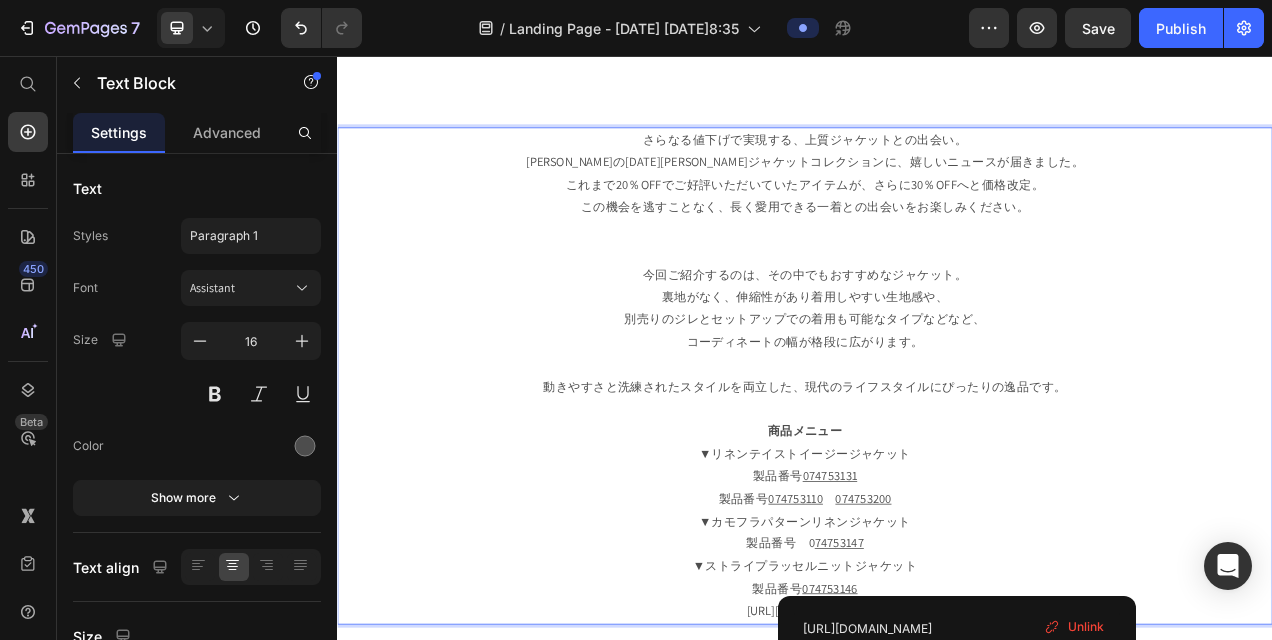 scroll, scrollTop: 15510, scrollLeft: 0, axis: vertical 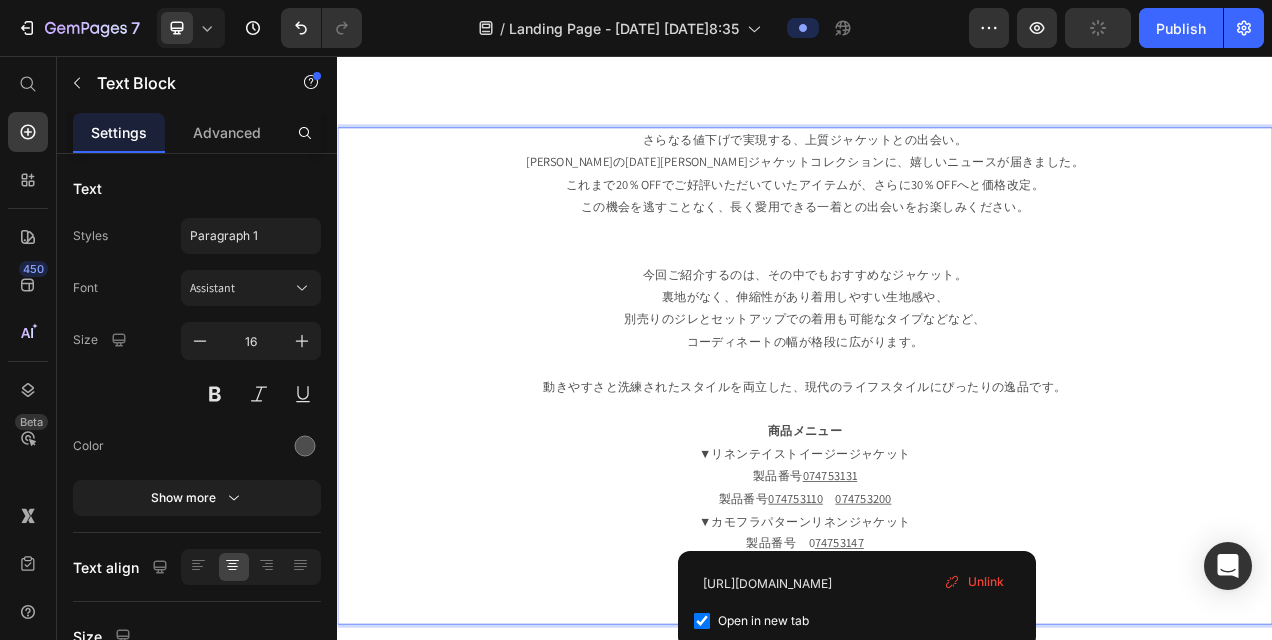 click on "今回ご紹介するのは、その中でもおすすめなジャケット。 裏地がなく、伸縮性があり着用しやすい生地感や、 別売りのジレとセットアップでの着用も可能なタイプなどなど、 コーディネートの幅が格段に広がります。 動きやすさと洗練されたスタイルを両立した、現代のライフスタイルにぴったりの逸品です。 商品メニュー ▼リネンテイストイージージャケット 製品番号　 074753131 製品番号　 074753110 　 074753200 　 ▼カモフラパターンリネンジャケット 製品番号　0 74753147 ⁠⁠⁠⁠⁠⁠⁠ ▼ストライプラッセルニットジャケット 製品番号　 074753146[URL][DOMAIN_NAME] [URL][DOMAIN_NAME]" at bounding box center [937, 553] 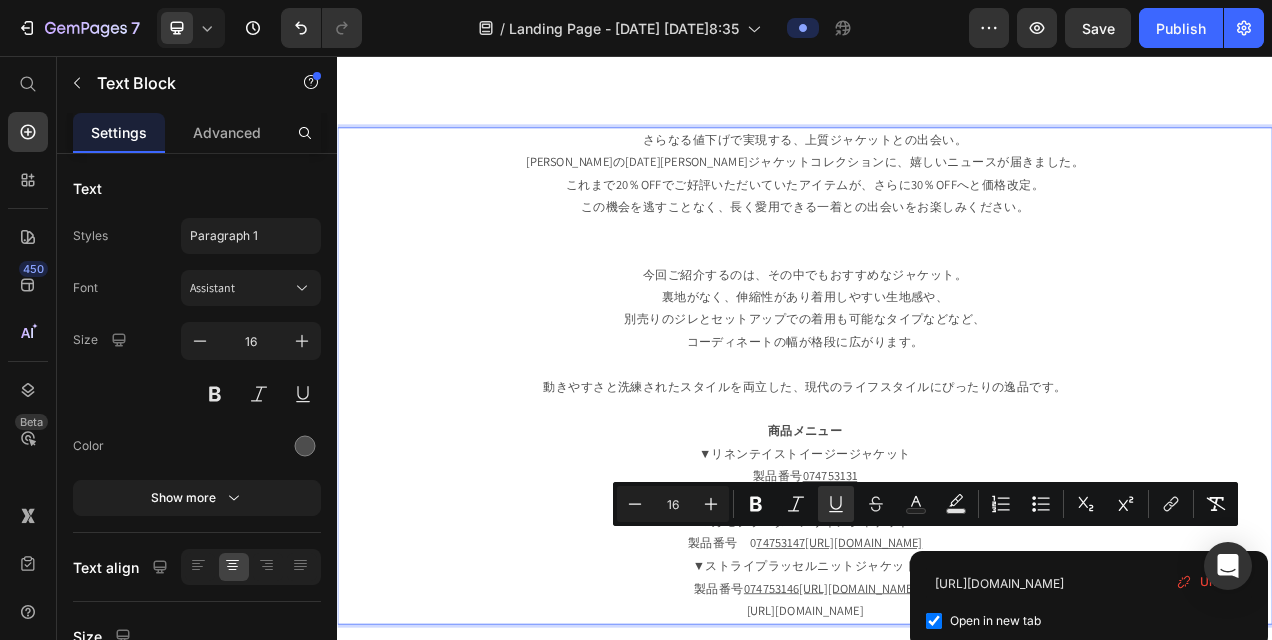 drag, startPoint x: 1406, startPoint y: 676, endPoint x: 629, endPoint y: 666, distance: 777.06433 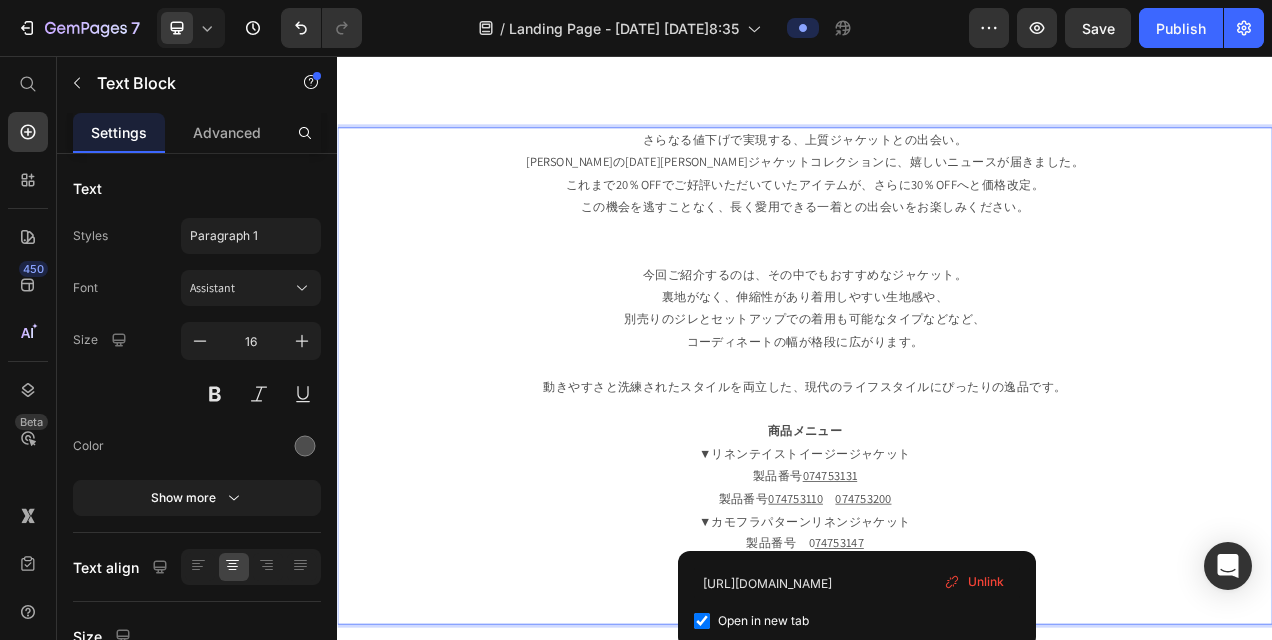 scroll, scrollTop: 15574, scrollLeft: 0, axis: vertical 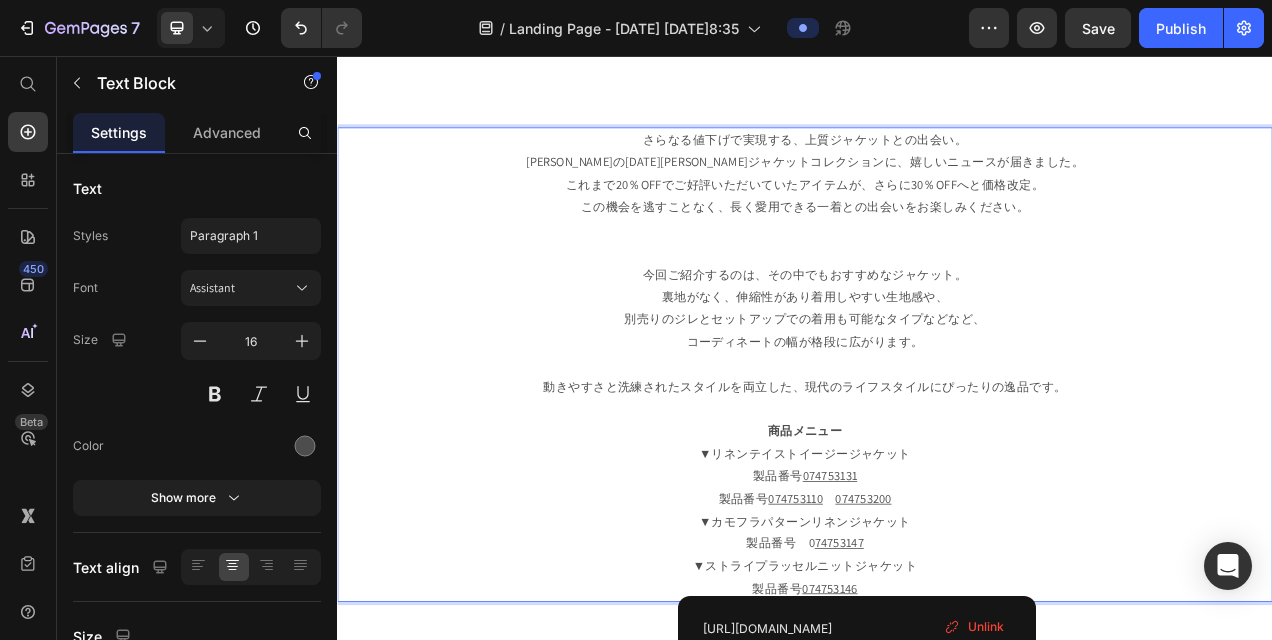 click on "今回ご紹介するのは、その中でもおすすめなジャケット。 裏地がなく、伸縮性があり着用しやすい生地感や、 別売りのジレとセットアップでの着用も可能なタイプなどなど、 コーディネートの幅が格段に広がります。 動きやすさと洗練されたスタイルを両立した、現代のライフスタイルにぴったりの逸品です。 商品メニュー ▼リネンテイストイージージャケット 製品番号　 074753131 製品番号　 074753110 　 074753200 　 ▼カモフラパターンリネンジャケット 製品番号　0 74753147 ▼ストライプラッセルニットジャケット 製品番号　 074753146" at bounding box center (937, 539) 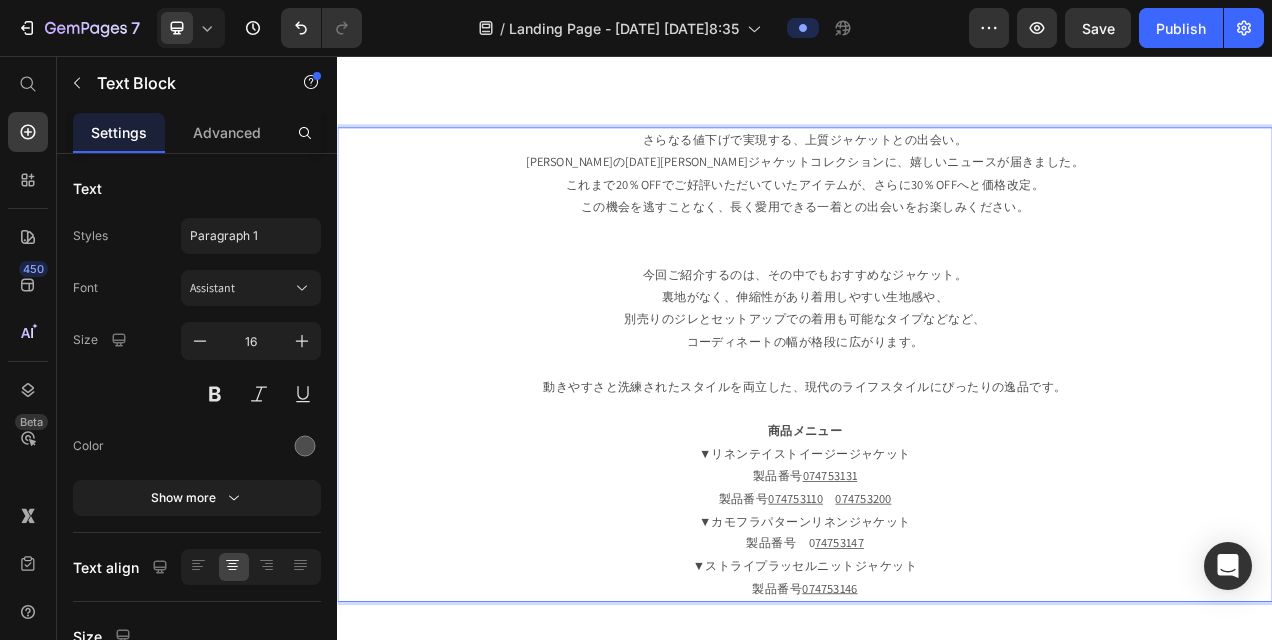 click on "今回ご紹介するのは、その中でもおすすめなジャケット。 裏地がなく、伸縮性があり着用しやすい生地感や、 別売りのジレとセットアップでの着用も可能なタイプなどなど、 コーディネートの幅が格段に広がります。 動きやすさと洗練されたスタイルを両立した、現代のライフスタイルにぴったりの逸品です。 商品メニュー ▼リネンテイストイージージャケット 製品番号　 074753131 製品番号　 074753110 　 074753200 　 ▼カモフラパターンリネンジャケット 製品番号　0 74753147 ▼ストライプラッセルニットジャケット 製品番号　 074753146" at bounding box center (937, 539) 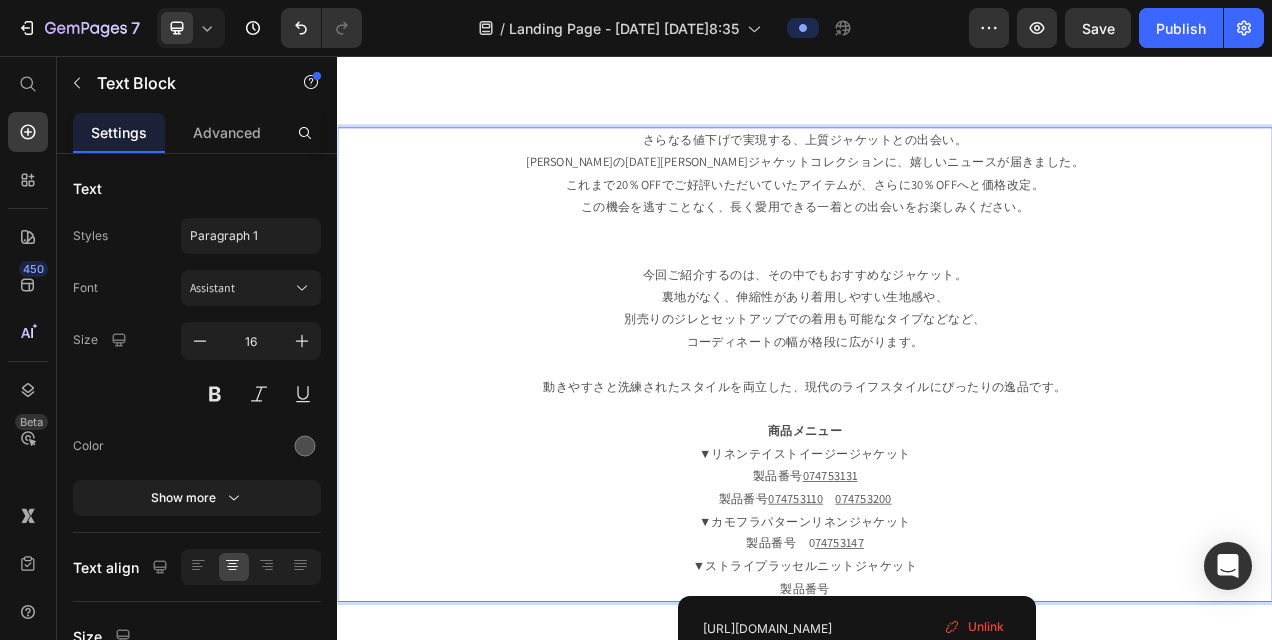 scroll, scrollTop: 16801, scrollLeft: 0, axis: vertical 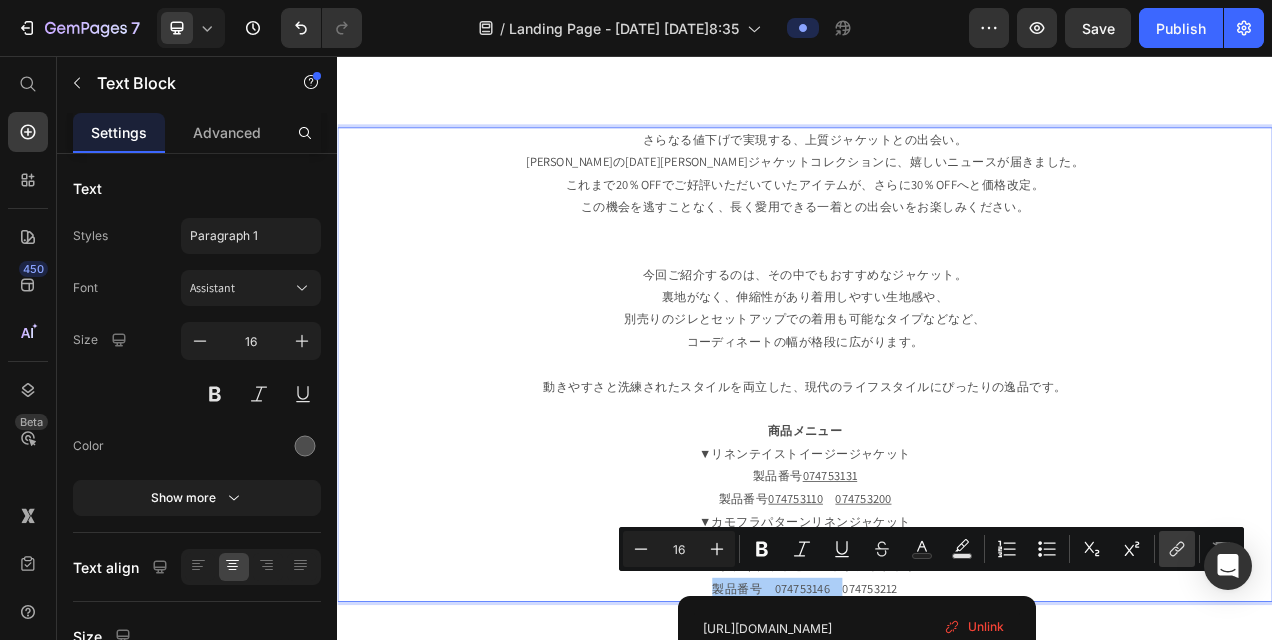 click on "link" at bounding box center [1177, 549] 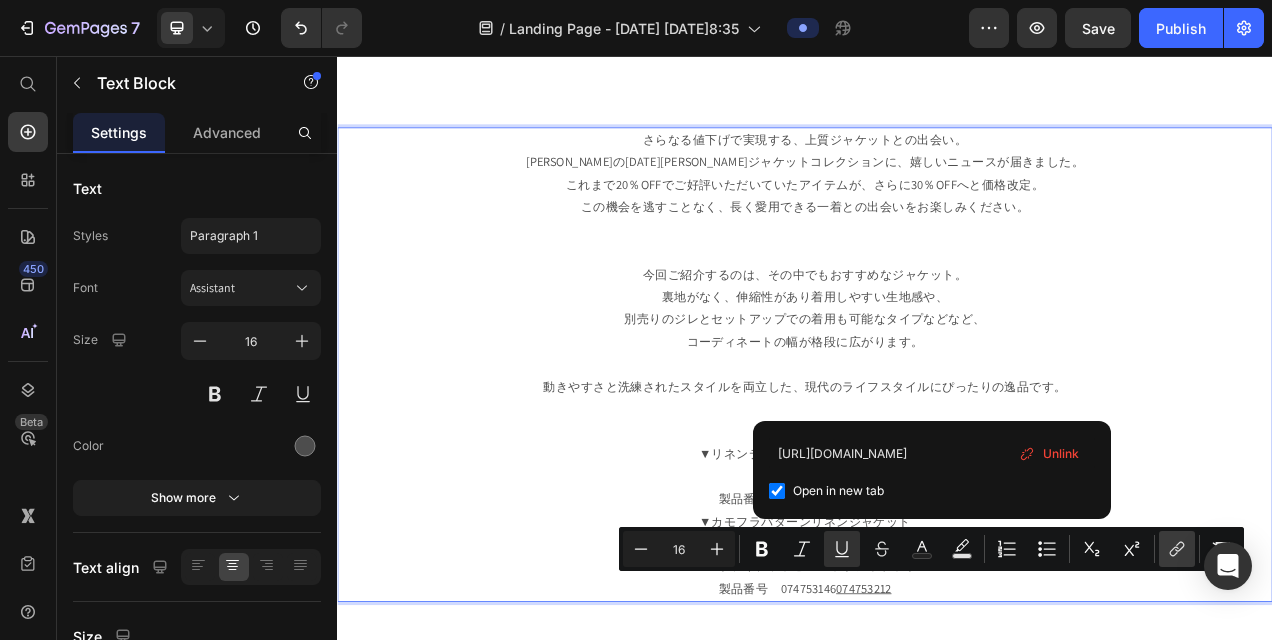 scroll, scrollTop: 0, scrollLeft: 364, axis: horizontal 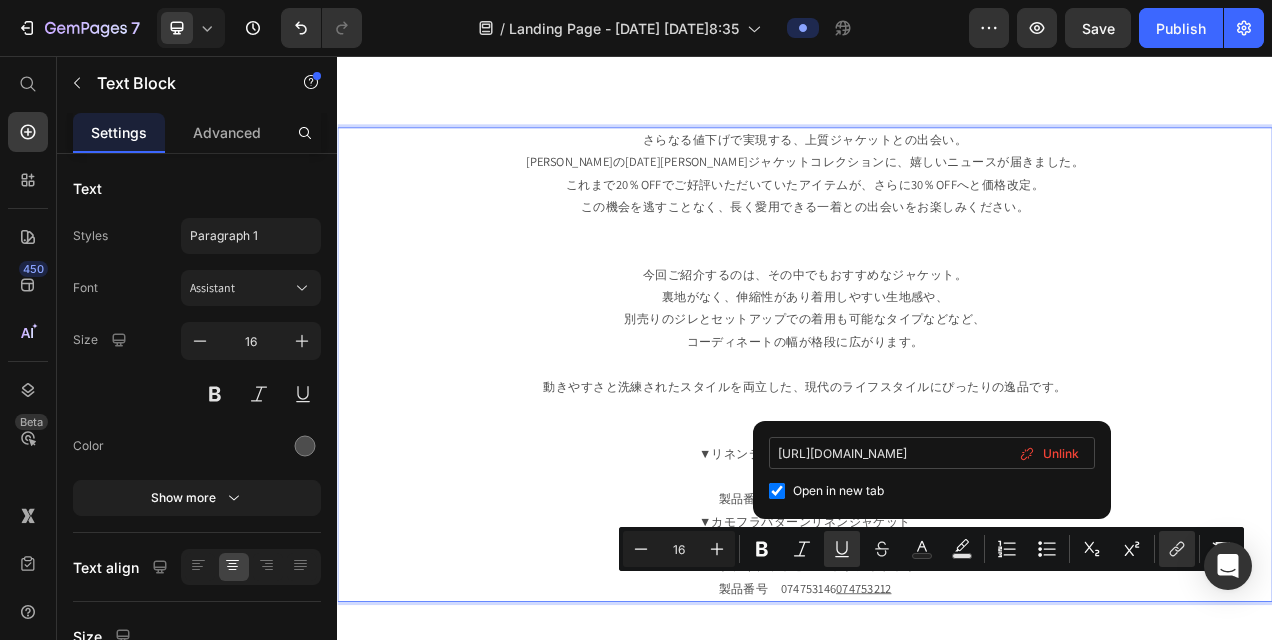 click on "[URL][DOMAIN_NAME]" at bounding box center (932, 453) 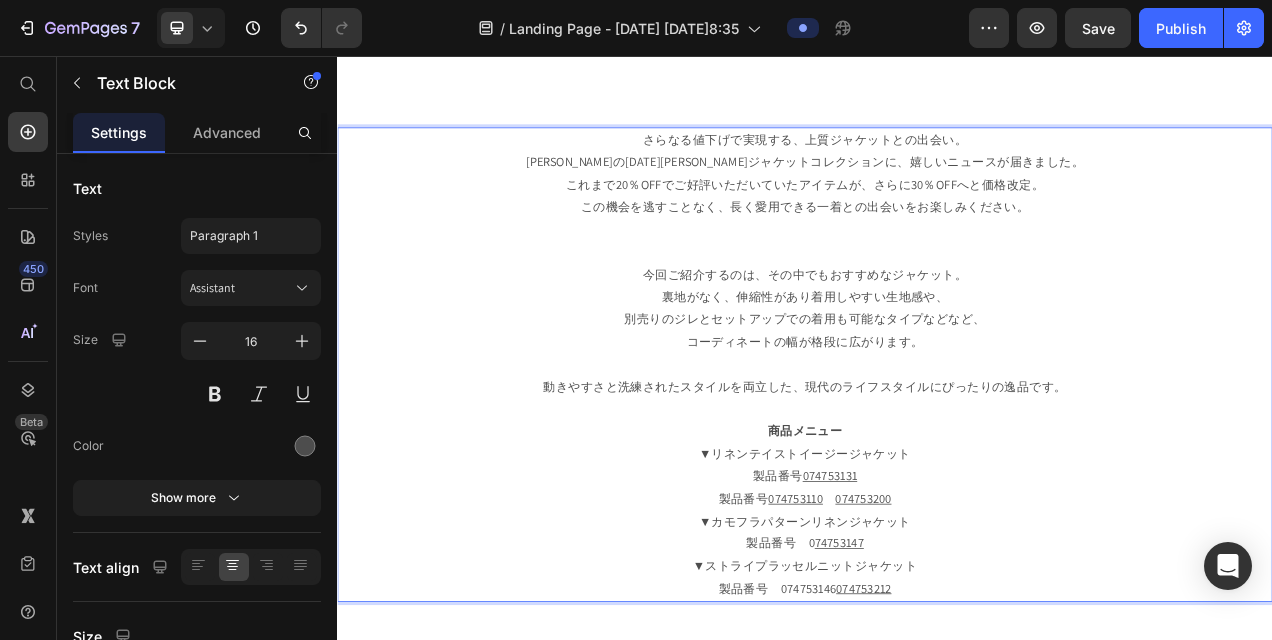 scroll, scrollTop: 0, scrollLeft: 357, axis: horizontal 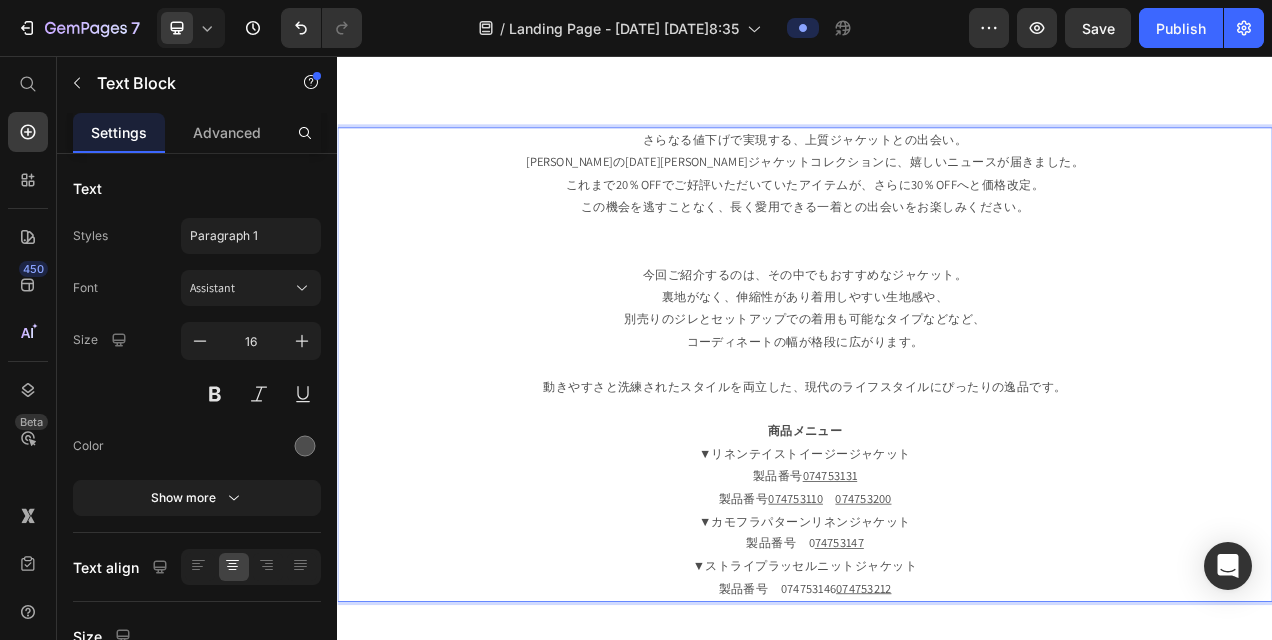 type on "[URL][DOMAIN_NAME]" 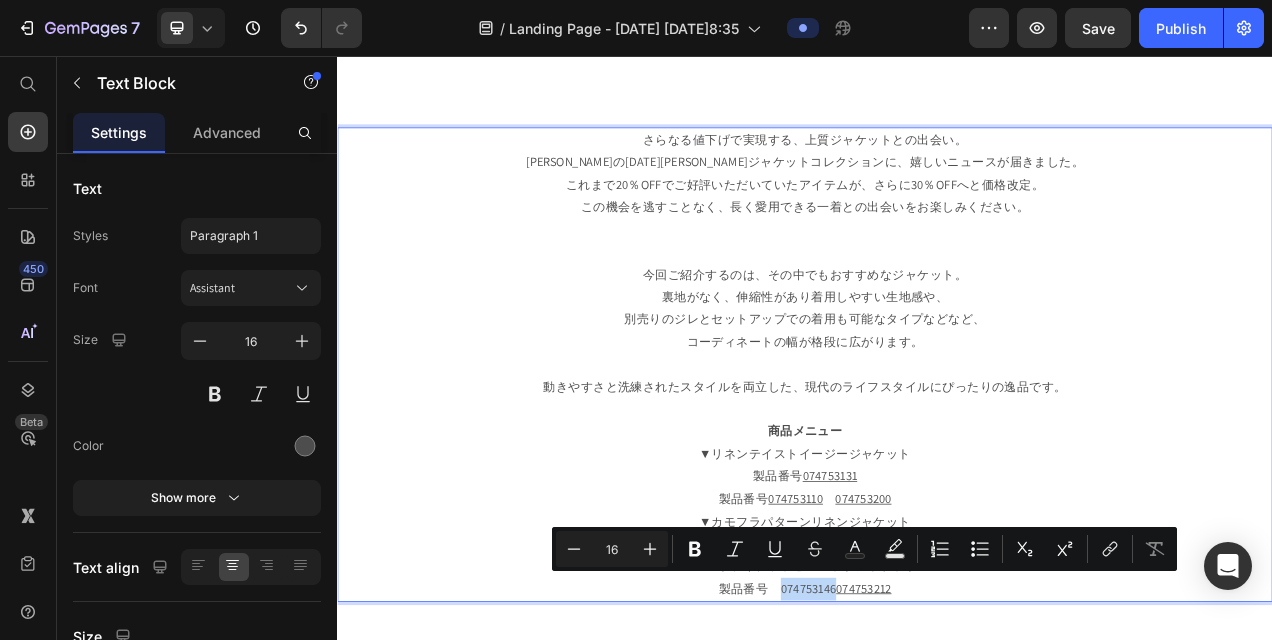 drag, startPoint x: 890, startPoint y: 730, endPoint x: 959, endPoint y: 725, distance: 69.18092 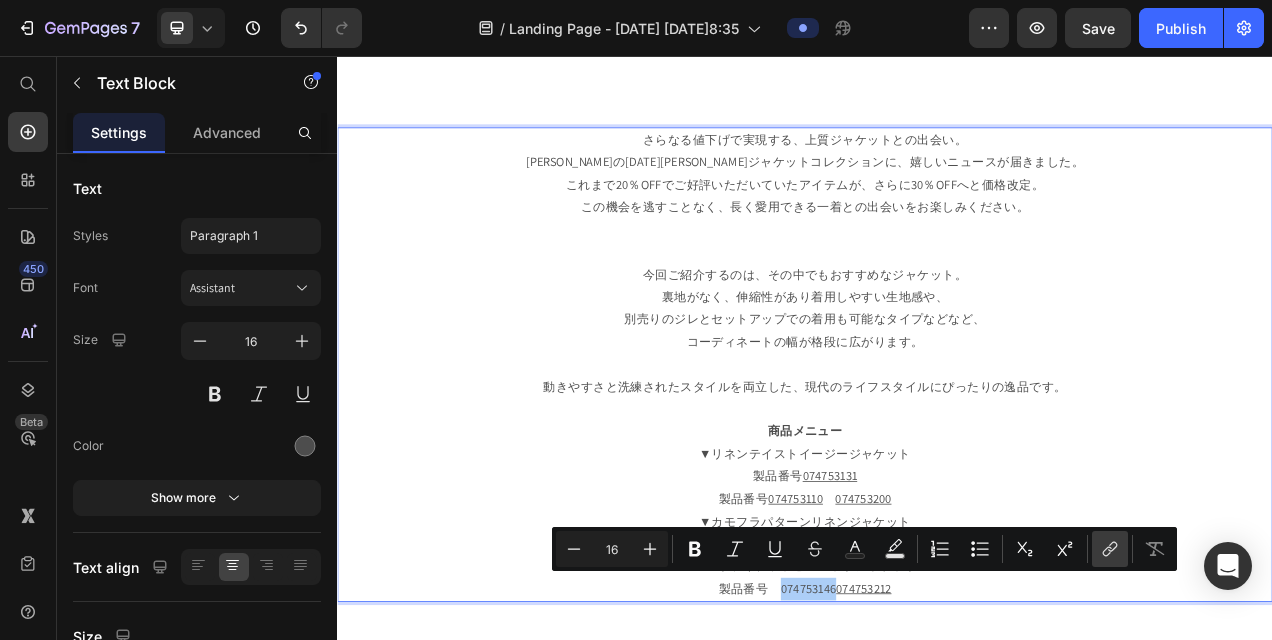 click 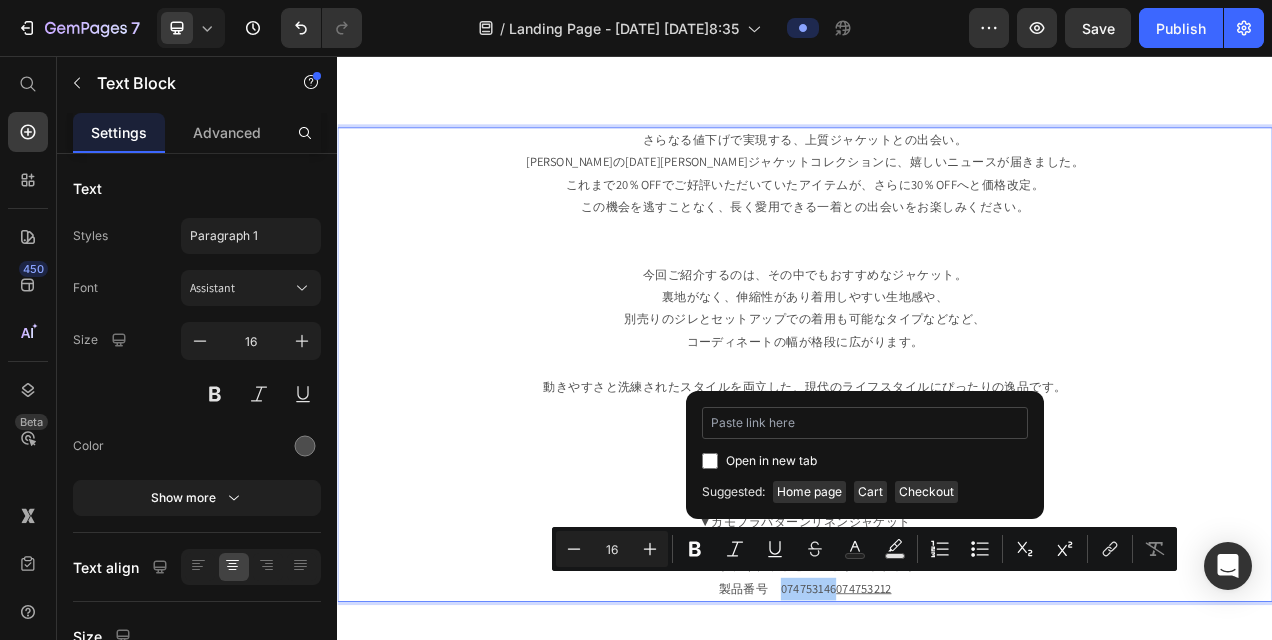 click at bounding box center (865, 423) 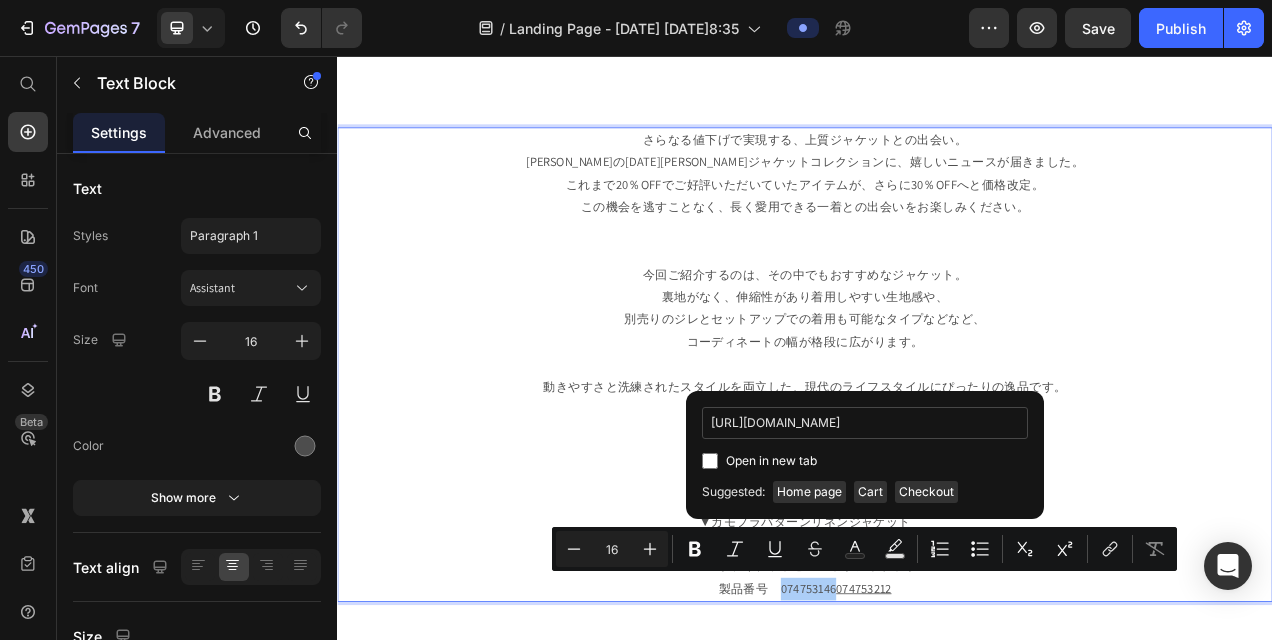 scroll, scrollTop: 0, scrollLeft: 364, axis: horizontal 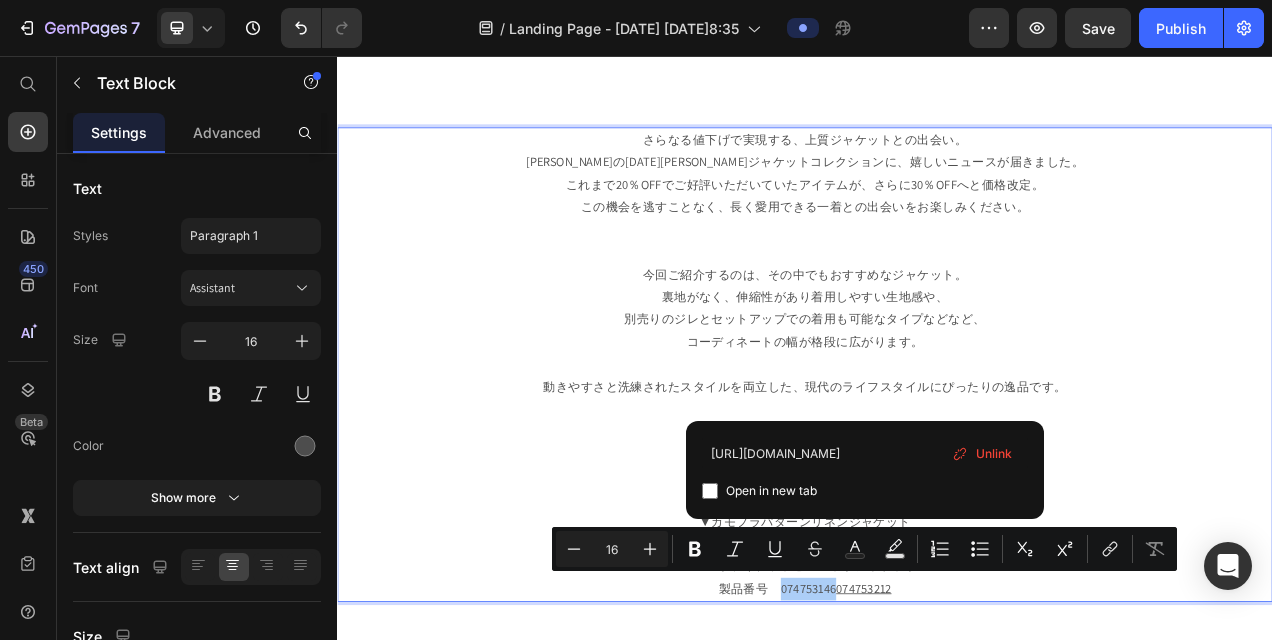type on "[URL][DOMAIN_NAME]" 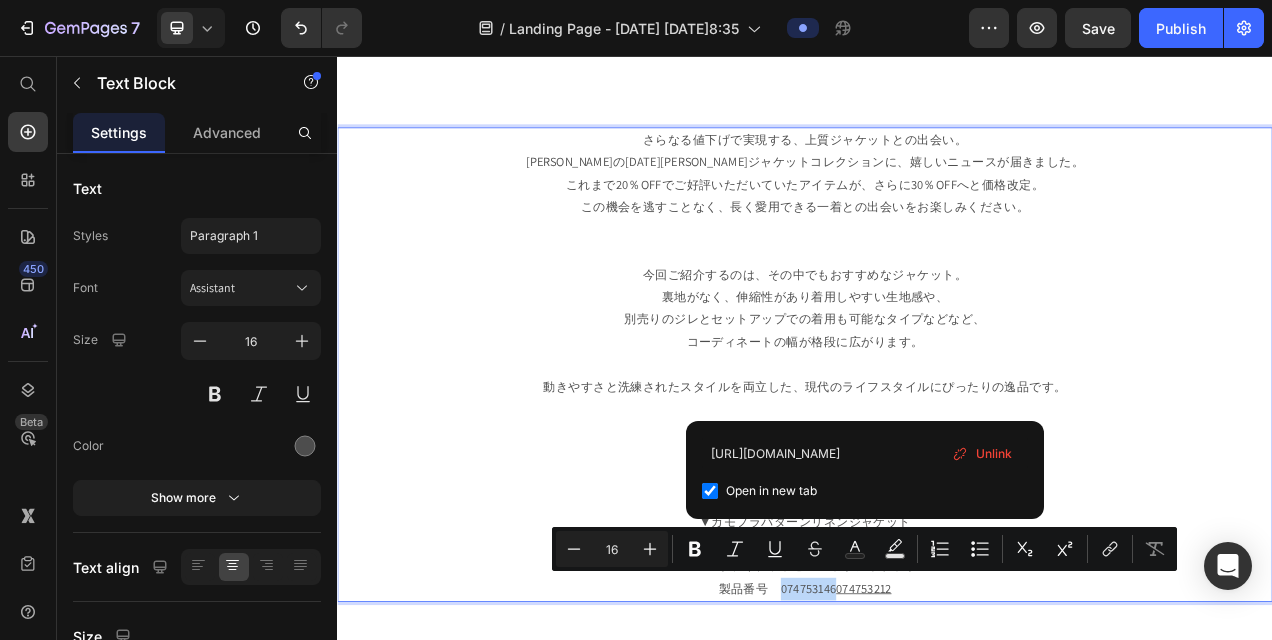 checkbox on "true" 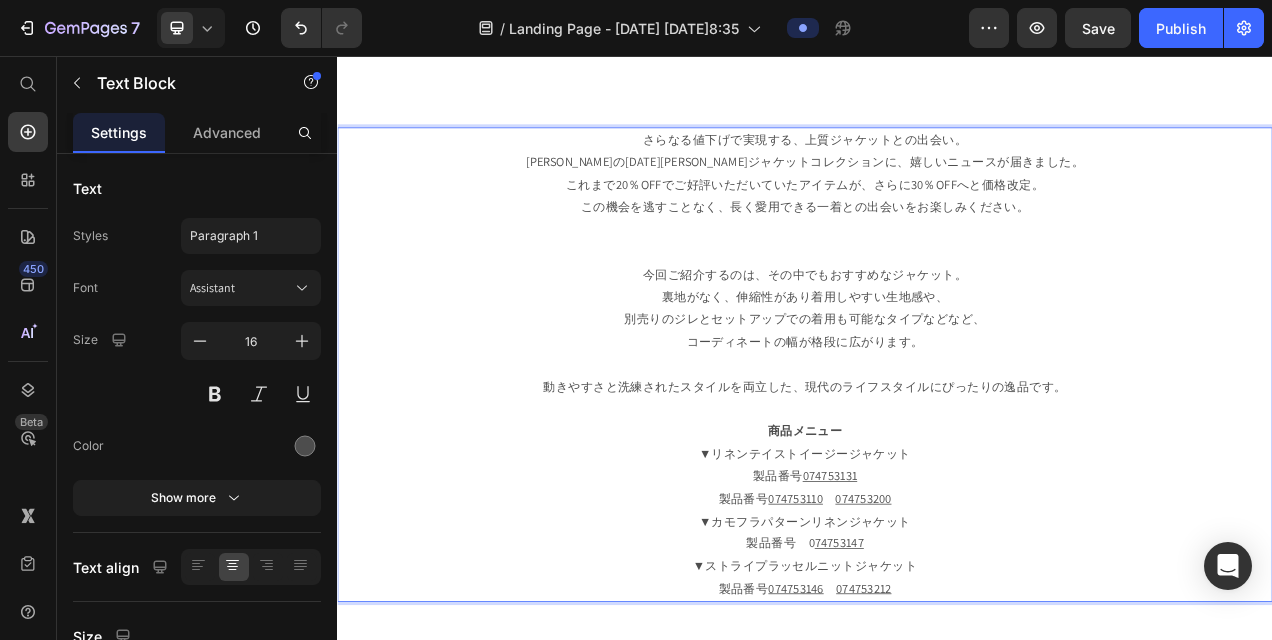 click on "[PERSON_NAME]の2025[DATE]ジャケットコレクションに、嬉しいニュースが届きました。 これまで20％OFFでご好評いただいていたアイテムが、さらに30％OFFへと価格改定。 この機会を逃すことなく、長く愛用できる一着との出会いをお楽しみください。" at bounding box center [937, 251] 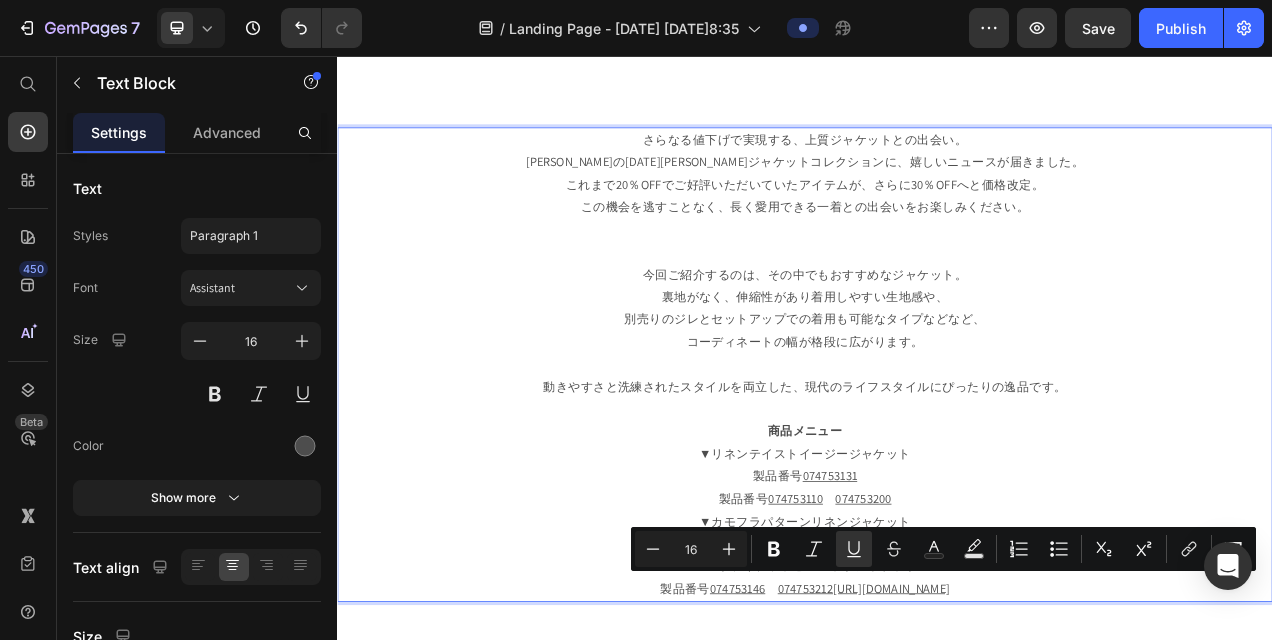 drag, startPoint x: 1395, startPoint y: 728, endPoint x: 712, endPoint y: 738, distance: 683.0732 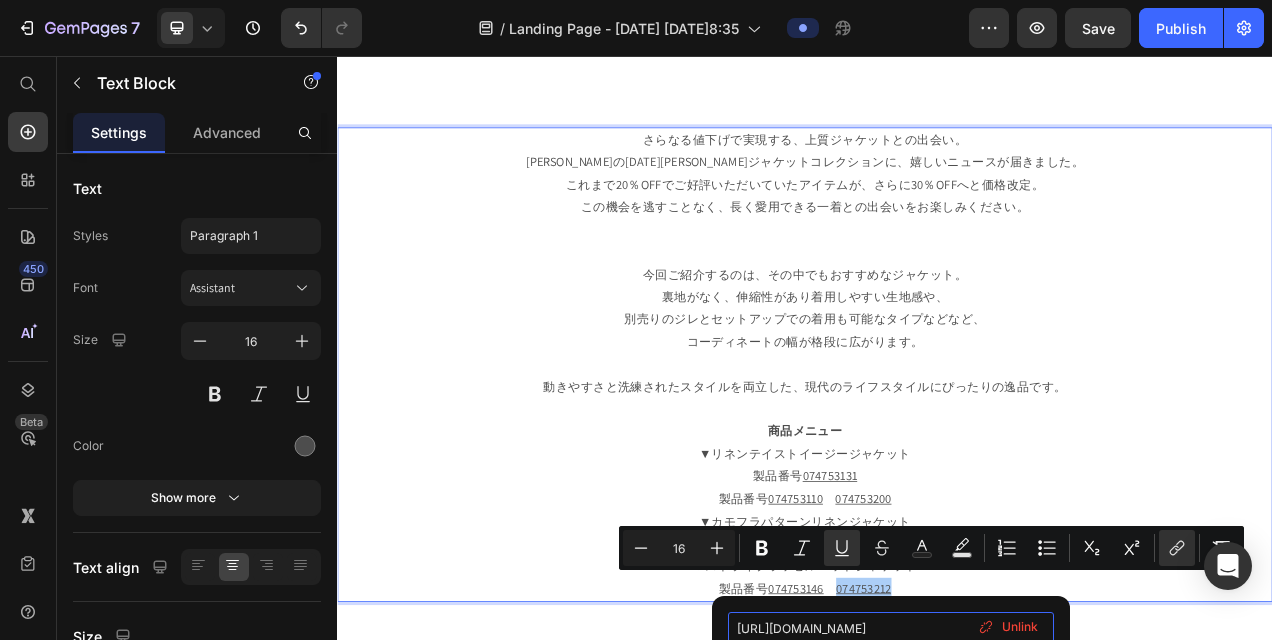 click on "[URL][DOMAIN_NAME]" at bounding box center (891, 628) 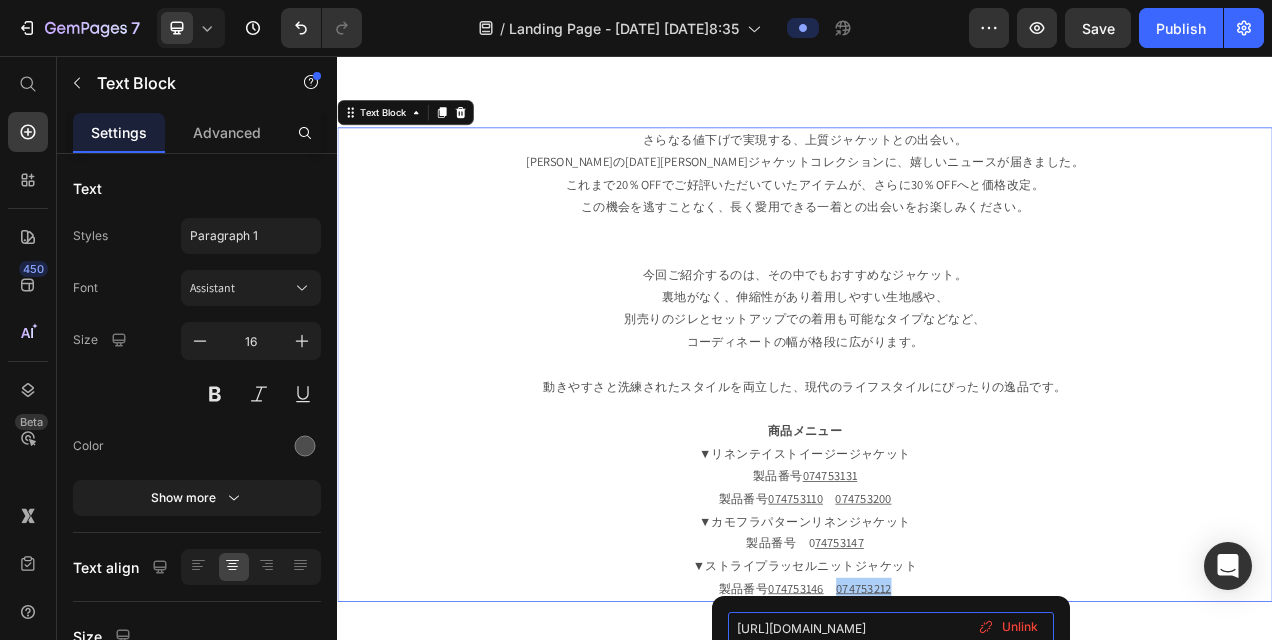click on "[URL][DOMAIN_NAME]" at bounding box center (891, 628) 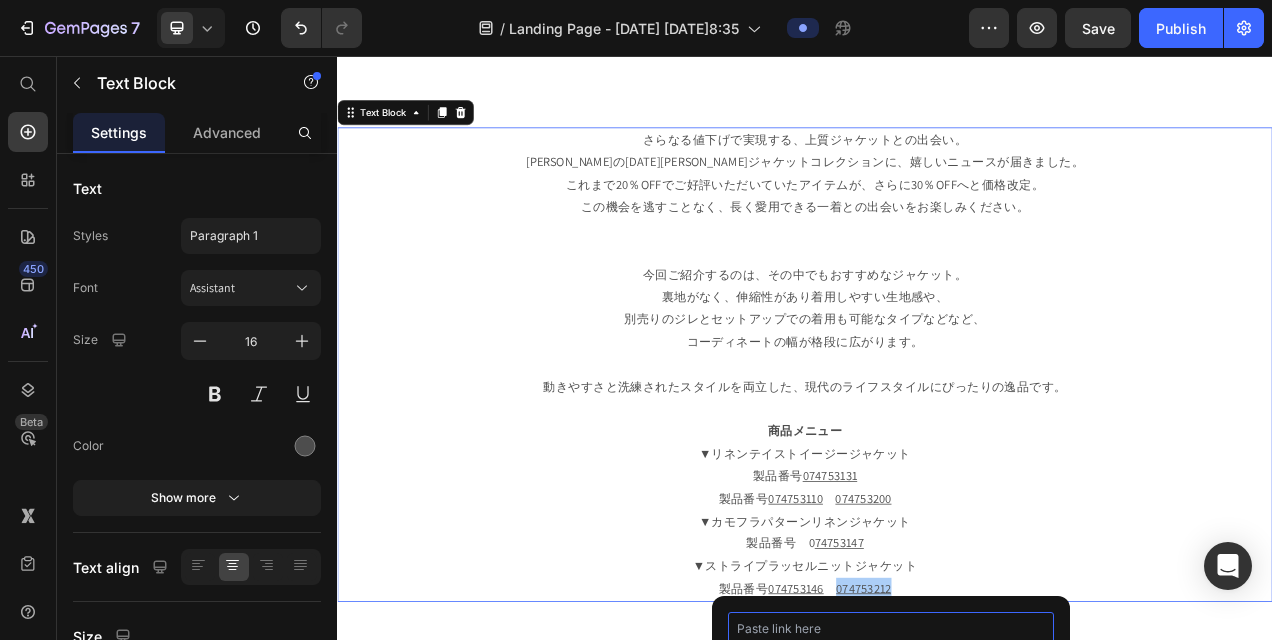 paste on "[URL][DOMAIN_NAME]" 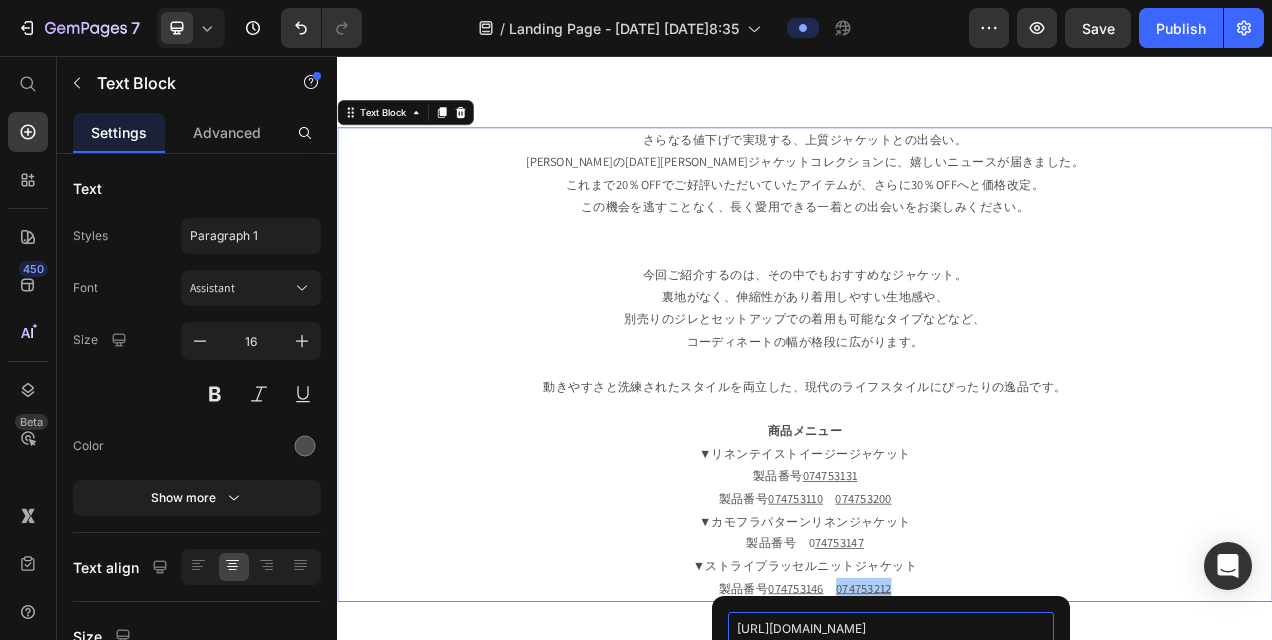 scroll, scrollTop: 0, scrollLeft: 357, axis: horizontal 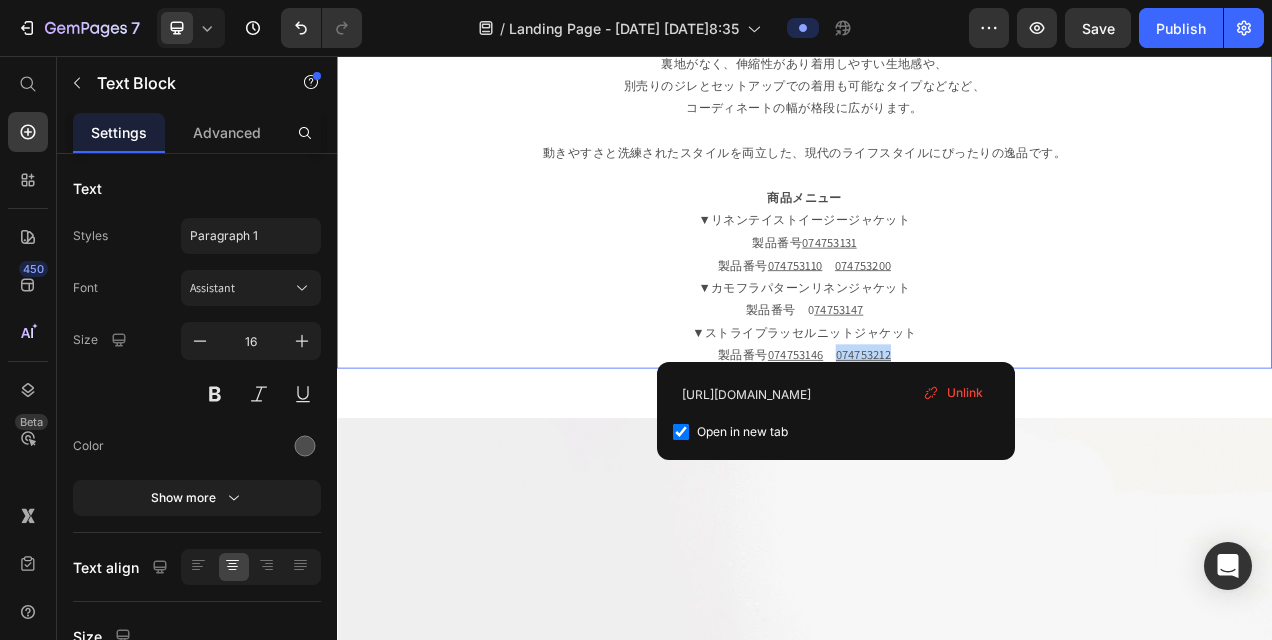 click on "今回ご紹介するのは、その中でもおすすめなジャケット。 裏地がなく、伸縮性があり着用しやすい生地感や、 別売りのジレとセットアップでの着用も可能なタイプなどなど、 コーディネートの幅が格段に広がります。 動きやすさと洗練されたスタイルを両立した、現代のライフスタイルにぴったりの逸品です。 商品メニュー ▼リネンテイストイージージャケット 製品番号　 074753131 製品番号　 074753110 　 074753200 　 ▼カモフラパターンリネンジャケット 製品番号　0 74753147 ▼ストライプラッセルニットジャケット 製品番号　 074753146 　 074753212" at bounding box center (937, 239) 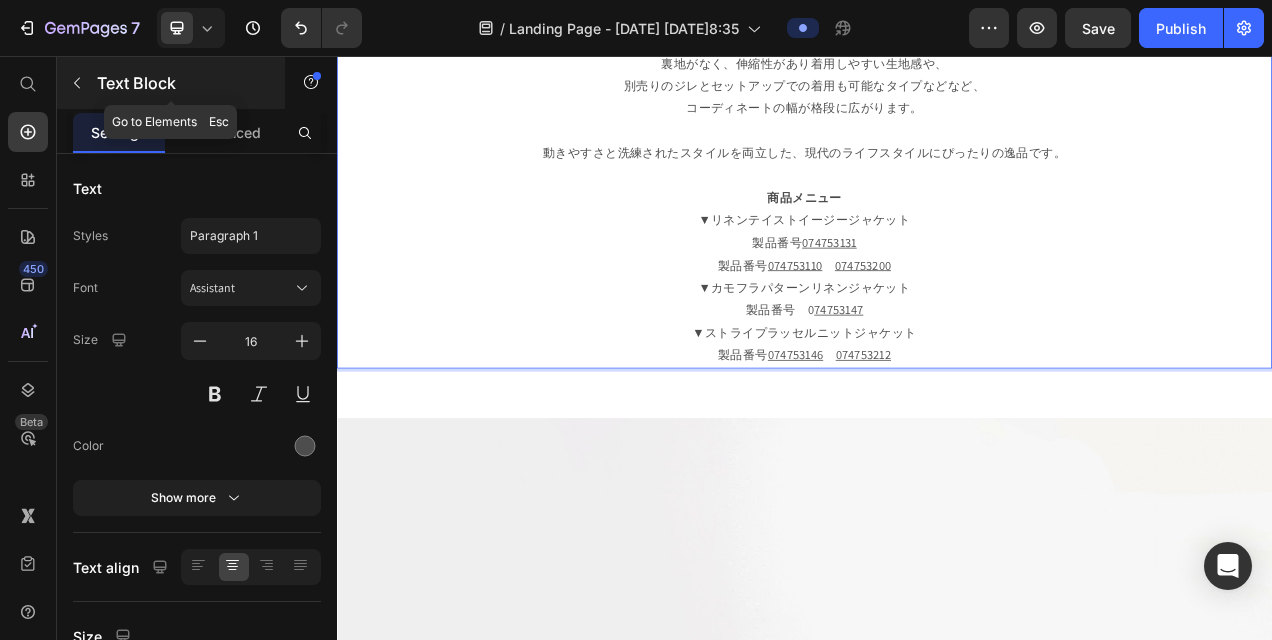 click at bounding box center [77, 83] 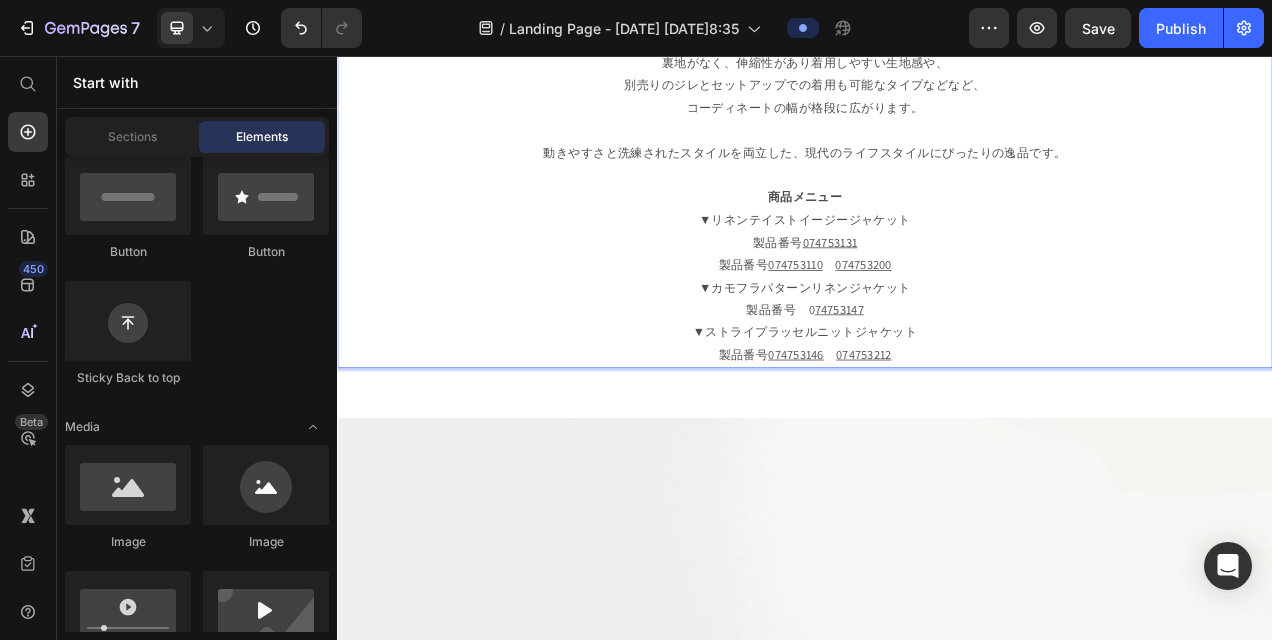scroll, scrollTop: 0, scrollLeft: 0, axis: both 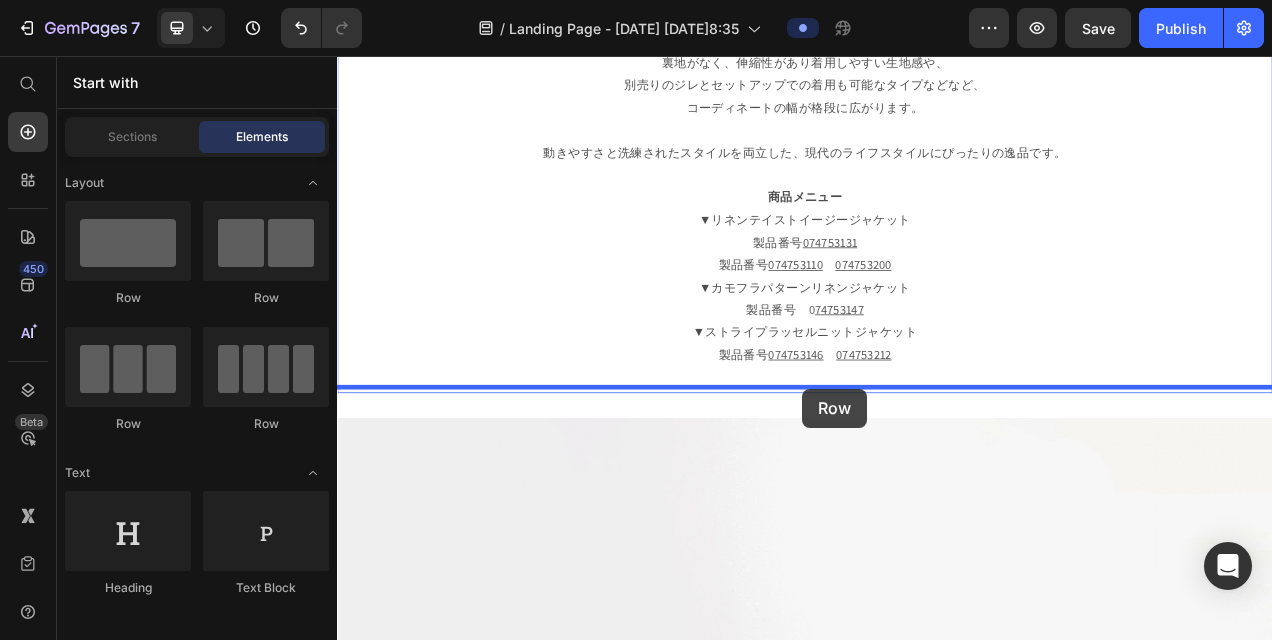 drag, startPoint x: 492, startPoint y: 292, endPoint x: 934, endPoint y: 483, distance: 481.50287 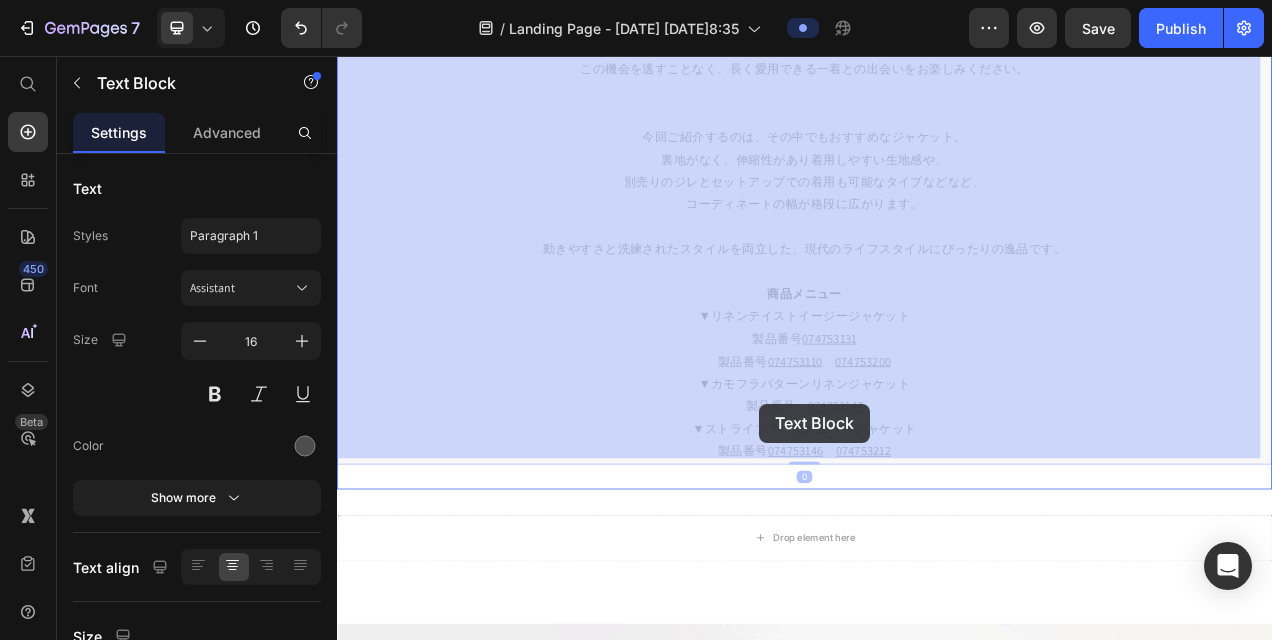 scroll, scrollTop: 1044, scrollLeft: 0, axis: vertical 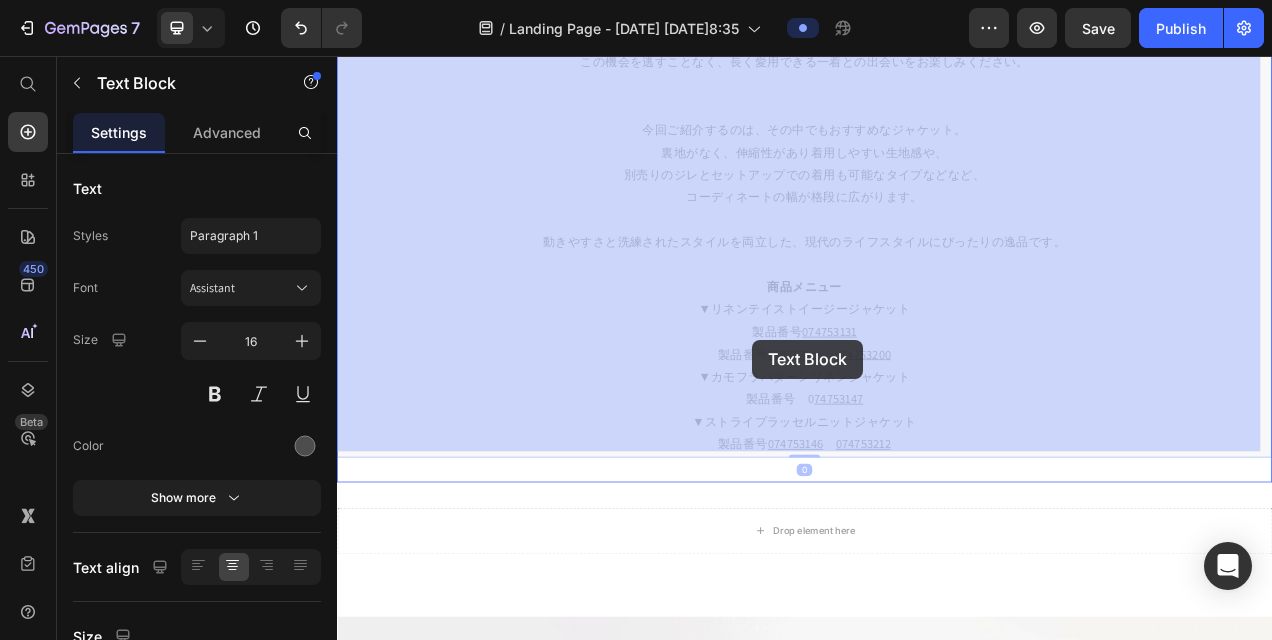 drag, startPoint x: 839, startPoint y: 587, endPoint x: 869, endPoint y: 420, distance: 169.67322 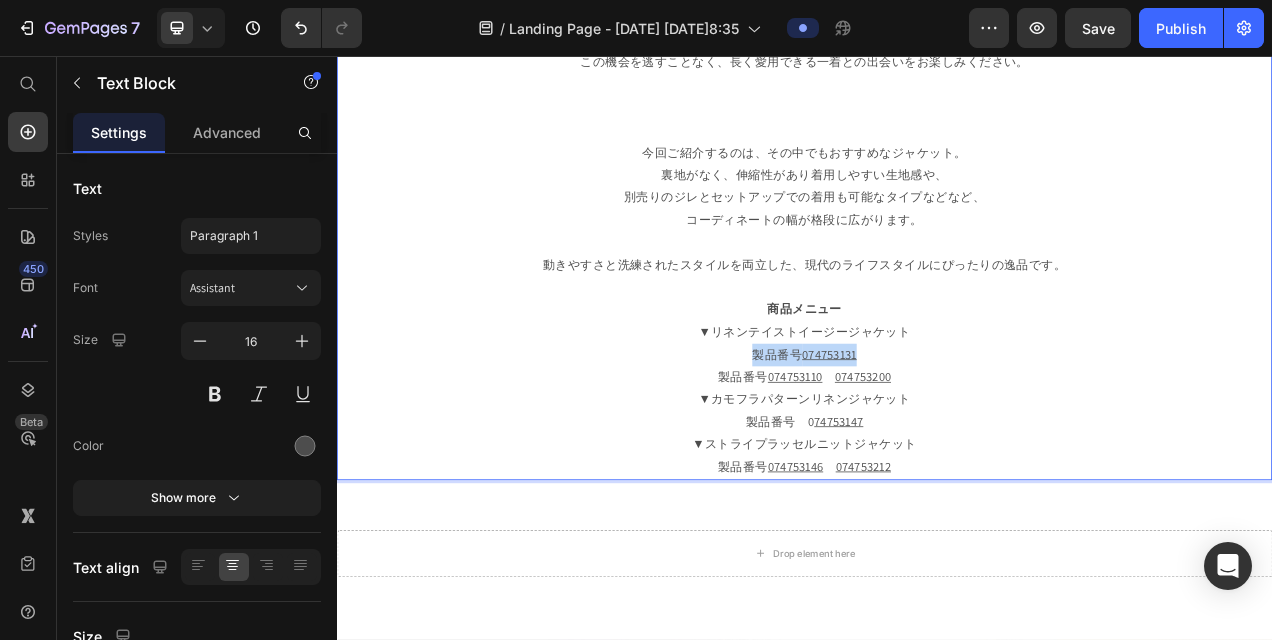 drag, startPoint x: 846, startPoint y: 439, endPoint x: 1006, endPoint y: 433, distance: 160.11246 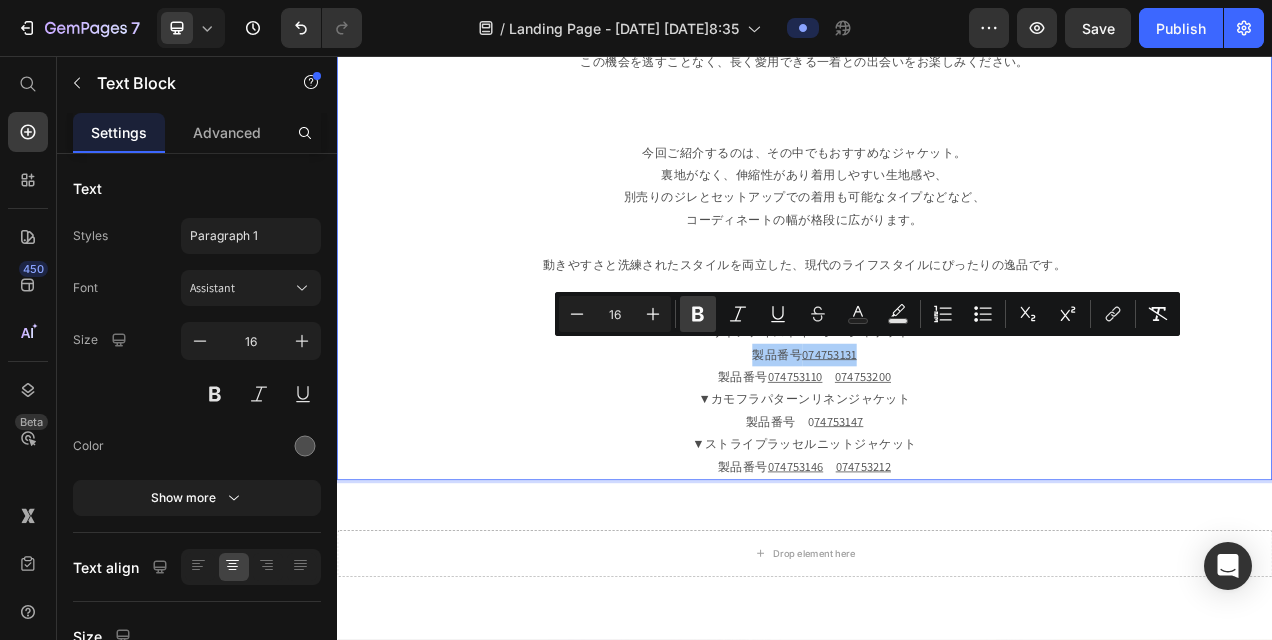 click on "Bold" at bounding box center [698, 314] 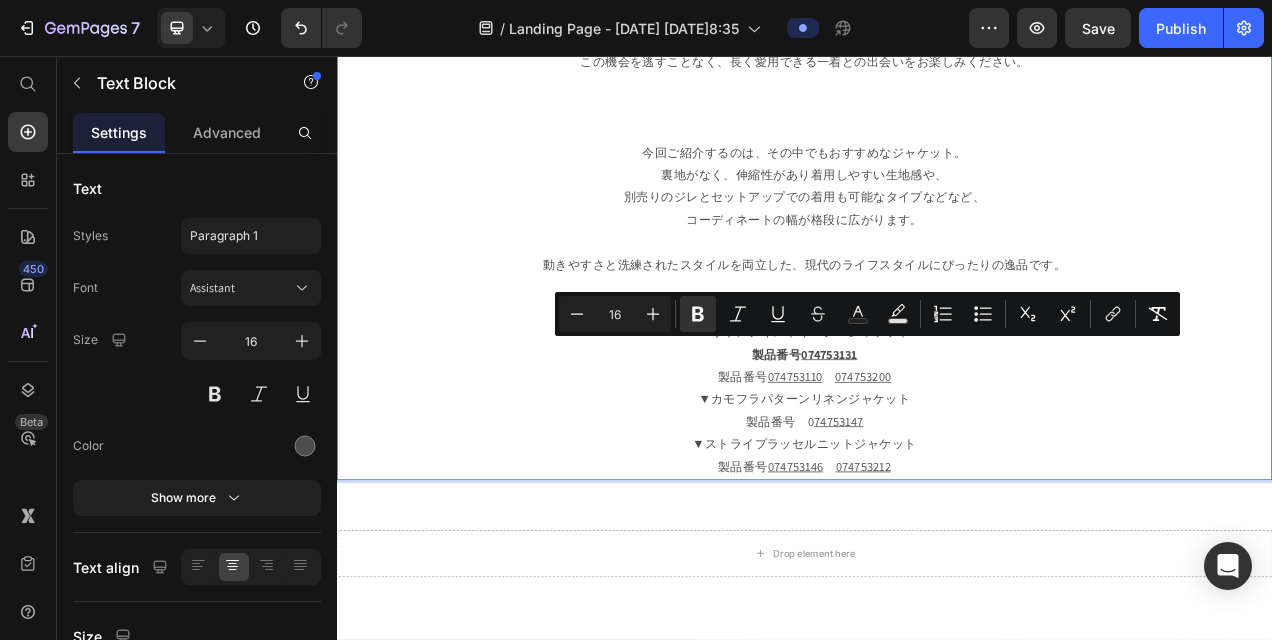 click on "今回ご紹介するのは、その中でもおすすめなジャケット。 裏地がなく、伸縮性があり着用しやすい生地感や、 別売りのジレとセットアップでの着用も可能なタイプなどなど、 コーディネートの幅が格段に広がります。 動きやすさと洗練されたスタイルを両立した、現代のライフスタイルにぴったりの逸品です。 商品メニュー ▼リネンテイストイージージャケット 製品番号　 074753131 製品番号　 074753110 　 074753200 　 ▼カモフラパターンリネンジャケット 製品番号　0 74753147 ▼ストライプラッセルニットジャケット 製品番号　 074753146 　 074753212" at bounding box center (937, 383) 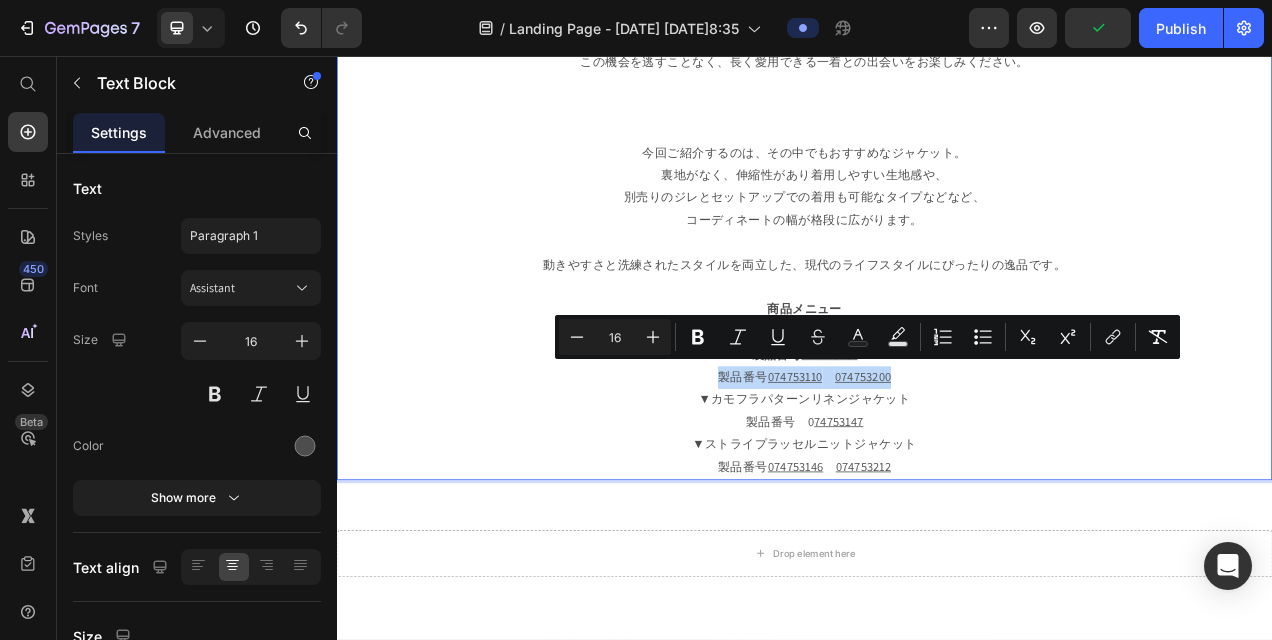 drag, startPoint x: 808, startPoint y: 460, endPoint x: 1051, endPoint y: 458, distance: 243.00822 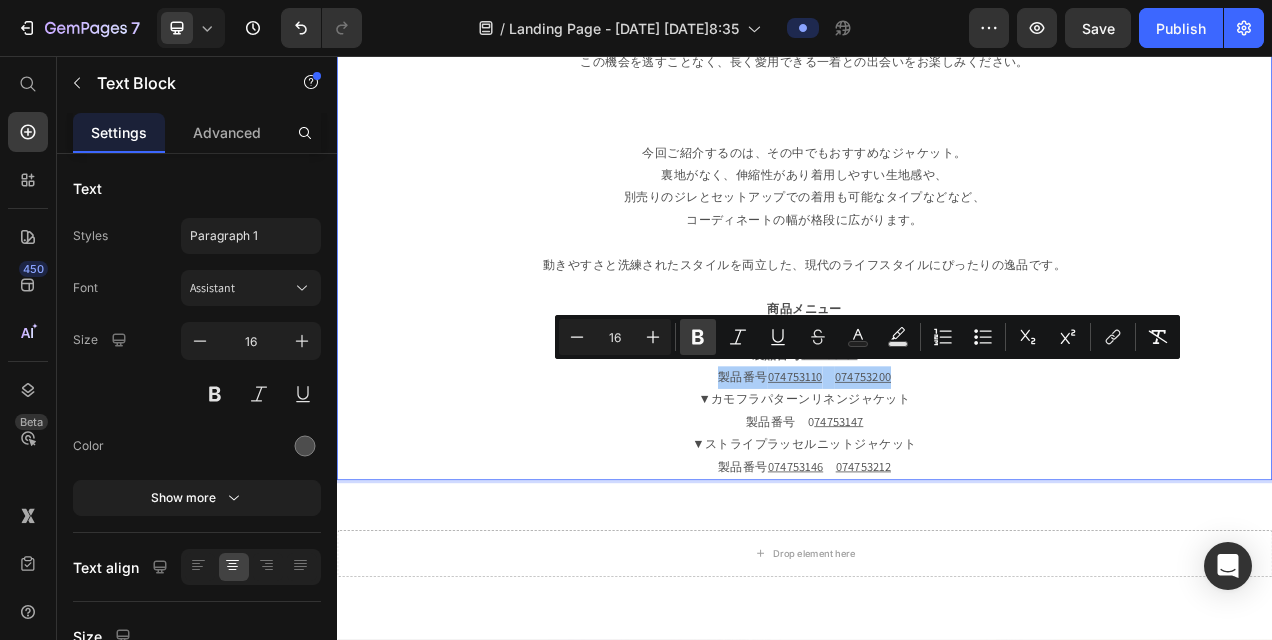 click 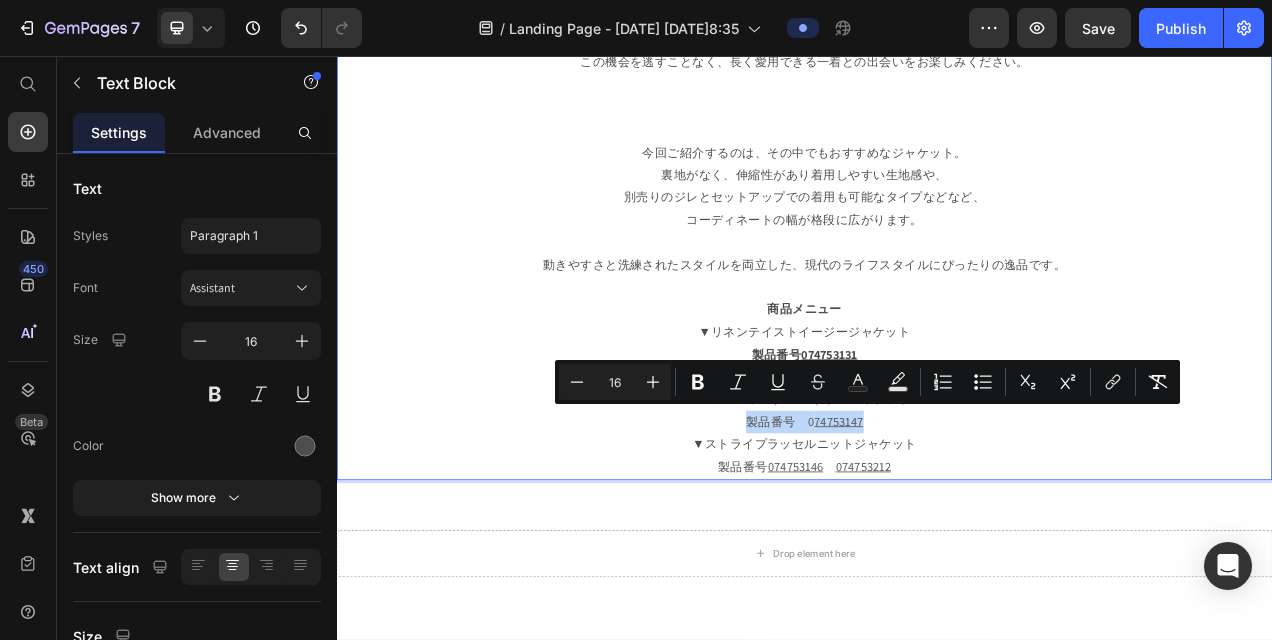 drag, startPoint x: 825, startPoint y: 523, endPoint x: 1009, endPoint y: 527, distance: 184.04347 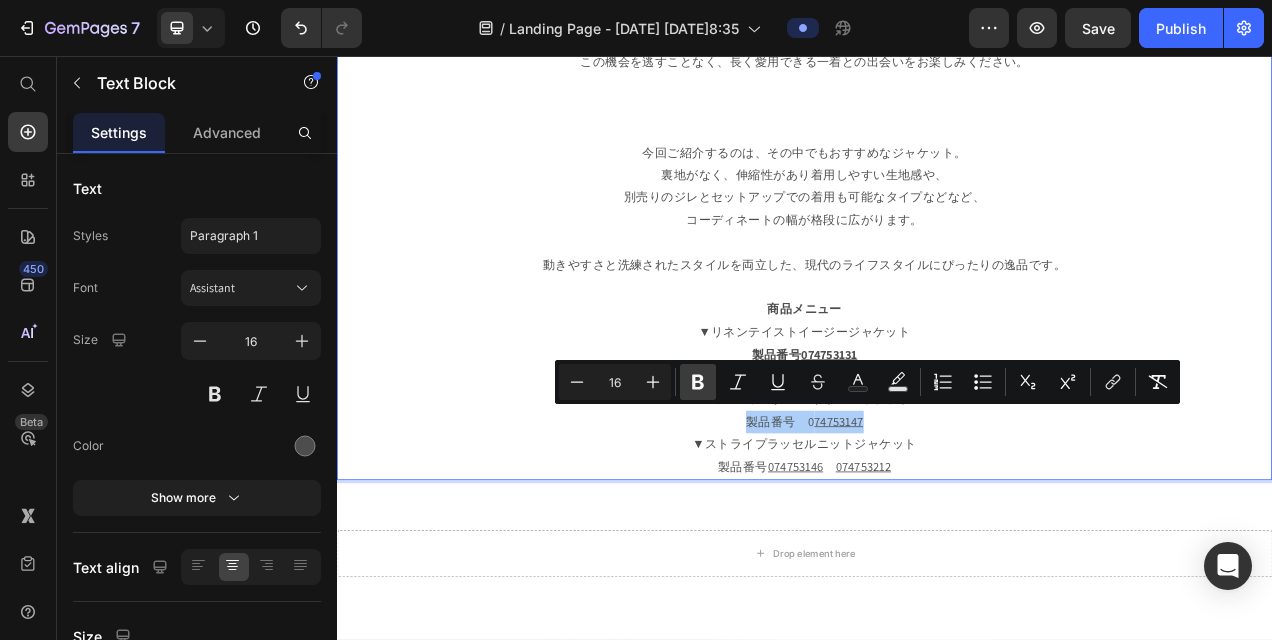 click 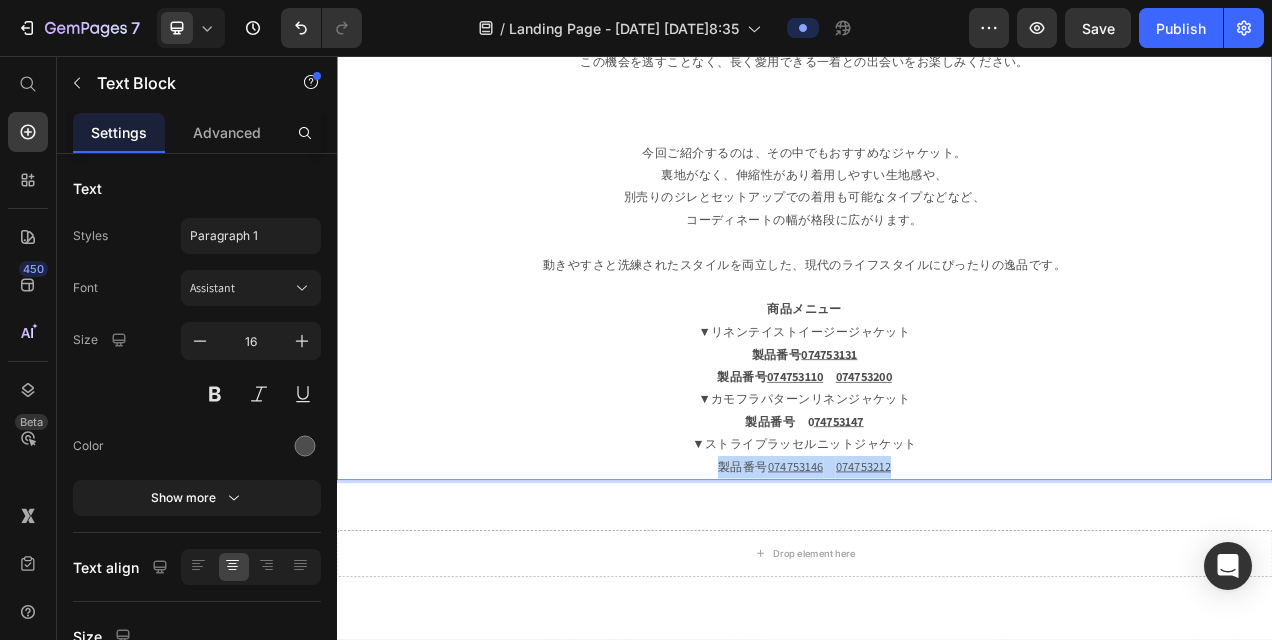 drag, startPoint x: 799, startPoint y: 576, endPoint x: 1061, endPoint y: 578, distance: 262.00763 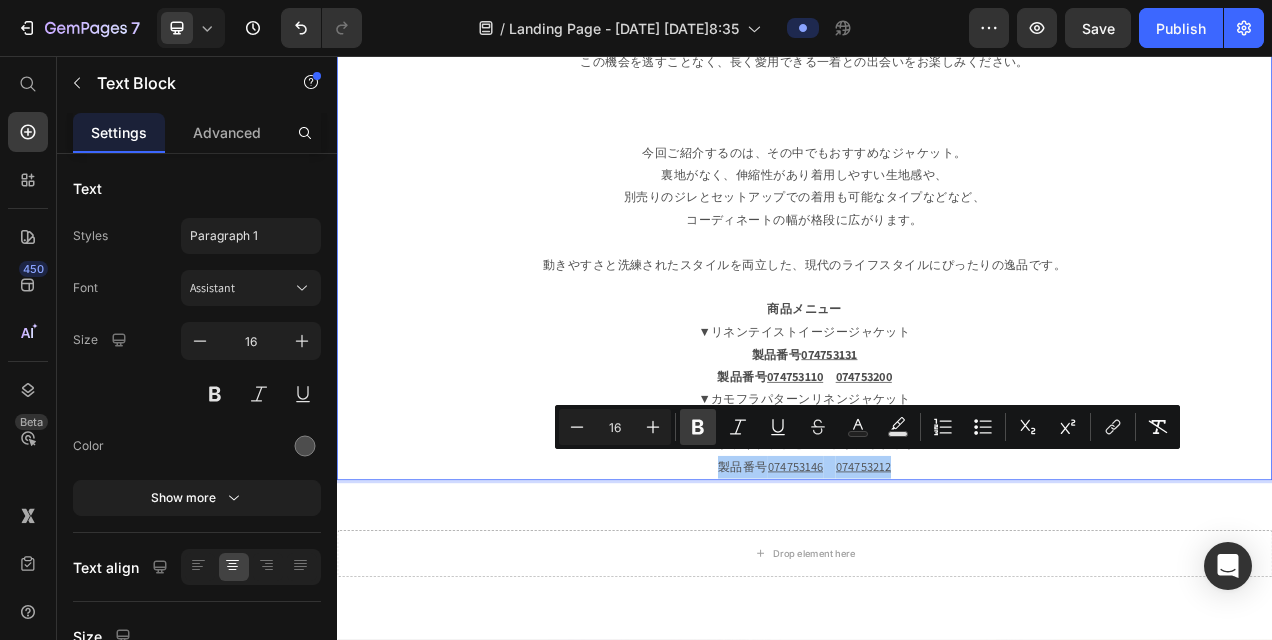 click 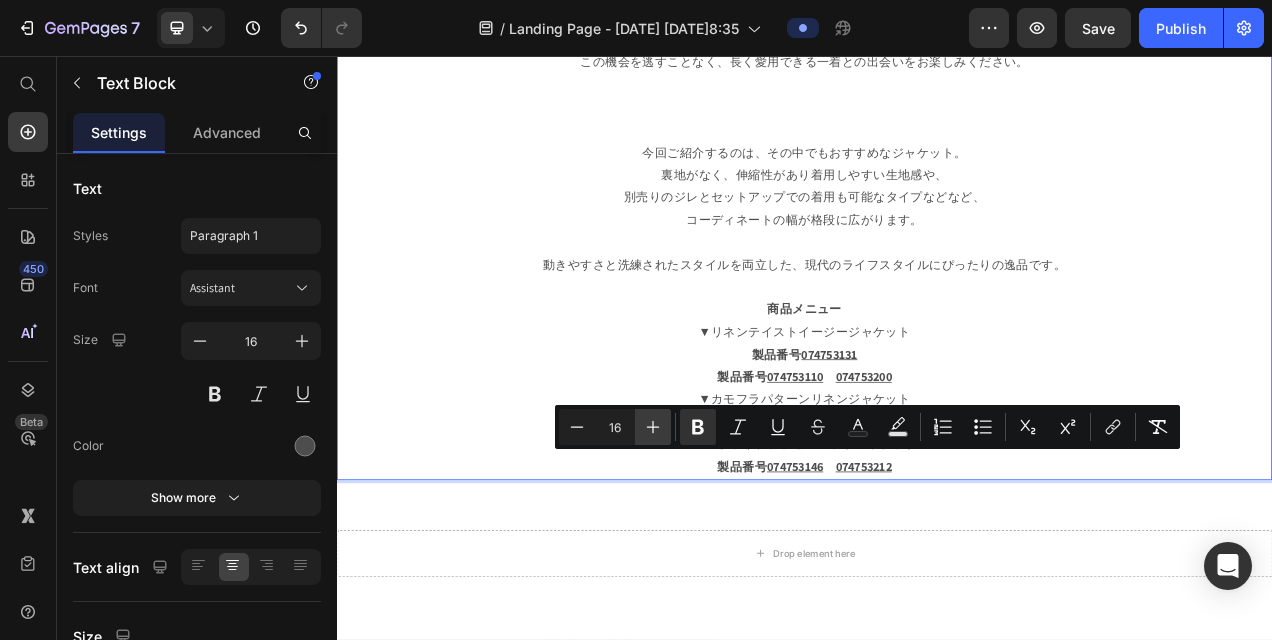 click 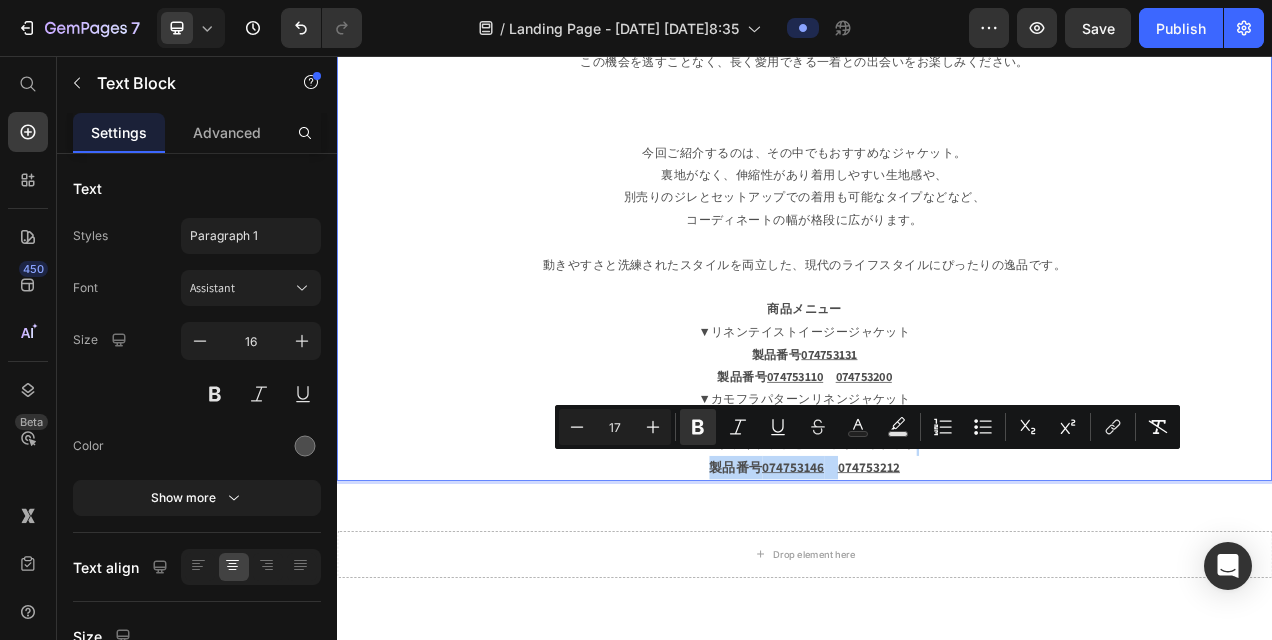 type on "16" 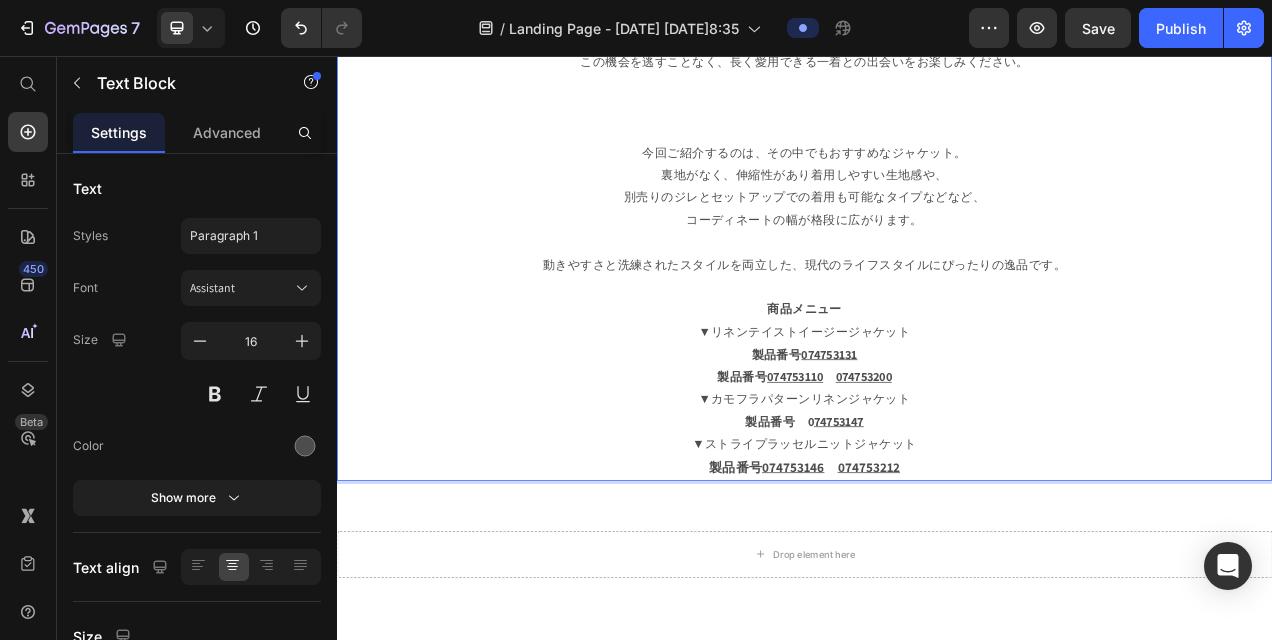click on "今回ご紹介するのは、その中でもおすすめなジャケット。 裏地がなく、伸縮性があり着用しやすい生地感や、 別売りのジレとセットアップでの着用も可能なタイプなどなど、 コーディネートの幅が格段に広がります。 動きやすさと洗練されたスタイルを両立した、現代のライフスタイルにぴったりの逸品です。 商品メニュー ▼リネンテイストイージージャケット 製品番号　 074753131 製品番号　 074753110 　 074753200 　 ▼カモフラパターンリネンジャケット 製品番号　0 74753147 ▼ストライプラッセルニットジャケット 製品番号　 074753146 　 074753212" at bounding box center (937, 383) 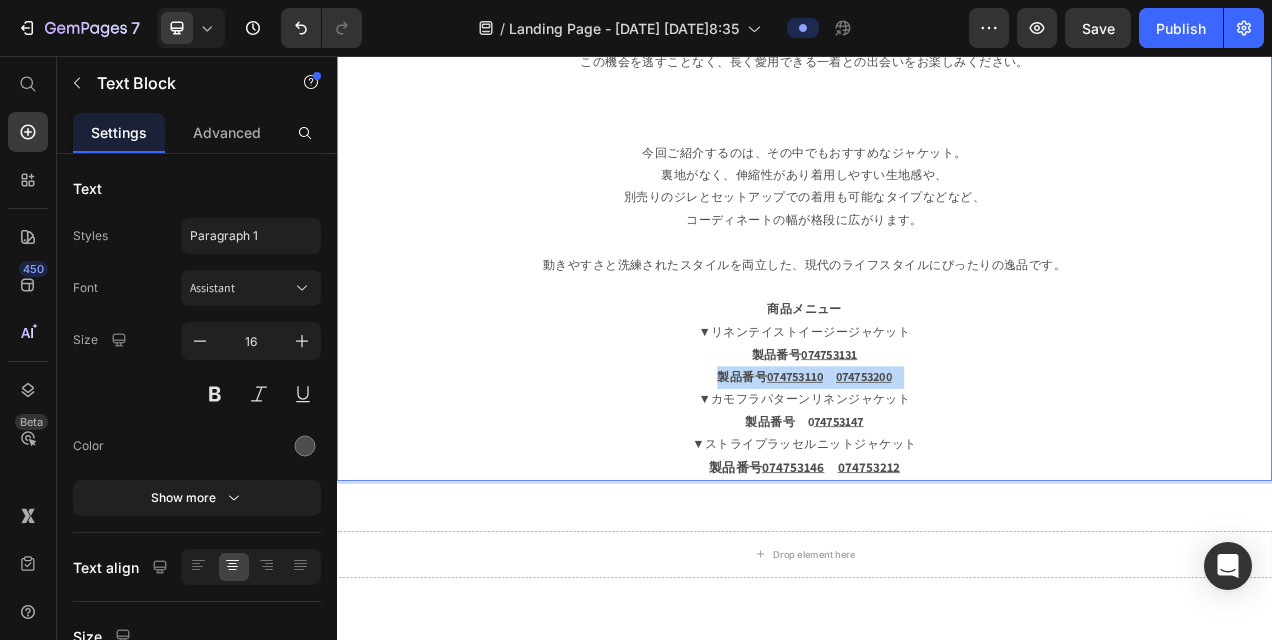drag, startPoint x: 778, startPoint y: 458, endPoint x: 1062, endPoint y: 470, distance: 284.25342 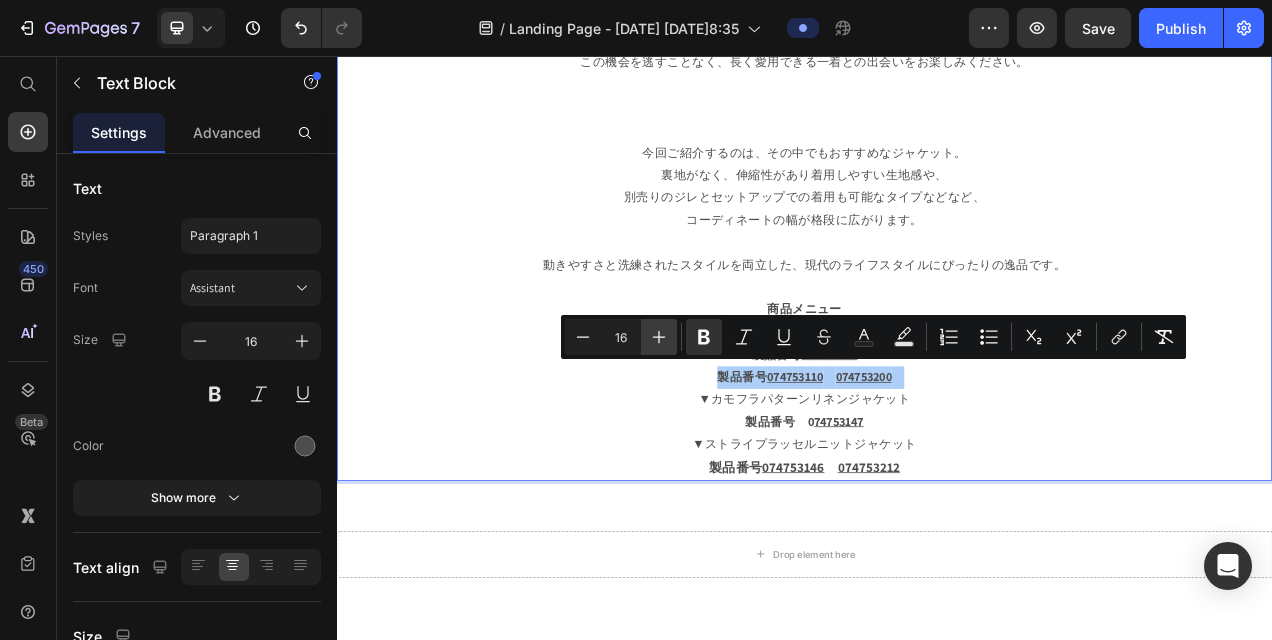 click 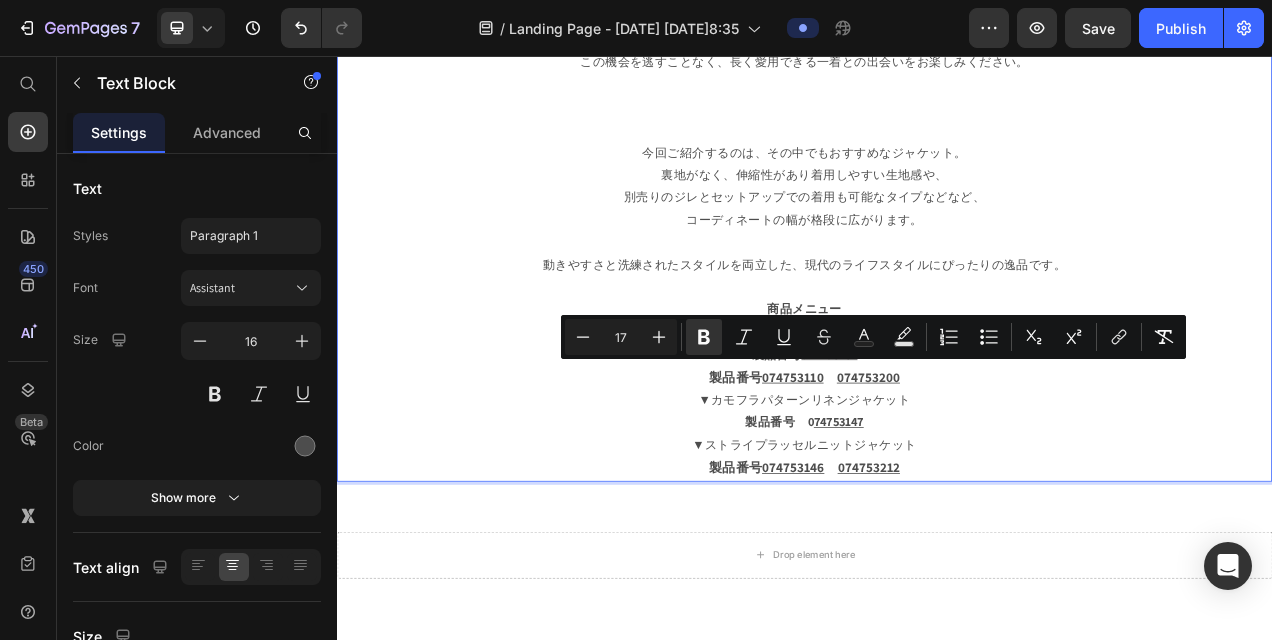 type on "16" 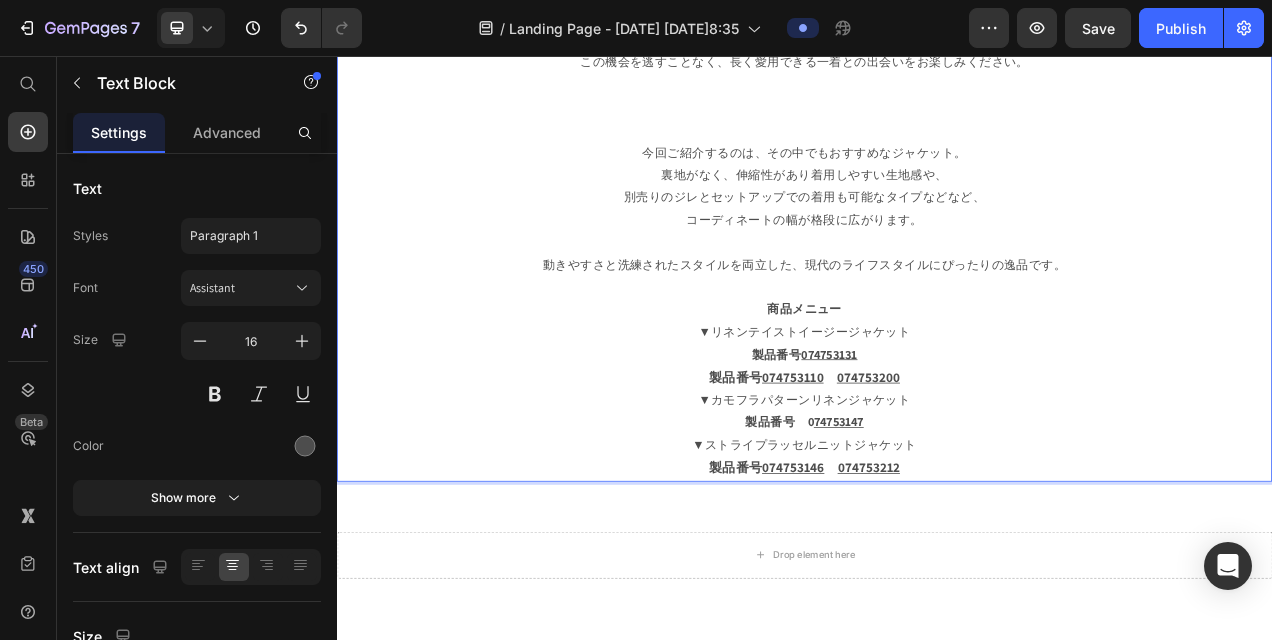 click on "今回ご紹介するのは、その中でもおすすめなジャケット。 裏地がなく、伸縮性があり着用しやすい生地感や、 別売りのジレとセットアップでの着用も可能なタイプなどなど、 コーディネートの幅が格段に広がります。 動きやすさと洗練されたスタイルを両立した、現代のライフスタイルにぴったりの逸品です。 商品メニュー ▼リネンテイストイージージャケット 製品番号　 074753131 製品番号　 074753110 　 074753200 　 ▼カモフラパターンリネンジャケット 製品番号　0 74753147 ▼ストライプラッセルニットジャケット 製品番号　 074753146 　 074753212" at bounding box center [937, 384] 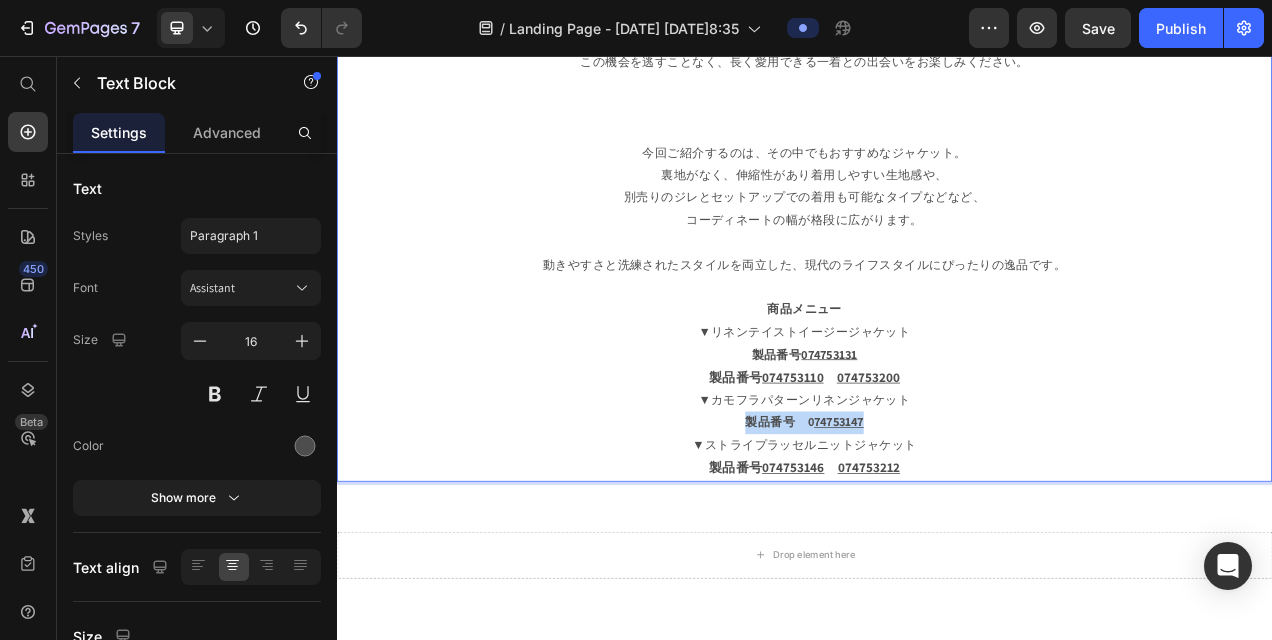 drag, startPoint x: 838, startPoint y: 524, endPoint x: 1010, endPoint y: 520, distance: 172.04651 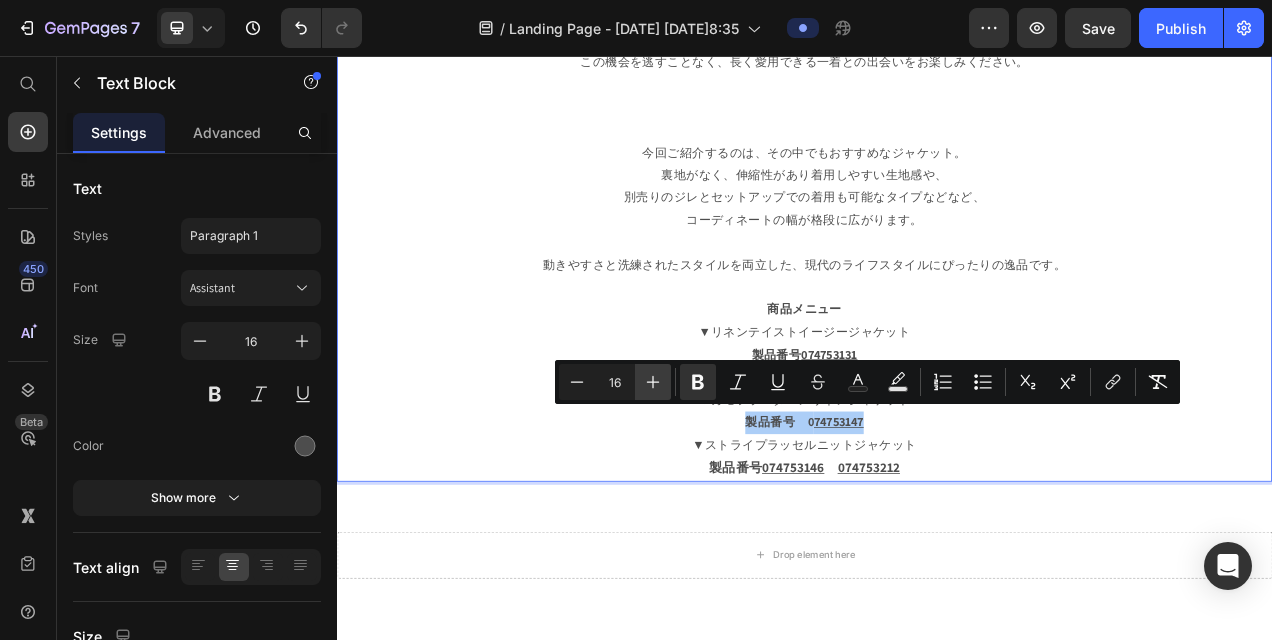 click on "Plus" at bounding box center (653, 382) 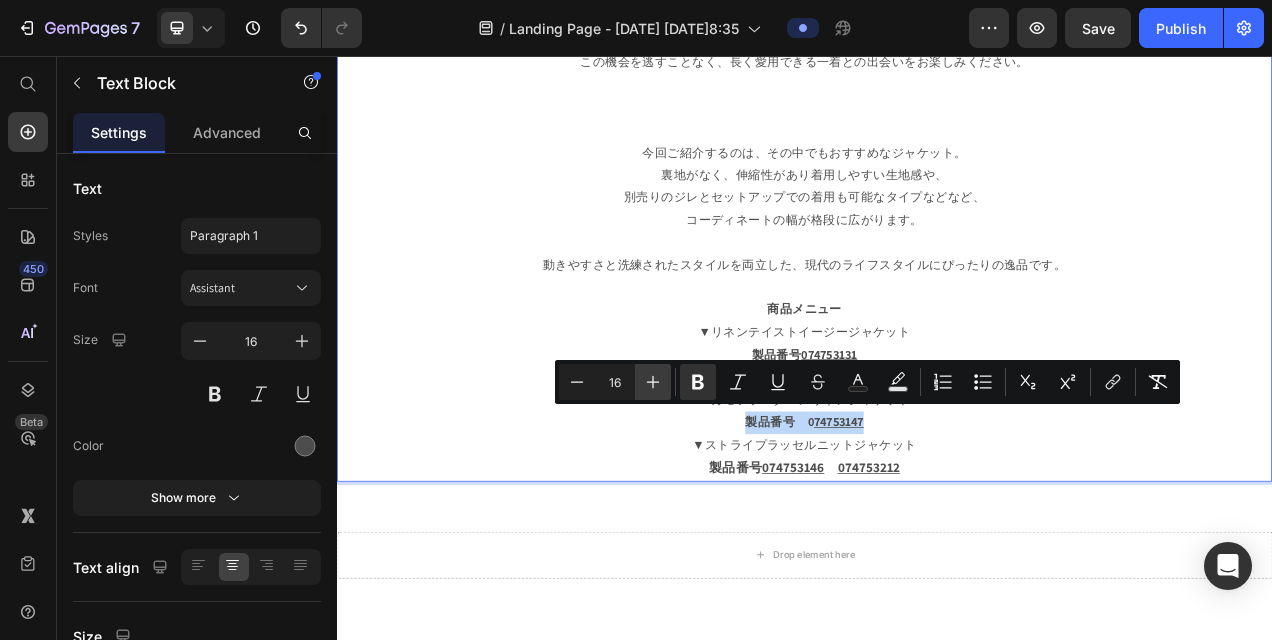 type on "17" 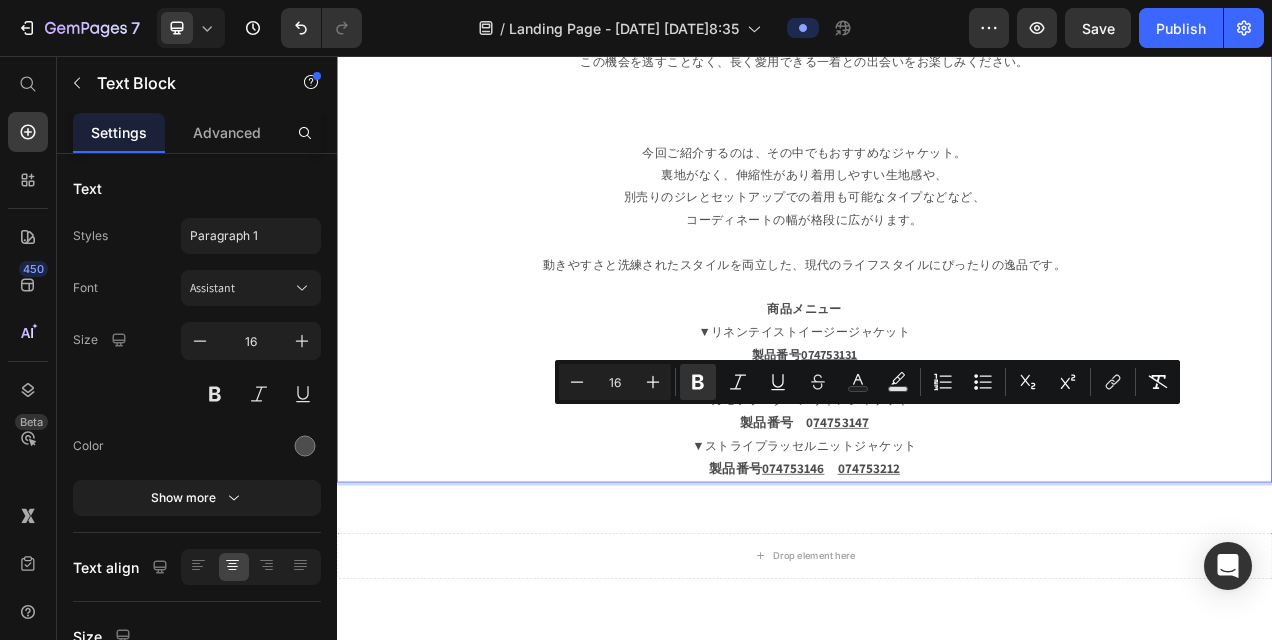click on "今回ご紹介するのは、その中でもおすすめなジャケット。 裏地がなく、伸縮性があり着用しやすい生地感や、 別売りのジレとセットアップでの着用も可能なタイプなどなど、 コーディネートの幅が格段に広がります。 動きやすさと洗練されたスタイルを両立した、現代のライフスタイルにぴったりの逸品です。 商品メニュー ▼リネンテイストイージージャケット 製品番号　 074753131 製品番号　 074753110 　 074753200 　 ▼カモフラパターンリネンジャケット 製品番号　0 74753147 ▼ストライプラッセルニットジャケット 製品番号　 074753146 　 074753212" at bounding box center [937, 384] 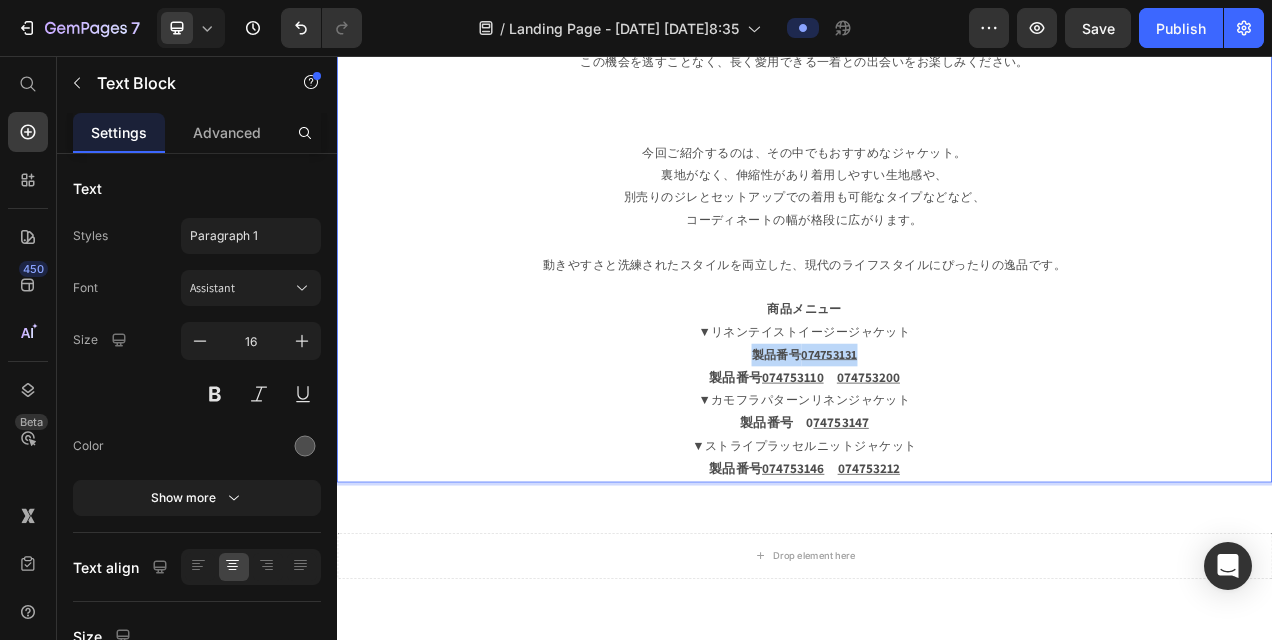 drag, startPoint x: 787, startPoint y: 428, endPoint x: 1053, endPoint y: 435, distance: 266.0921 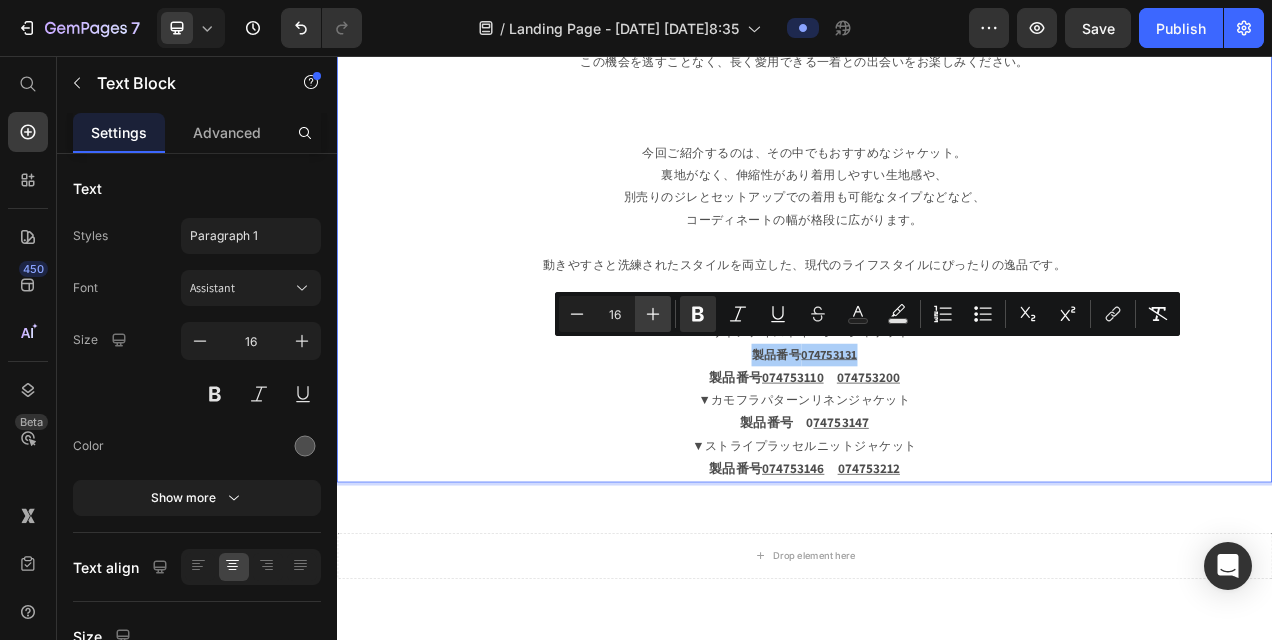 click on "Plus" at bounding box center (653, 314) 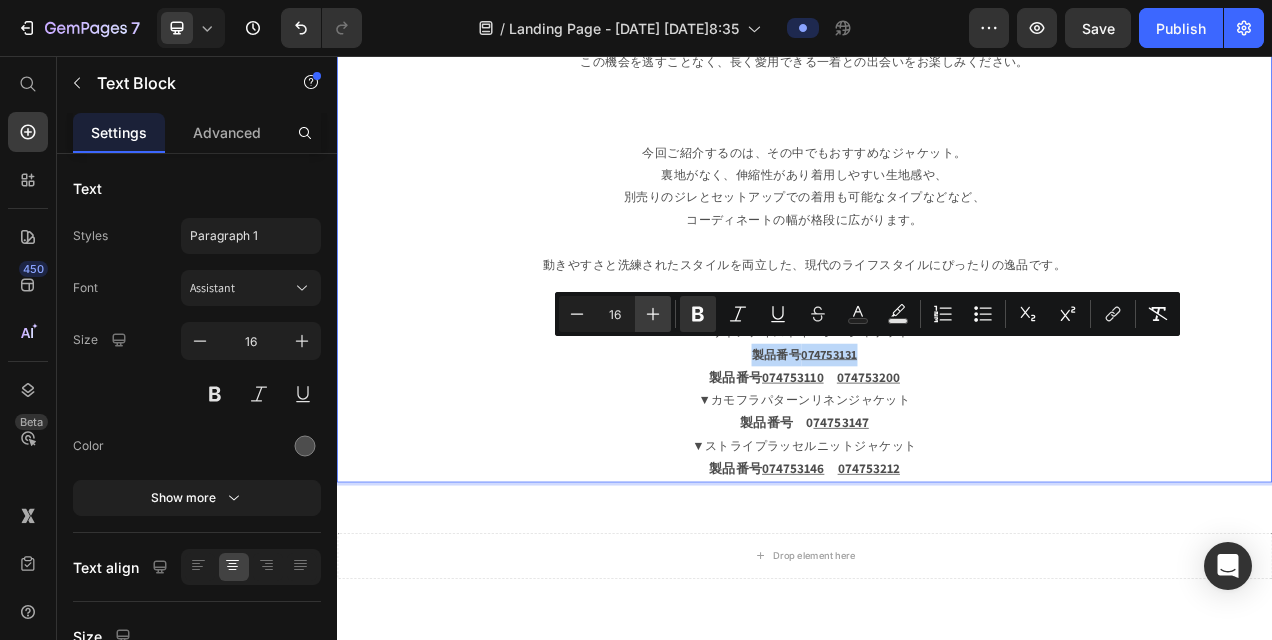 type on "17" 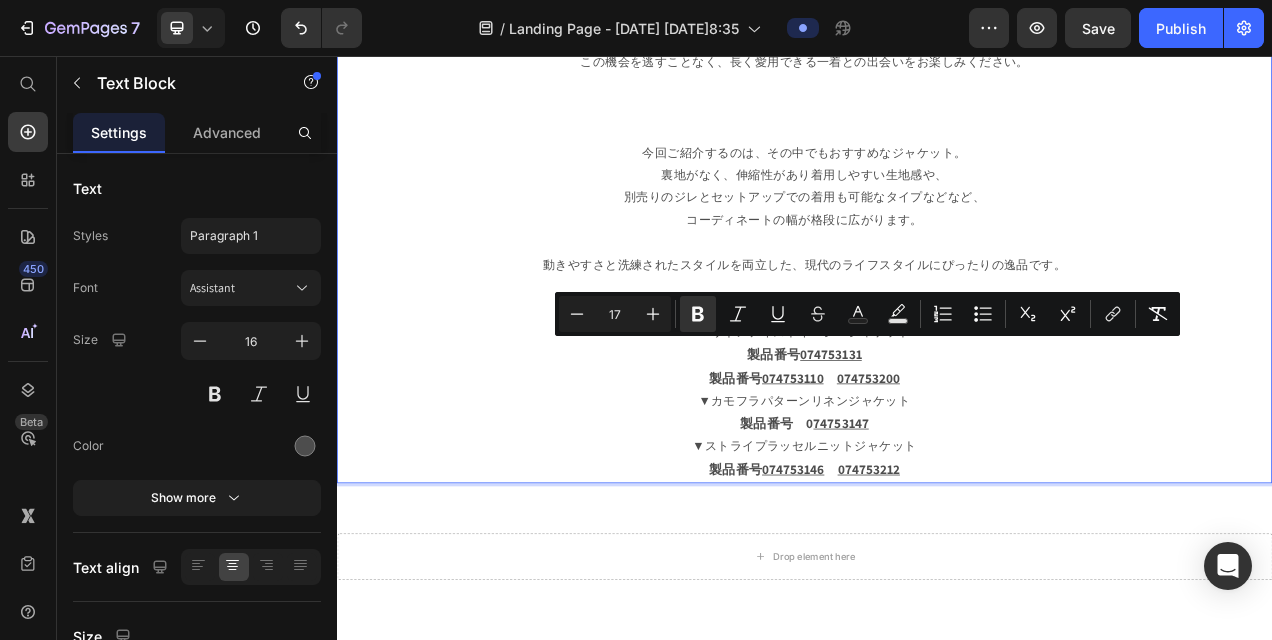 click on "今回ご紹介するのは、その中でもおすすめなジャケット。 裏地がなく、伸縮性があり着用しやすい生地感や、 別売りのジレとセットアップでの着用も可能なタイプなどなど、 コーディネートの幅が格段に広がります。 動きやすさと洗練されたスタイルを両立した、現代のライフスタイルにぴったりの逸品です。 商品メニュー ▼リネンテイストイージージャケット 製品番号　 074753131 製品番号　 074753110 　 074753200 　 ▼カモフラパターンリネンジャケット 製品番号　0 74753147 ▼ストライプラッセルニットジャケット 製品番号　 074753146 　 074753212" at bounding box center [937, 385] 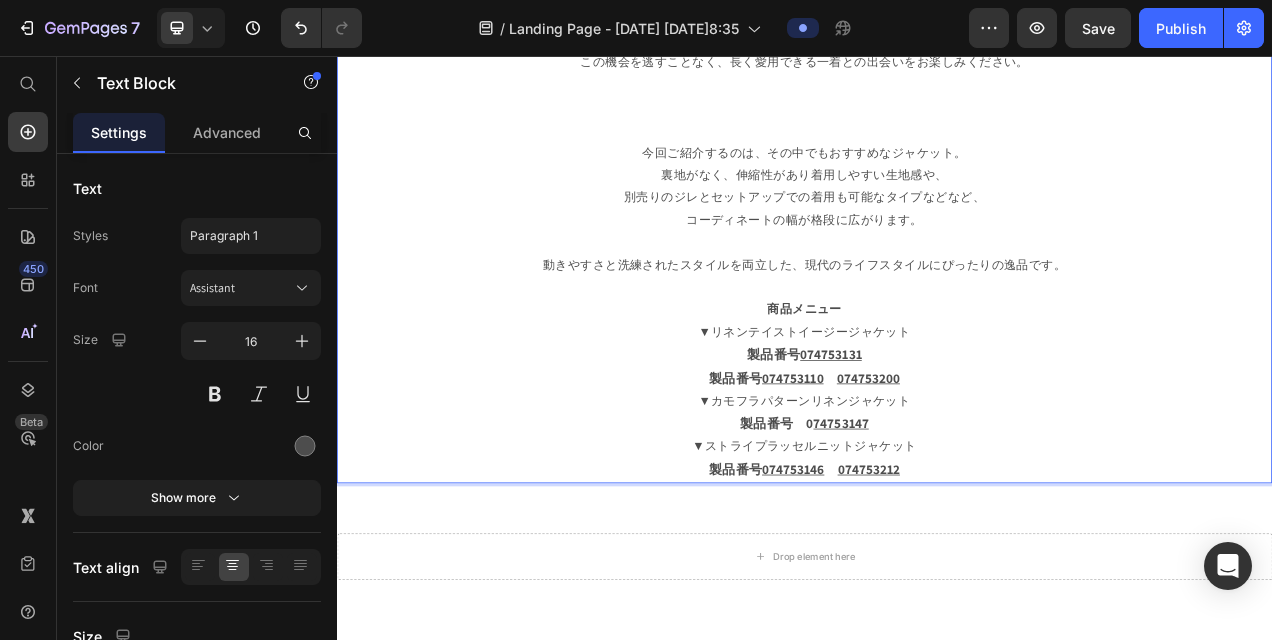click on "今回ご紹介するのは、その中でもおすすめなジャケット。 裏地がなく、伸縮性があり着用しやすい生地感や、 別売りのジレとセットアップでの着用も可能なタイプなどなど、 コーディネートの幅が格段に広がります。 動きやすさと洗練されたスタイルを両立した、現代のライフスタイルにぴったりの逸品です。 商品メニュー ▼リネンテイストイージージャケット 製品番号　 074753131 製品番号　 074753110 　 074753200 　 ▼カモフラパターンリネンジャケット 製品番号　0 74753147 ▼ストライプラッセルニットジャケット 製品番号　 074753146 　 074753212" at bounding box center [937, 385] 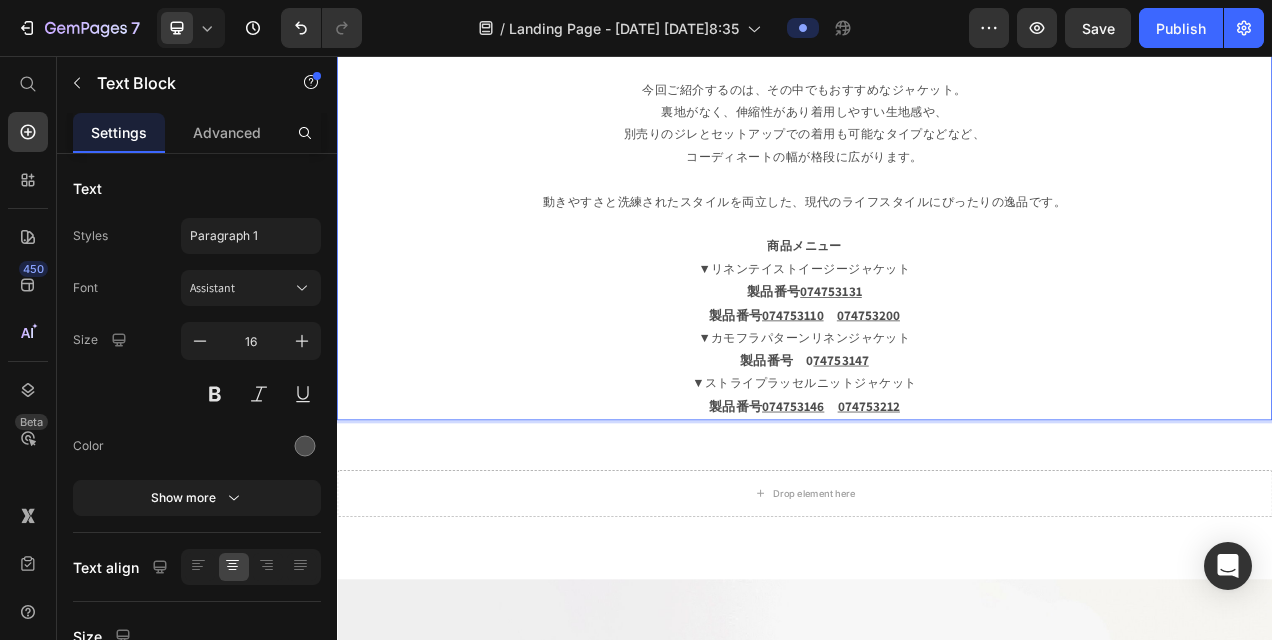 scroll, scrollTop: 1244, scrollLeft: 0, axis: vertical 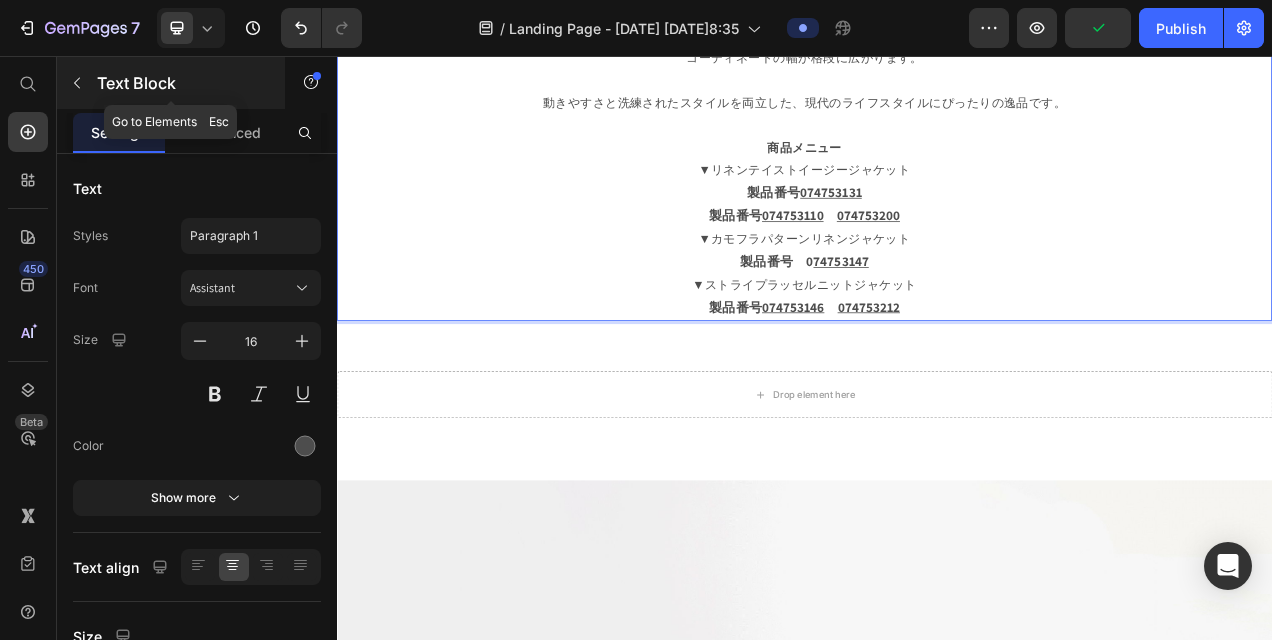 click 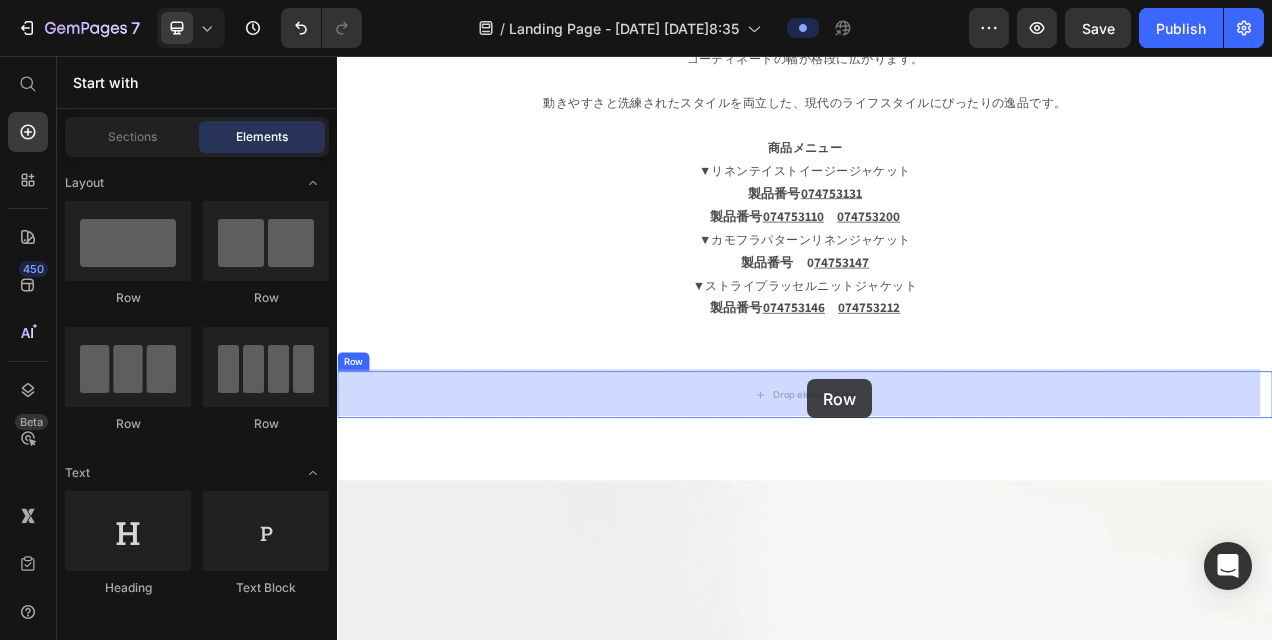 drag, startPoint x: 492, startPoint y: 324, endPoint x: 940, endPoint y: 471, distance: 471.5008 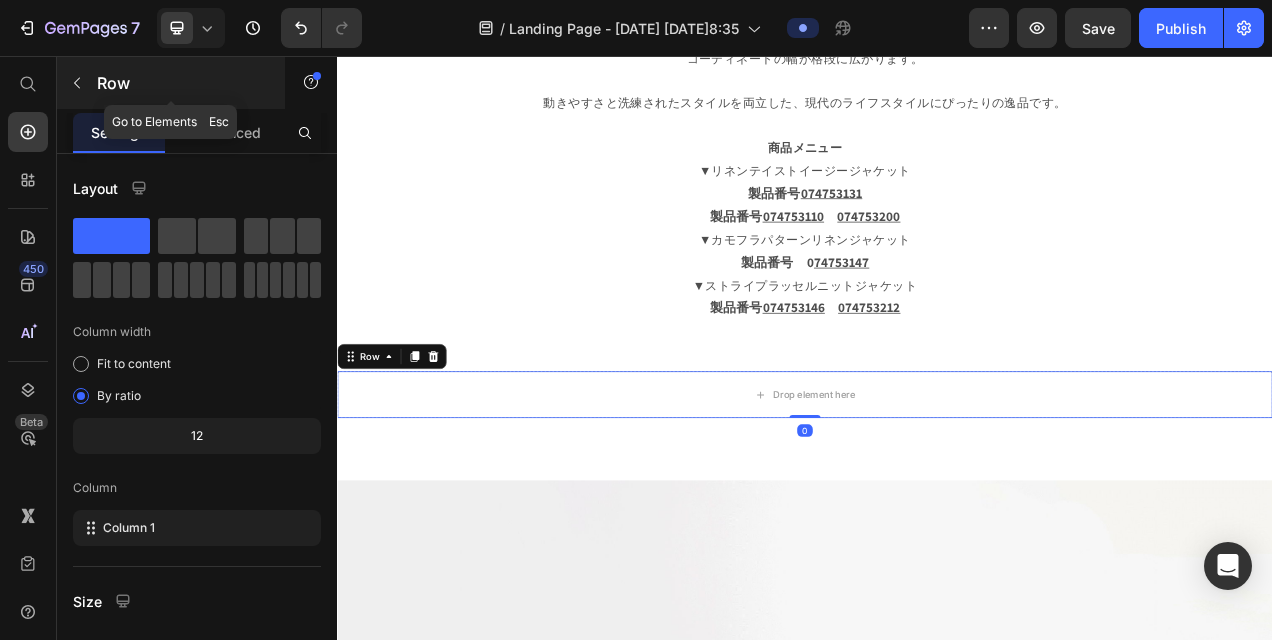 click at bounding box center (77, 83) 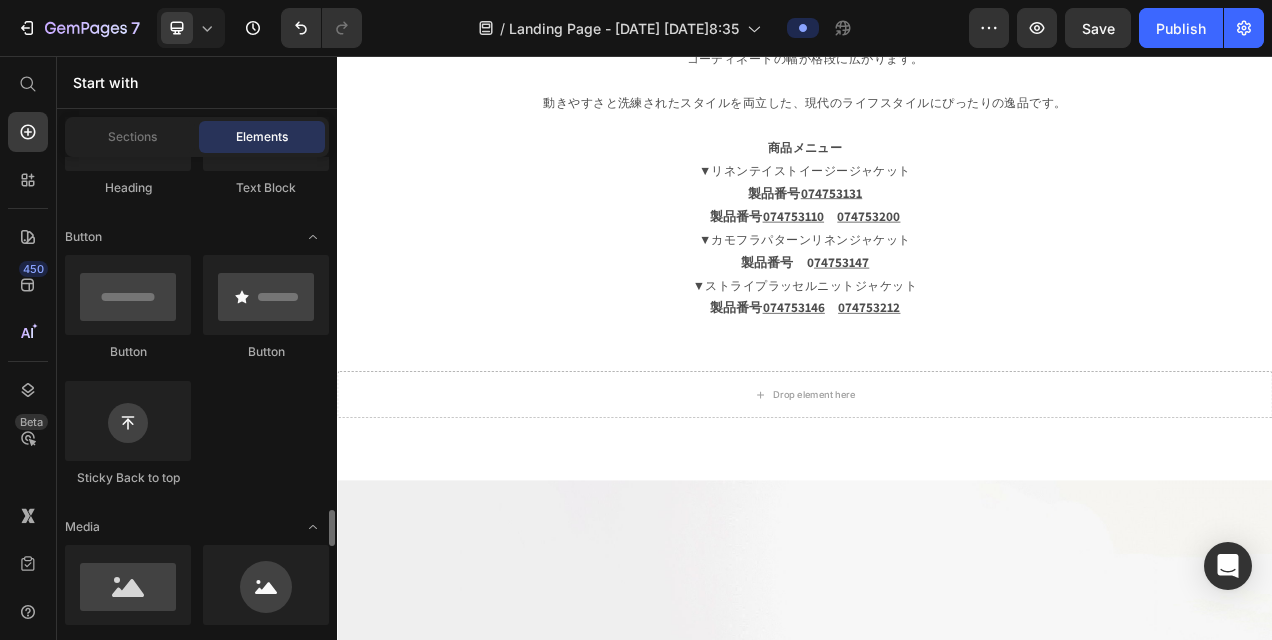 scroll, scrollTop: 700, scrollLeft: 0, axis: vertical 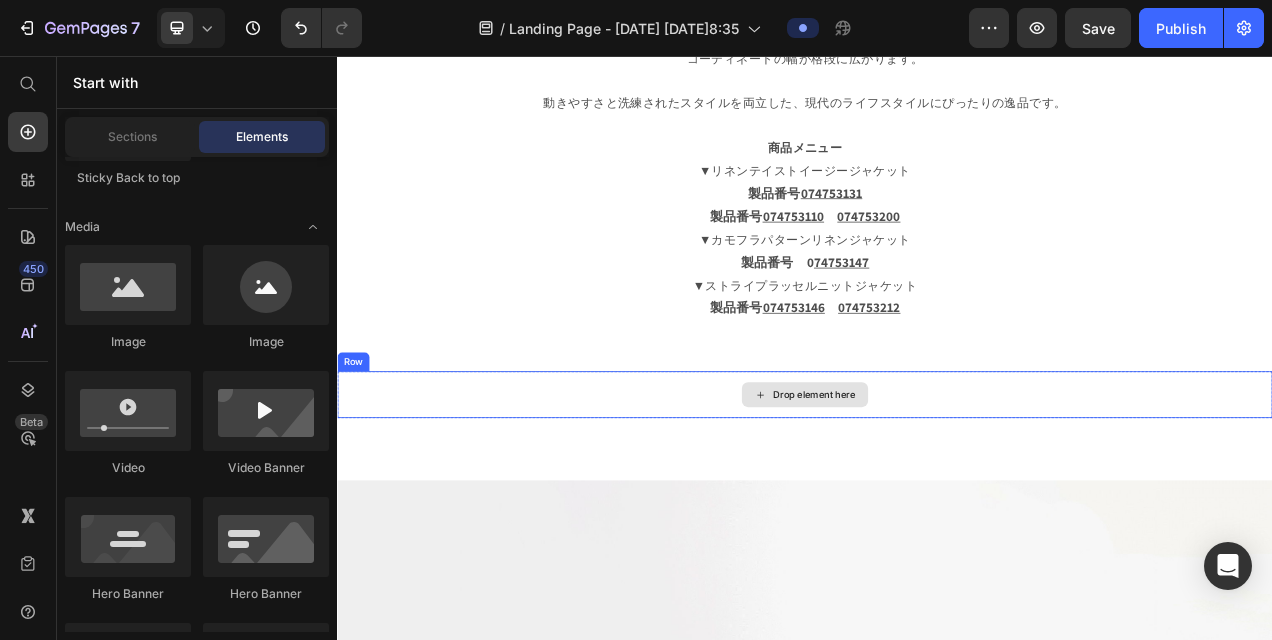 click on "Drop element here" at bounding box center (937, 491) 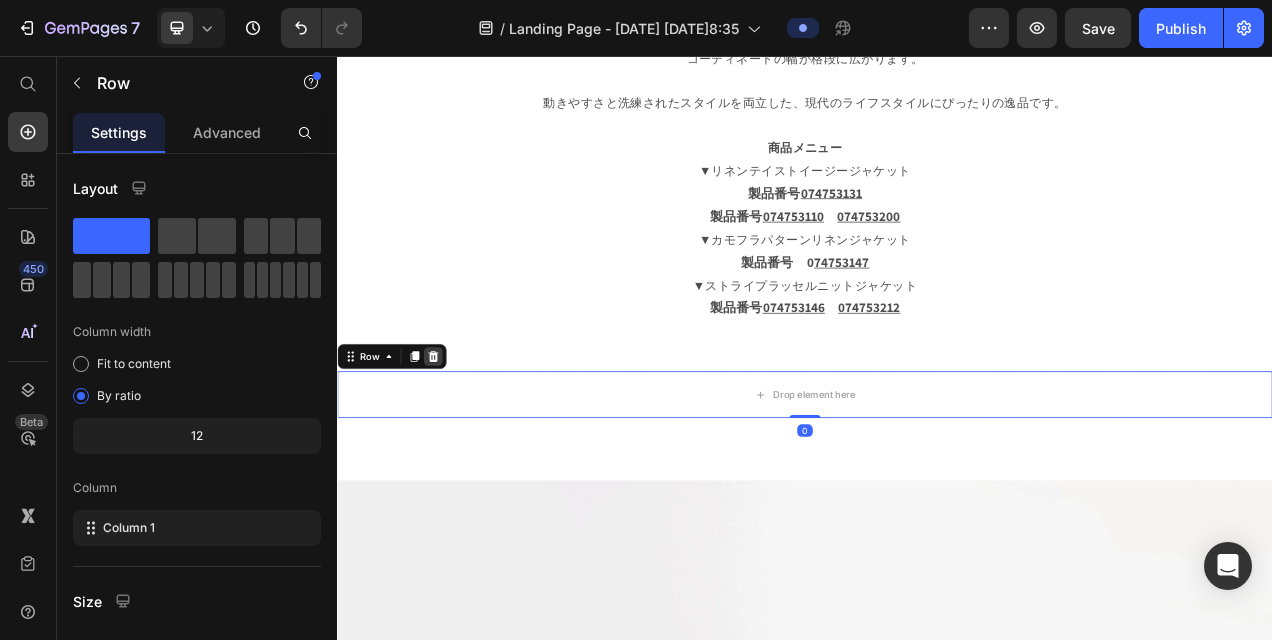 click 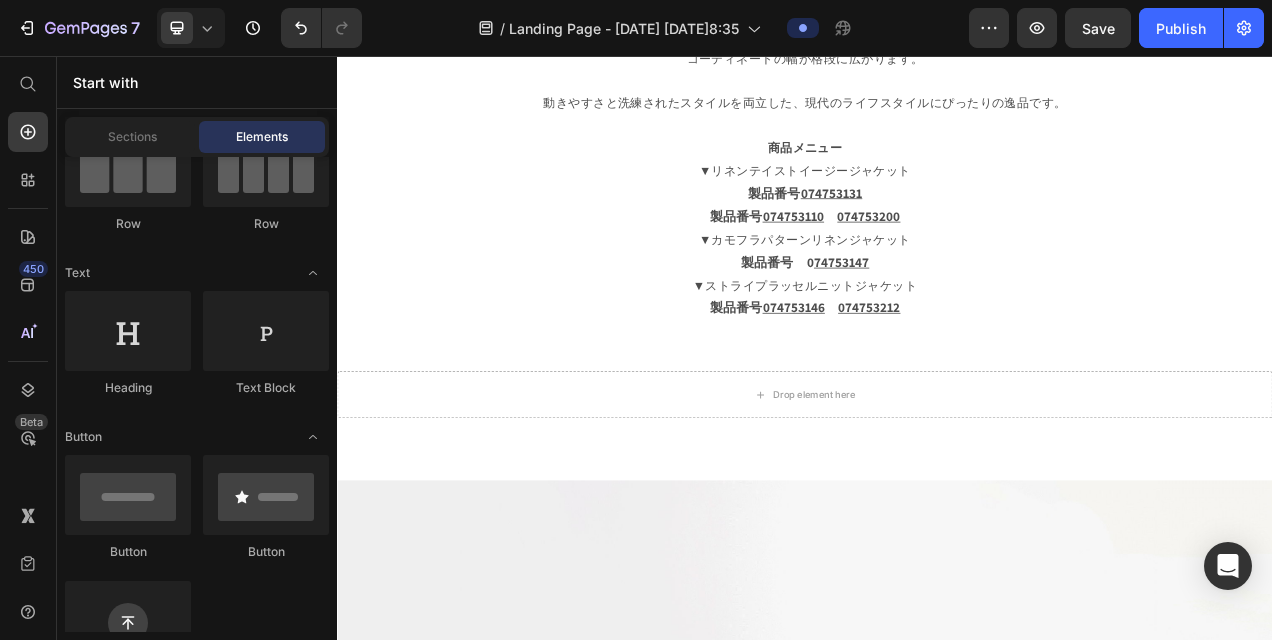 scroll, scrollTop: 0, scrollLeft: 0, axis: both 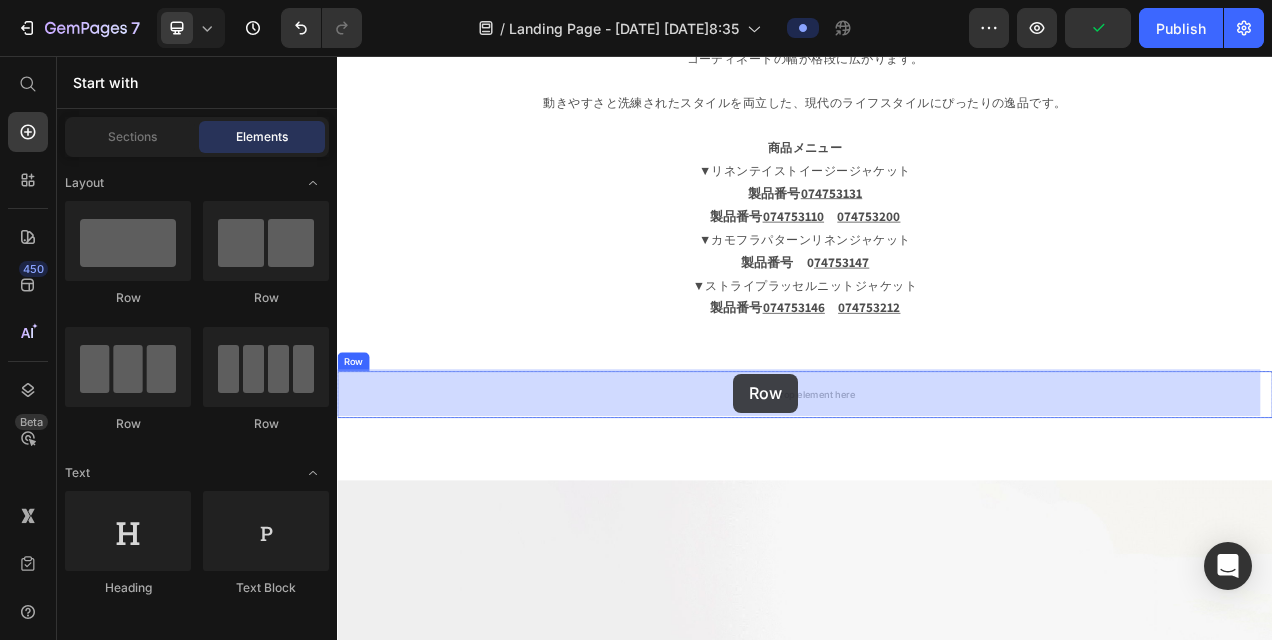 drag, startPoint x: 449, startPoint y: 424, endPoint x: 845, endPoint y: 464, distance: 398.01508 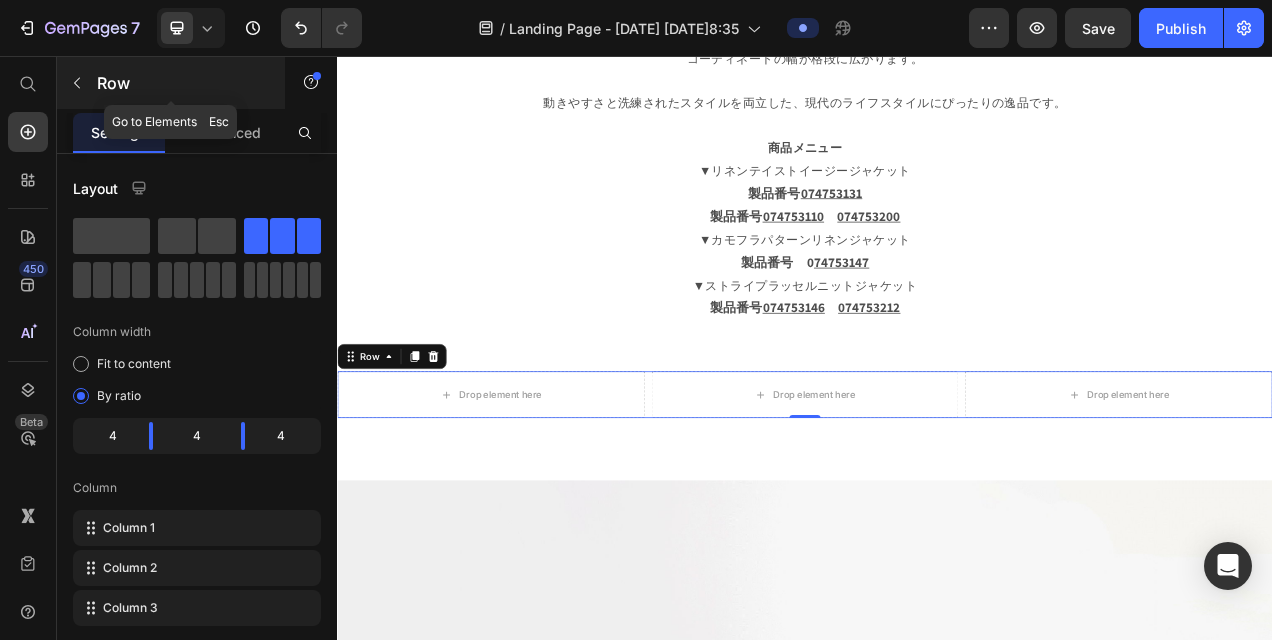 click on "Row" at bounding box center [182, 83] 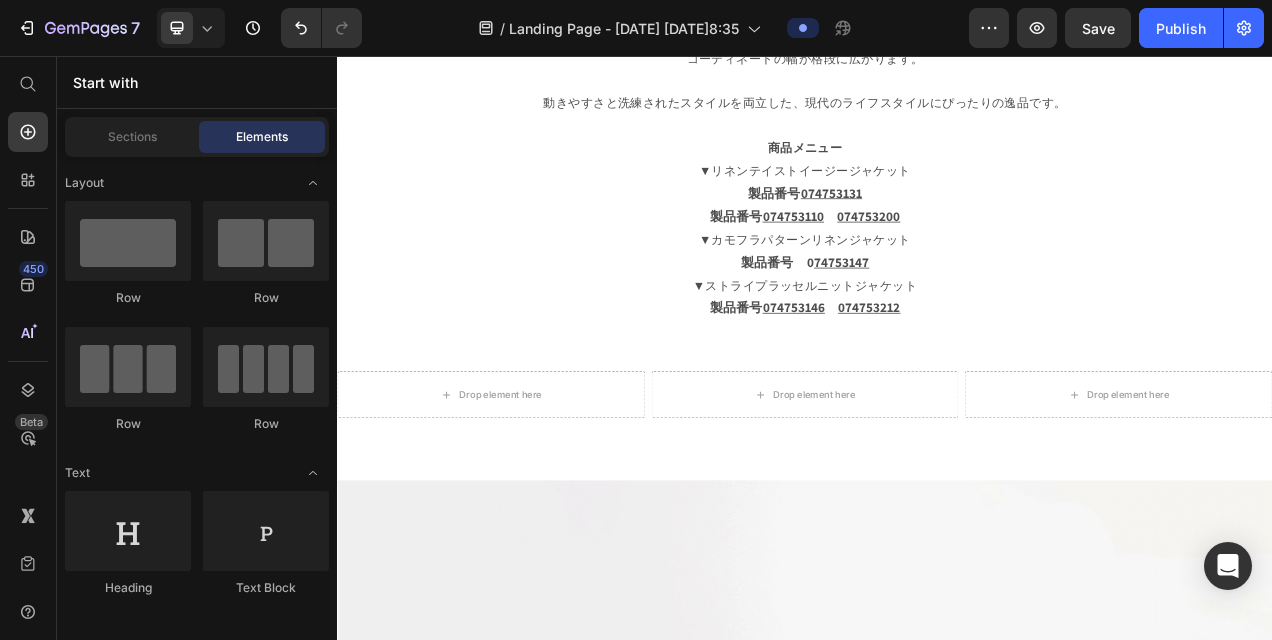 scroll, scrollTop: 500, scrollLeft: 0, axis: vertical 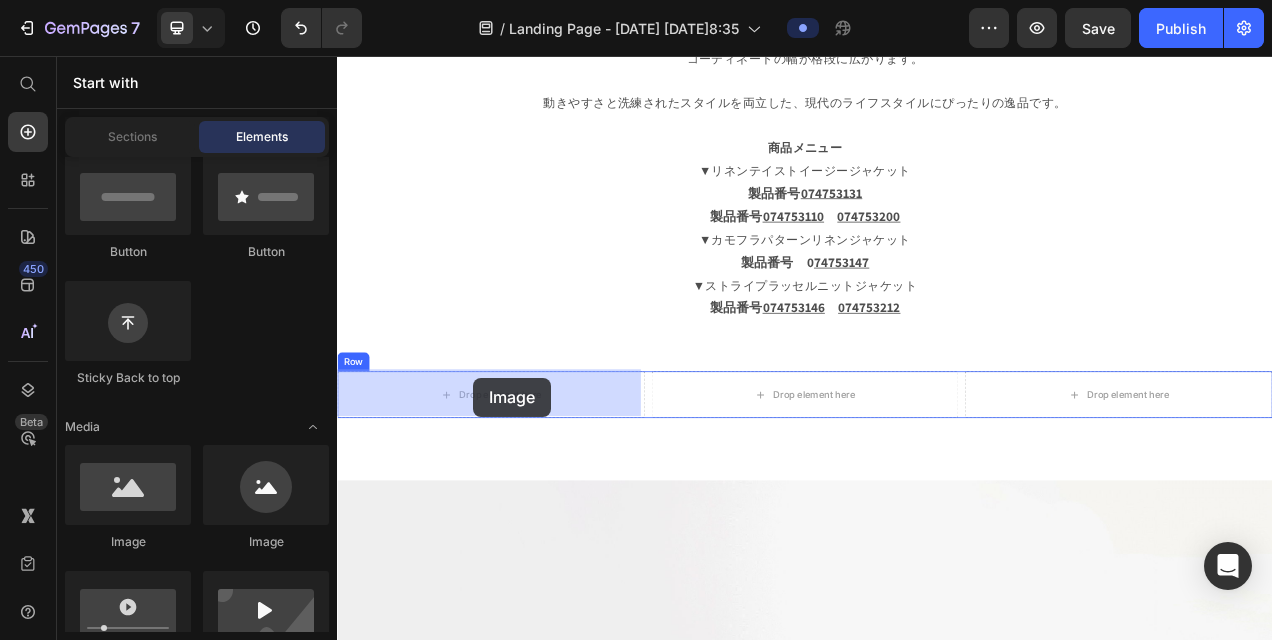 drag, startPoint x: 443, startPoint y: 530, endPoint x: 459, endPoint y: 493, distance: 40.311287 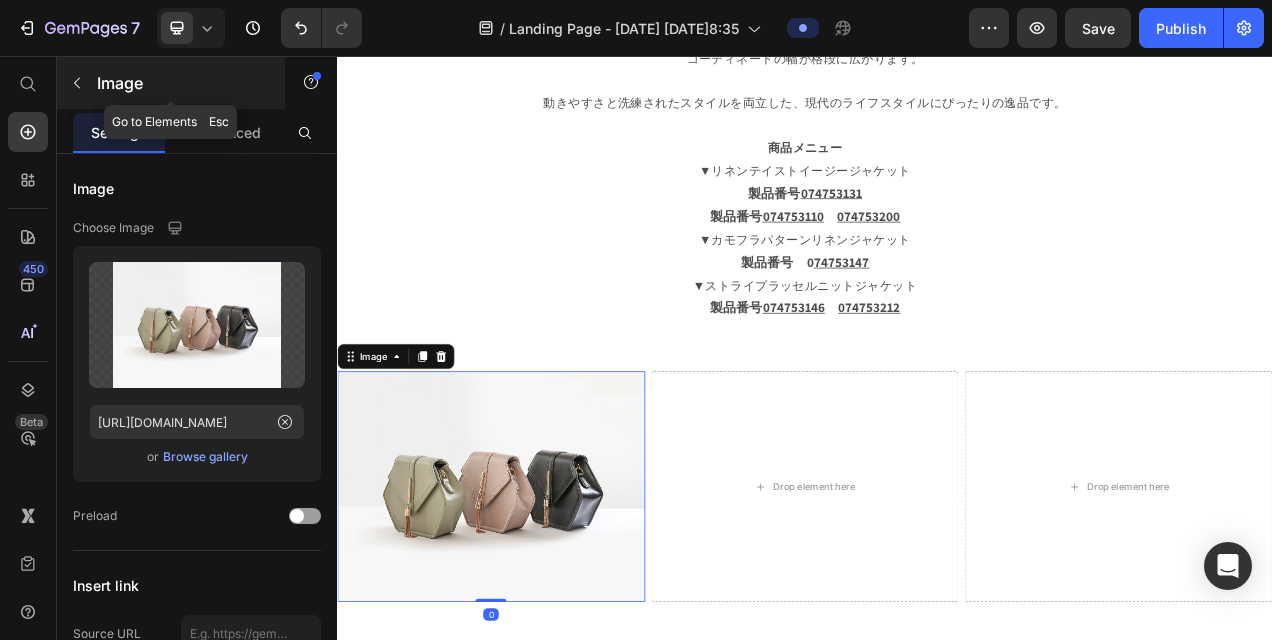 click at bounding box center [77, 83] 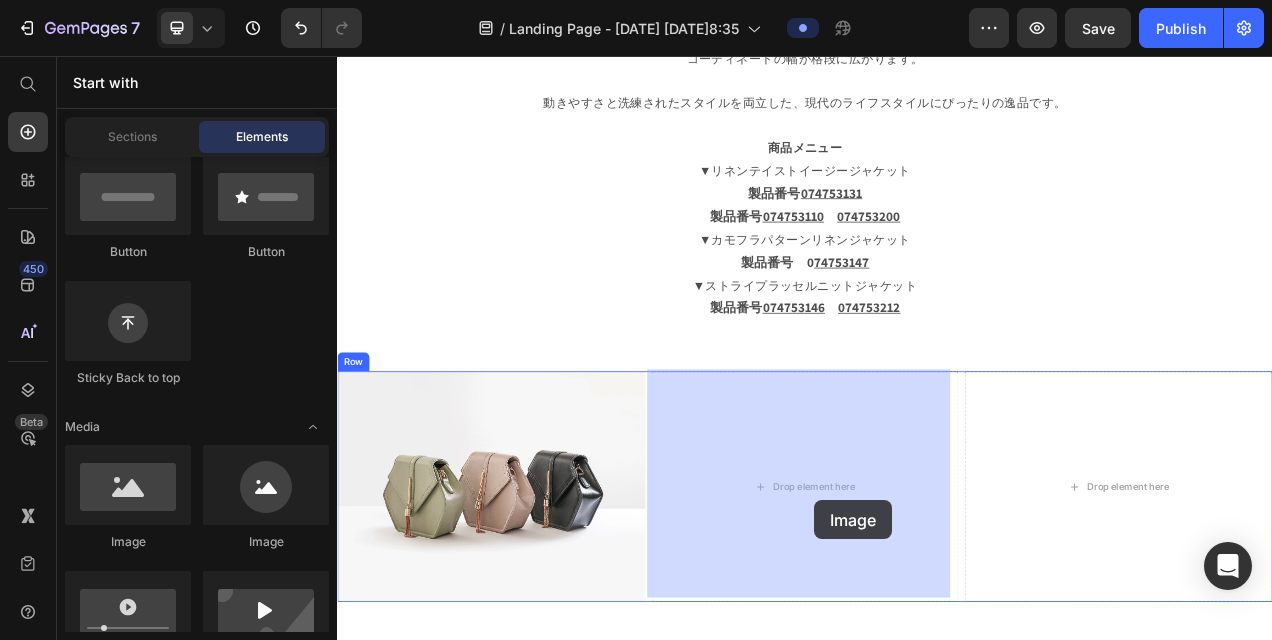 drag, startPoint x: 459, startPoint y: 561, endPoint x: 949, endPoint y: 626, distance: 494.29242 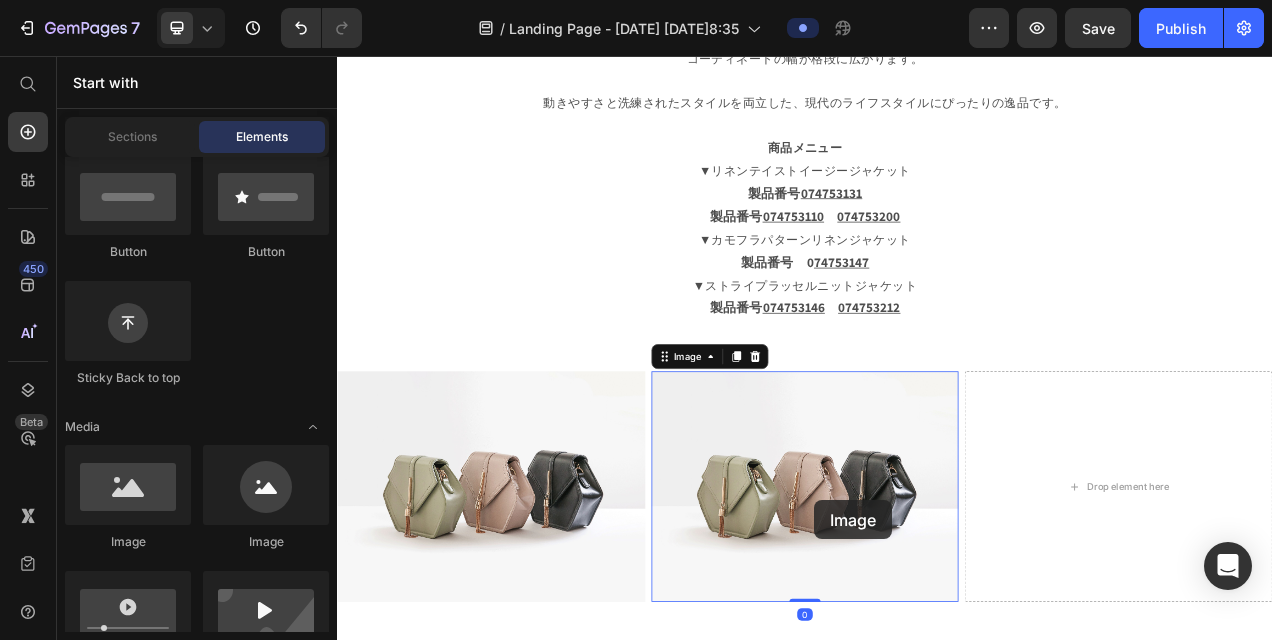 scroll, scrollTop: 1296, scrollLeft: 0, axis: vertical 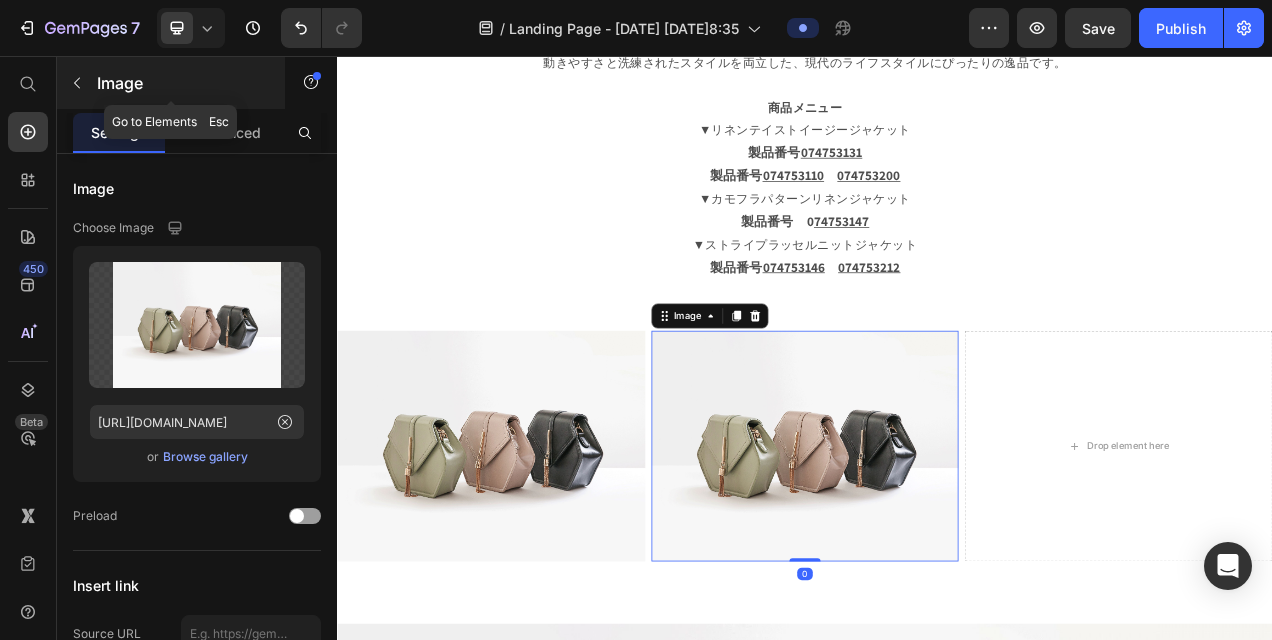 click 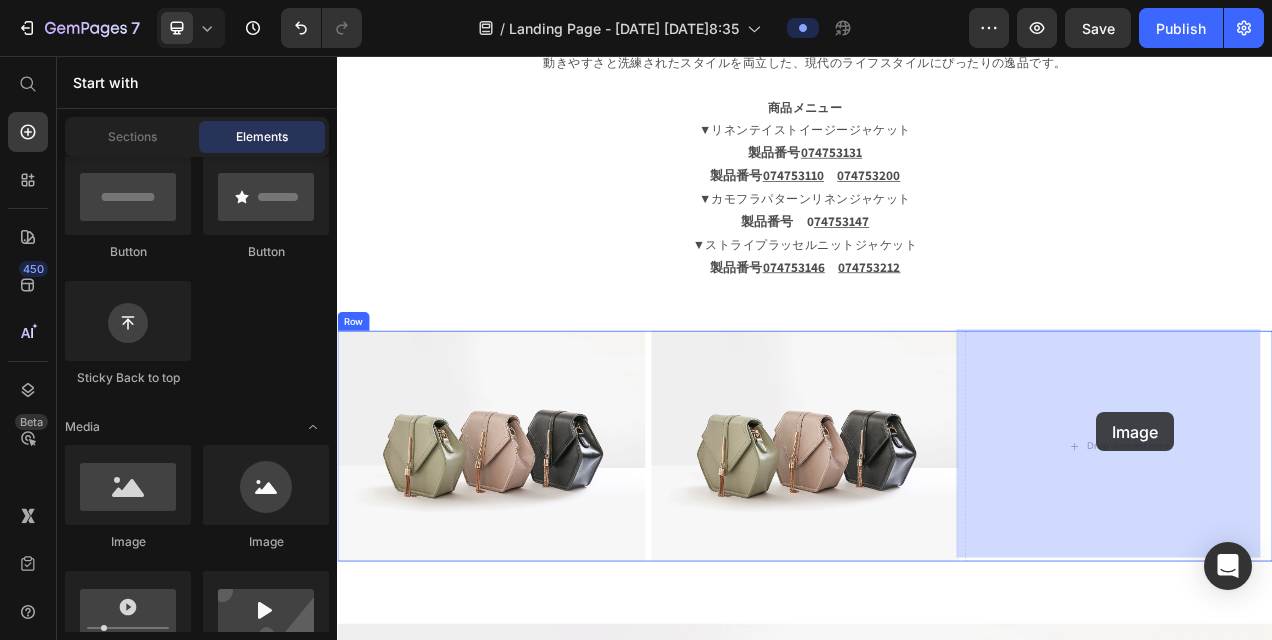 drag, startPoint x: 472, startPoint y: 530, endPoint x: 1216, endPoint y: 528, distance: 744.0027 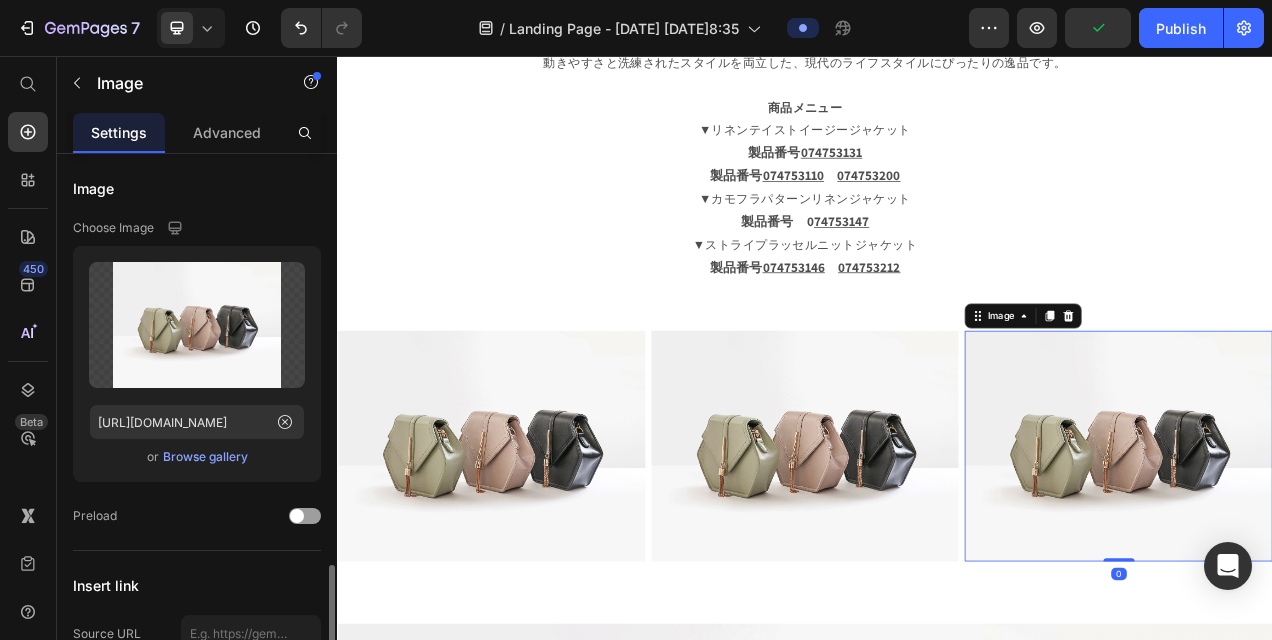 scroll, scrollTop: 300, scrollLeft: 0, axis: vertical 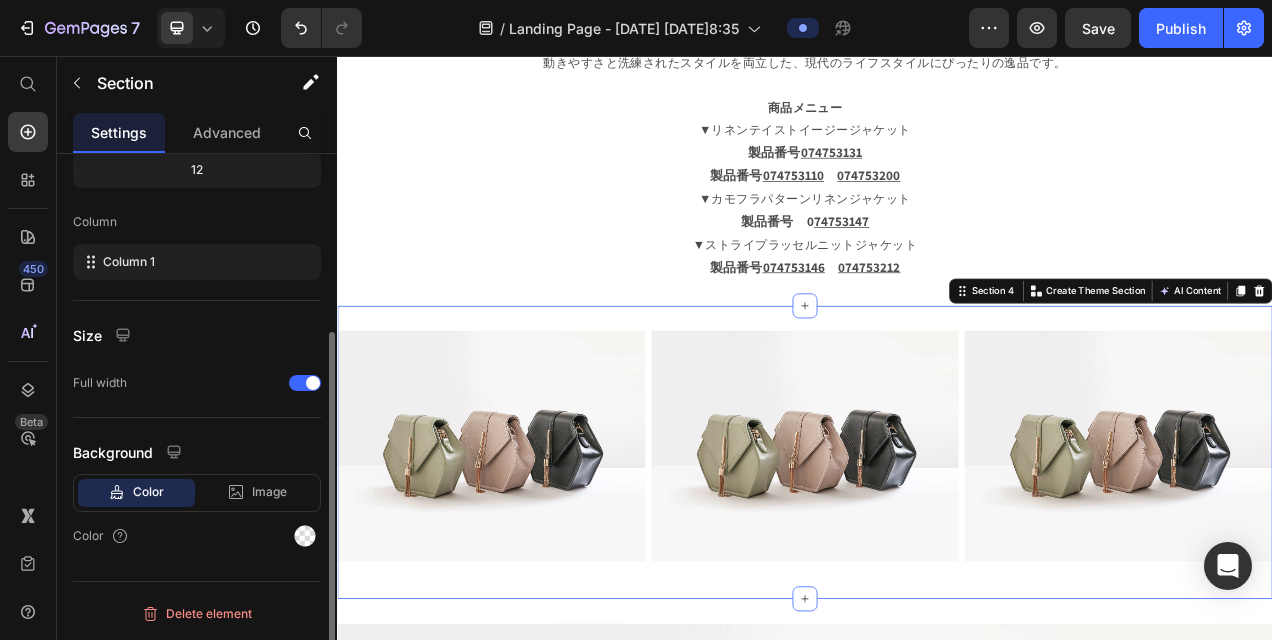 click on "Image Image Image Row Row Section 4   You can create reusable sections Create Theme Section AI Content Write with GemAI What would you like to describe here? Tone and Voice Persuasive Product パッチワーク コットンカーディガン / Col：[PERSON_NAME] Show more Generate" at bounding box center [937, 565] 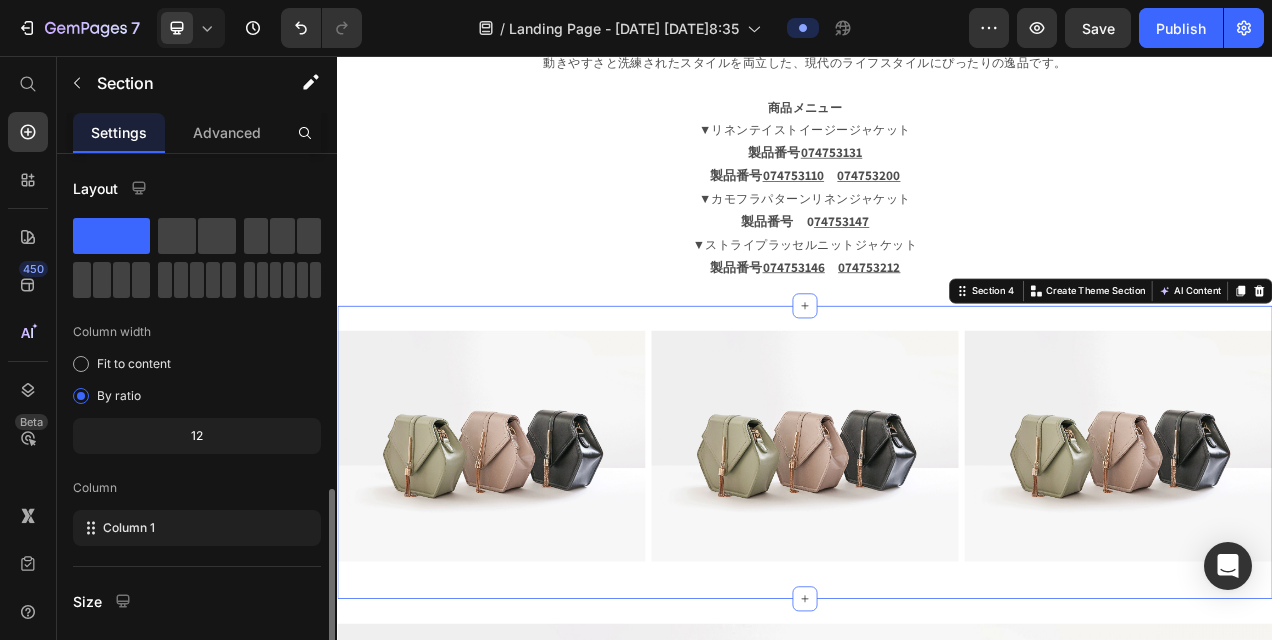 scroll, scrollTop: 200, scrollLeft: 0, axis: vertical 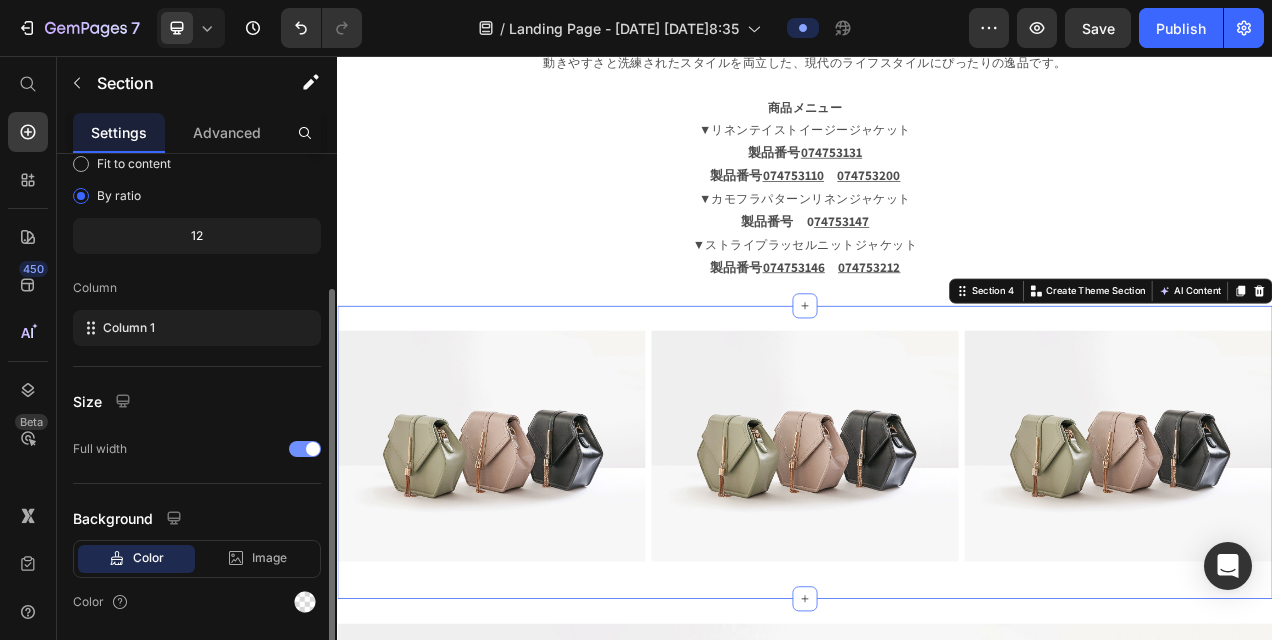 click at bounding box center [313, 449] 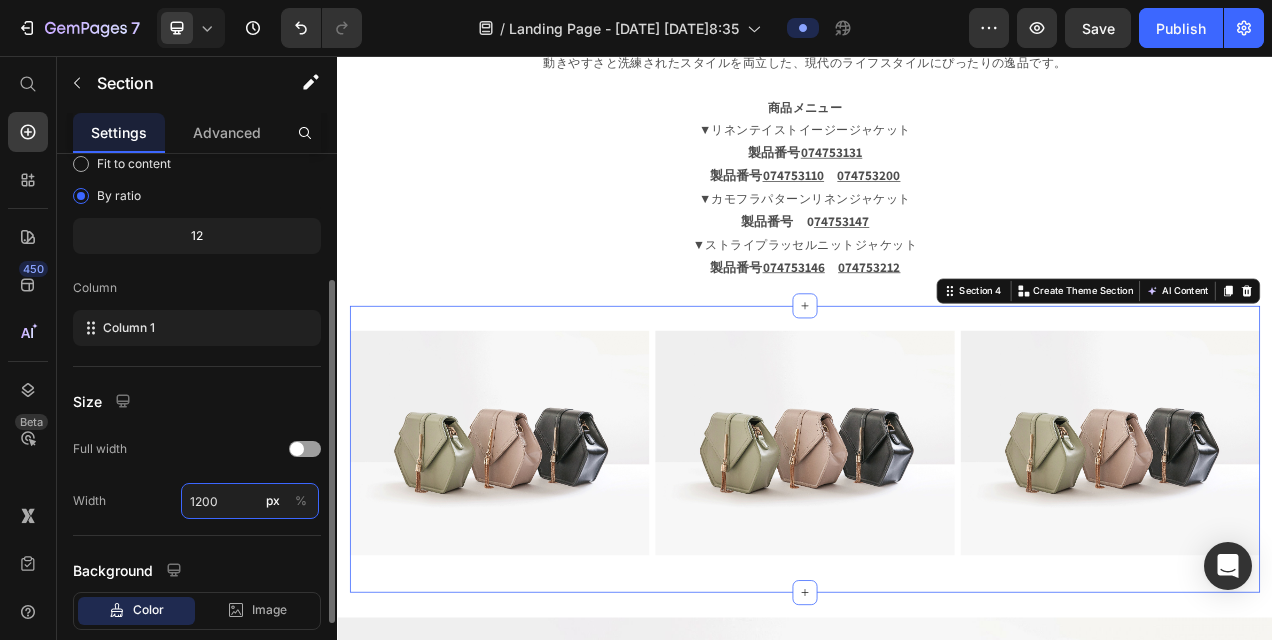 click on "1200" at bounding box center [250, 501] 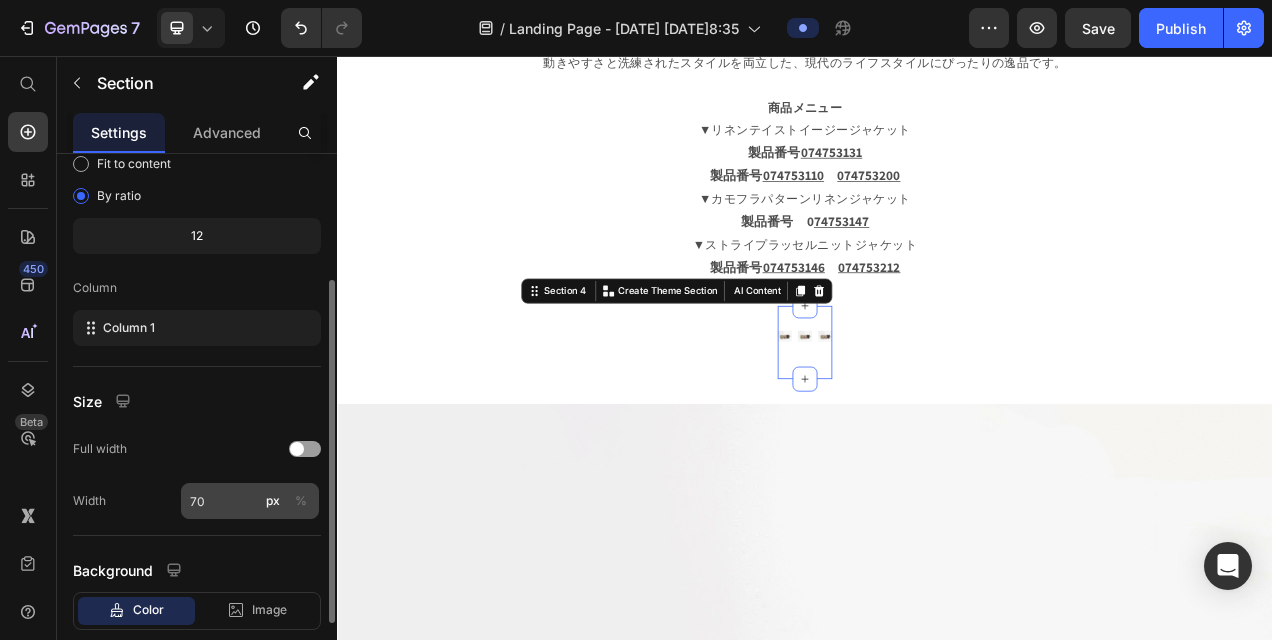 click on "%" at bounding box center (301, 501) 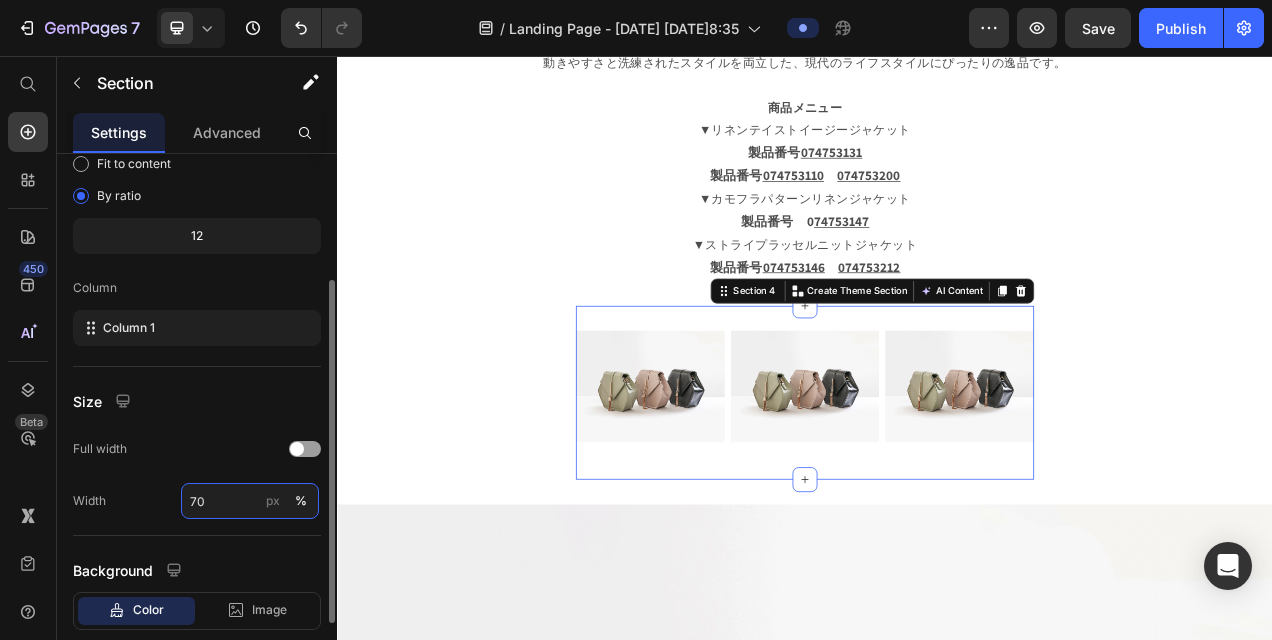 click on "70" at bounding box center [250, 501] 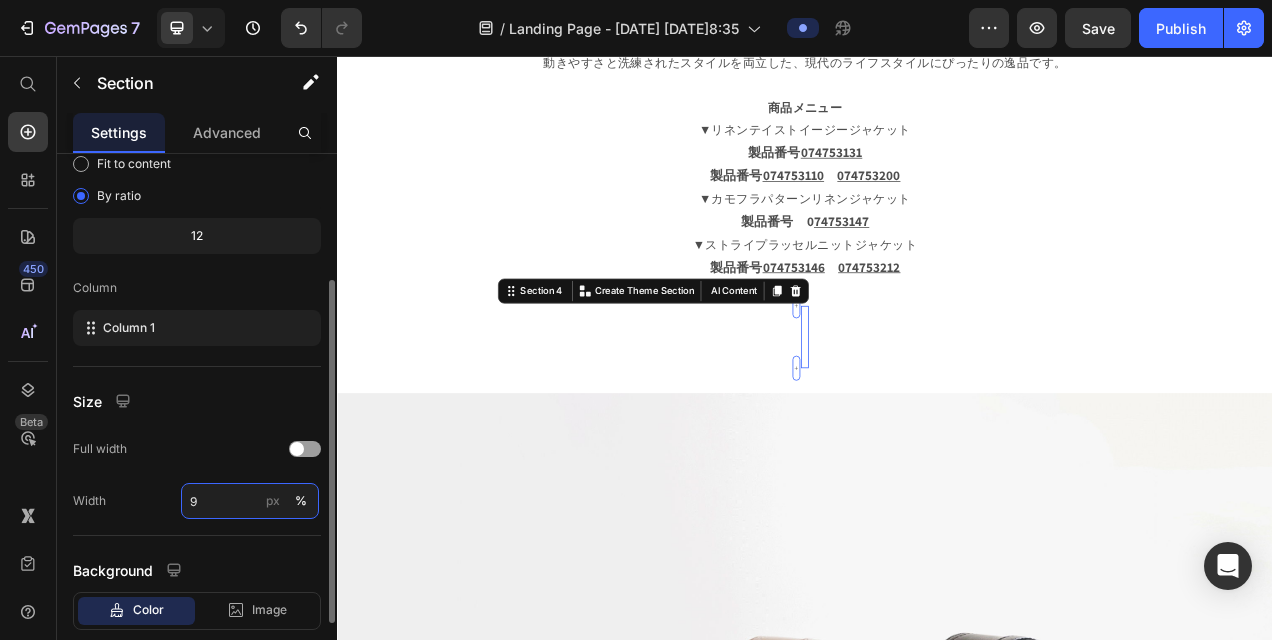 type on "90" 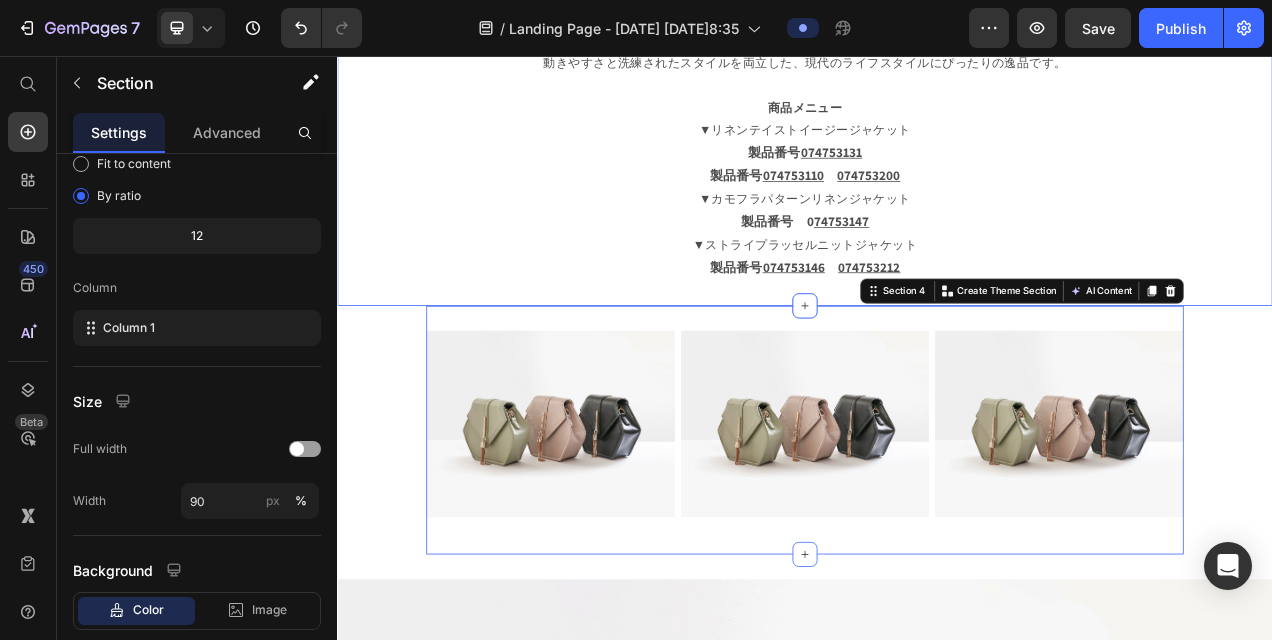 click on "さらなる値下げで実現する、上質ジャケットとの出会い。 [PERSON_NAME]の[DATE][PERSON_NAME]ジャケットコレクションに、嬉しいニュースが届きました。 これまで20％OFFでご好評いただいていたアイテムが、さらに30％OFFへと価格改定。 この機会を逃すことなく、長く愛用できる一着との出会いをお楽しみください。 今回ご紹介するのは、その中でもおすすめなジャケット。 裏地がなく、伸縮性があり着用しやすい生地感や、 別売りのジレとセットアップでの着用も可能なタイプなどなど、 コーディネートの幅が格段に広がります。 動きやすさと洗練されたスタイルを両立した、現代のライフスタイルにぴったりの逸品です。 商品メニュー ▼リネンテイストイージージャケット 製品番号　 074753131 製品番号　 074753110 　 074753200 　 ▼カモフラパターンリネンジャケット 74753147" at bounding box center (937, 25) 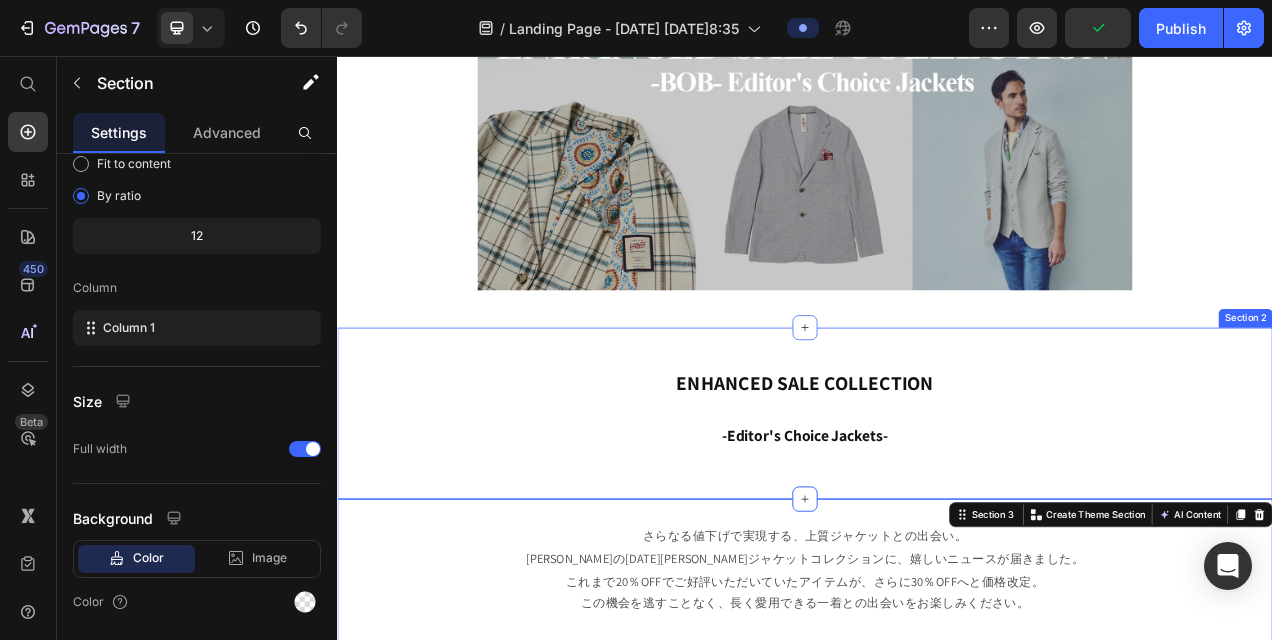 scroll, scrollTop: 196, scrollLeft: 0, axis: vertical 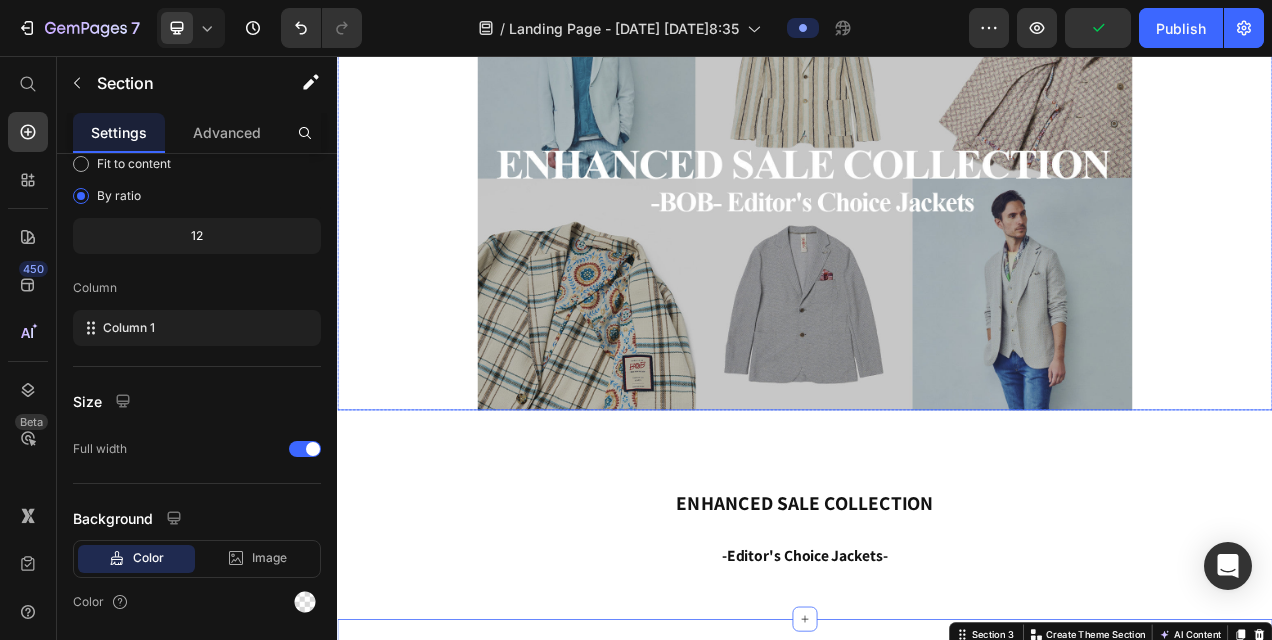click at bounding box center (937, 222) 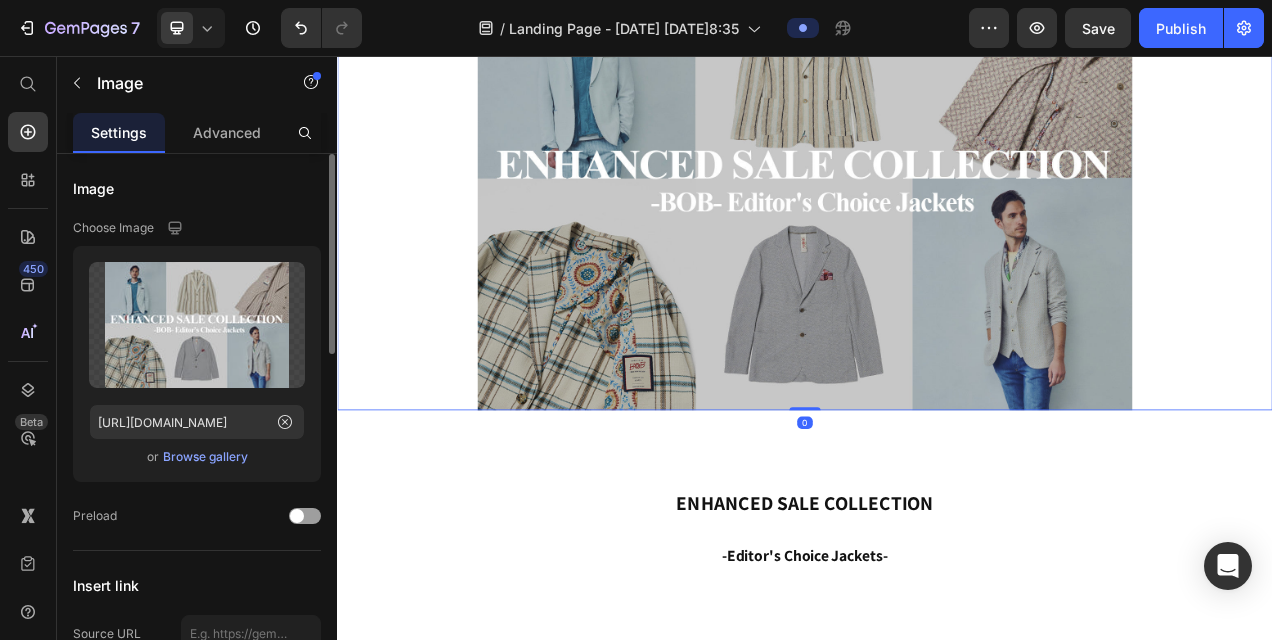 scroll, scrollTop: 300, scrollLeft: 0, axis: vertical 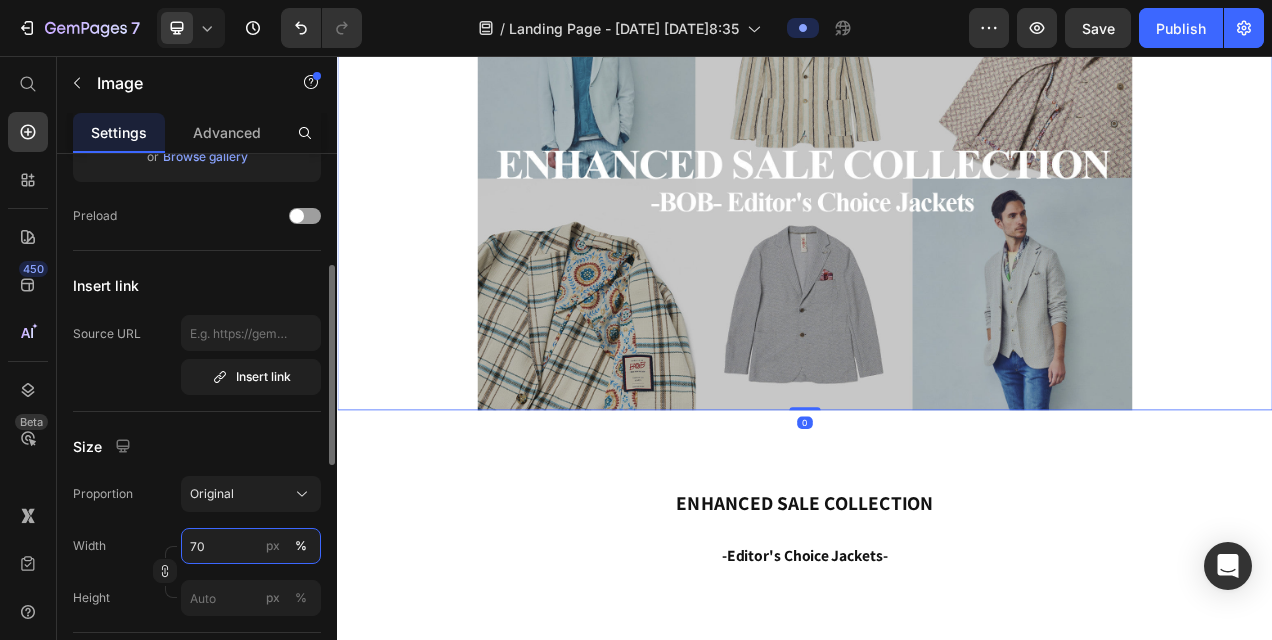 click on "70" at bounding box center (251, 546) 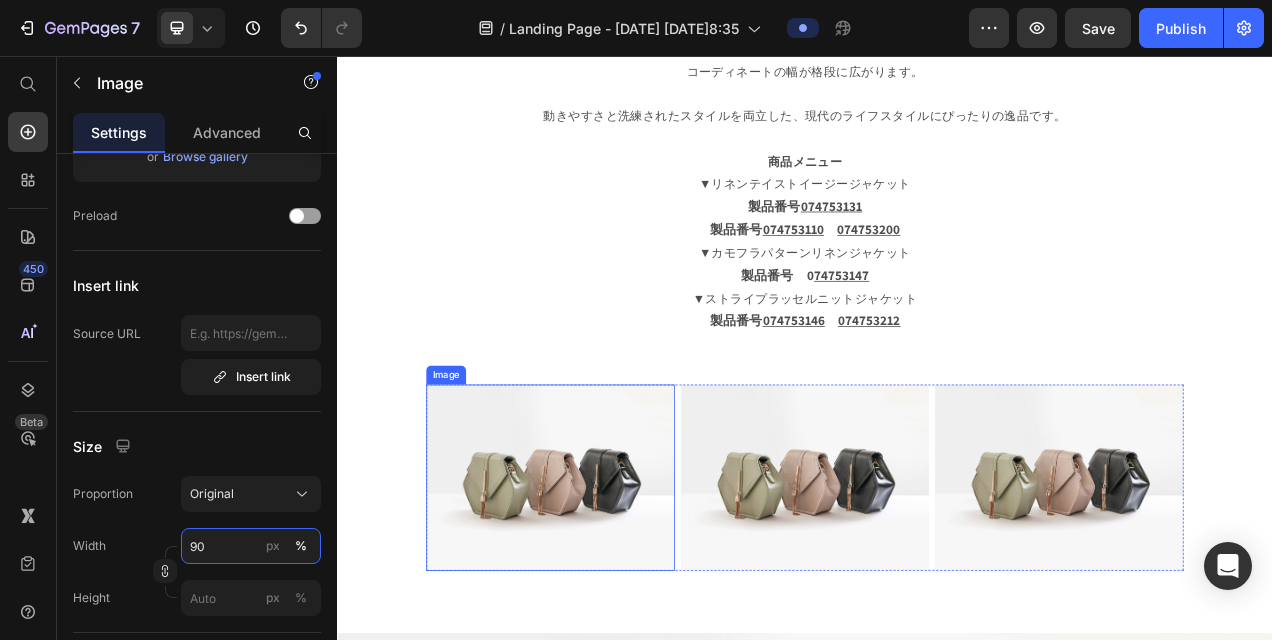 scroll, scrollTop: 1496, scrollLeft: 0, axis: vertical 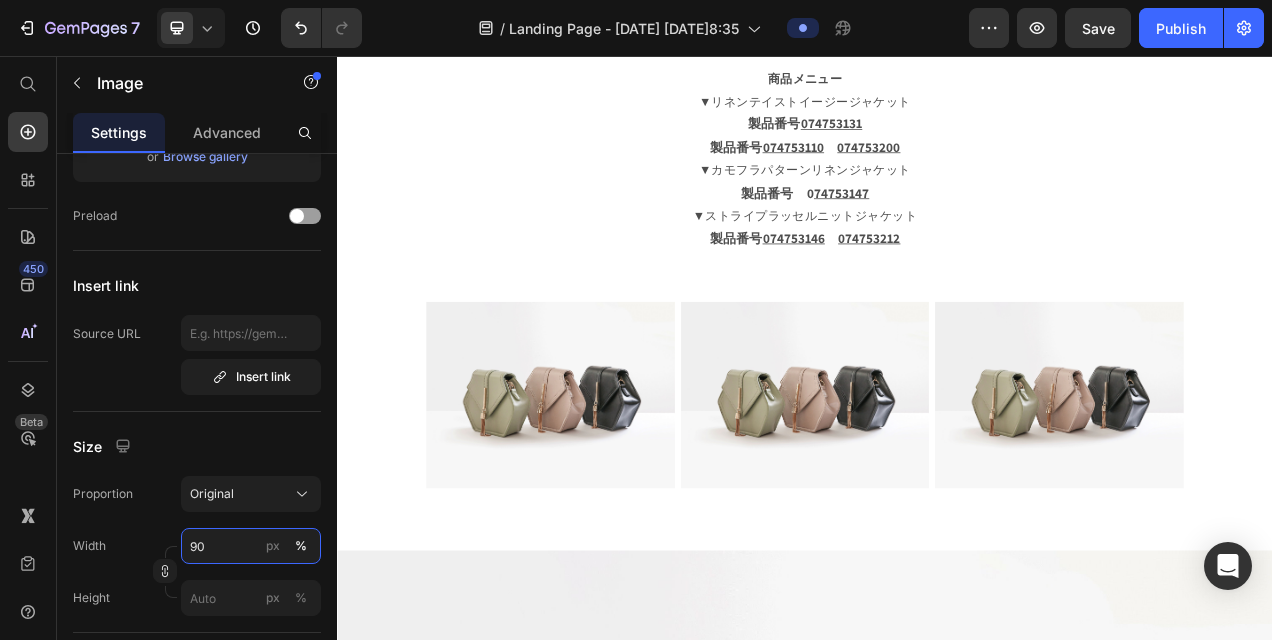 type on "90" 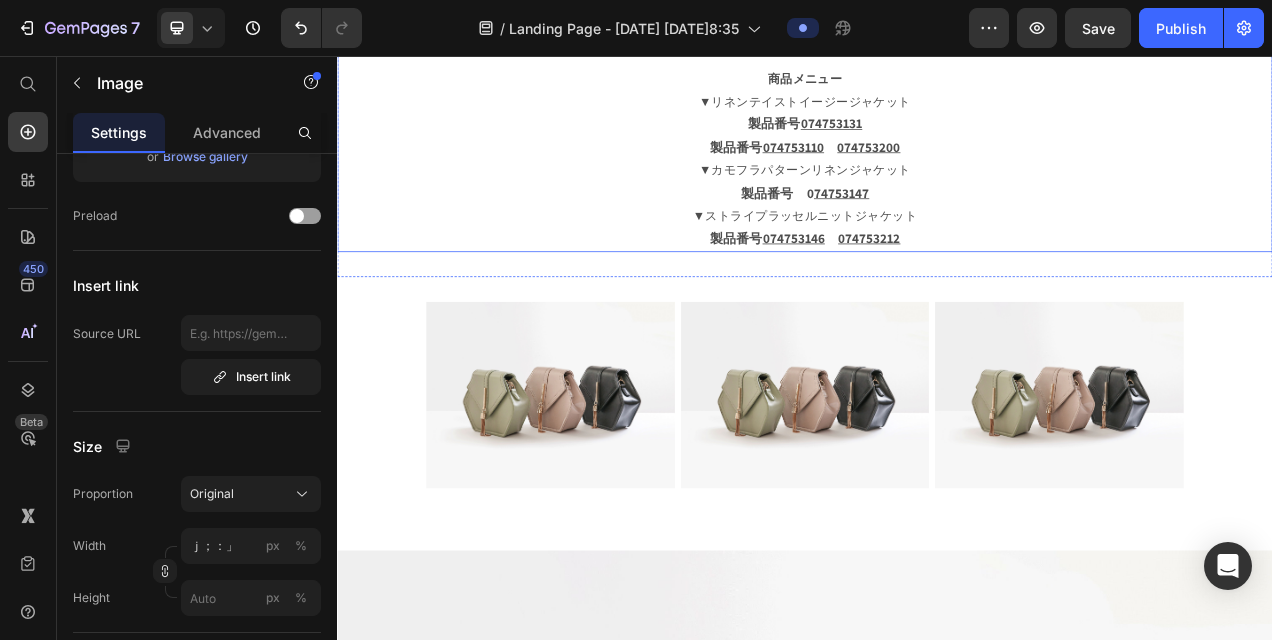 type on "90" 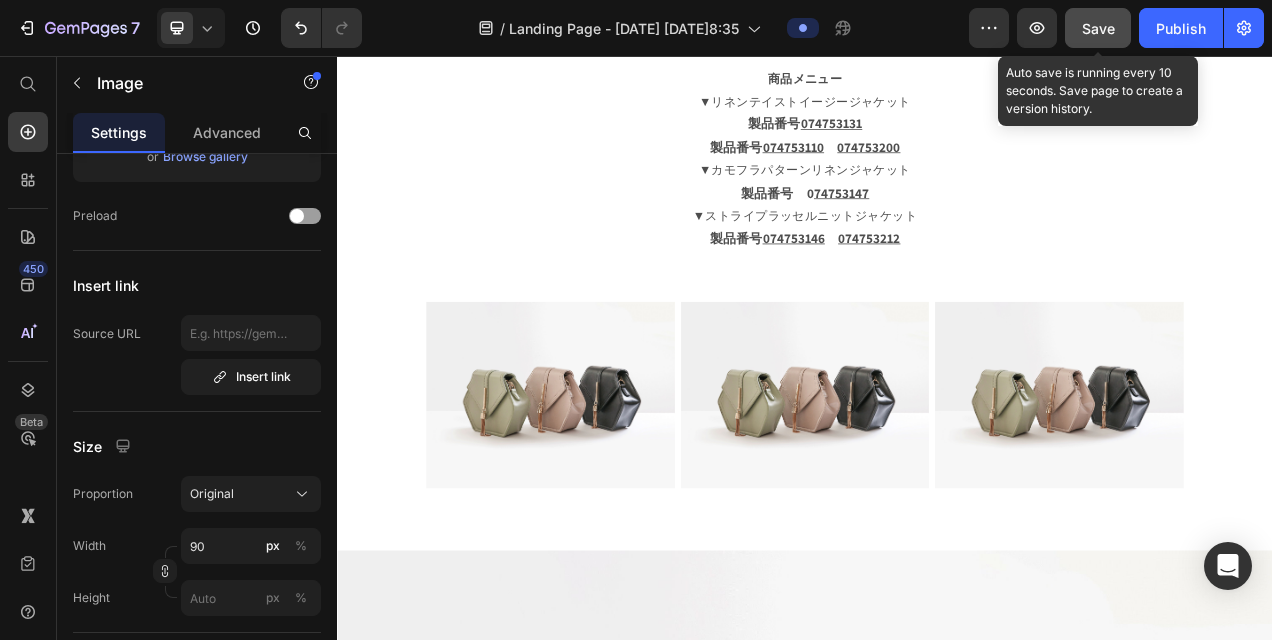 click on "Save" at bounding box center [1098, 28] 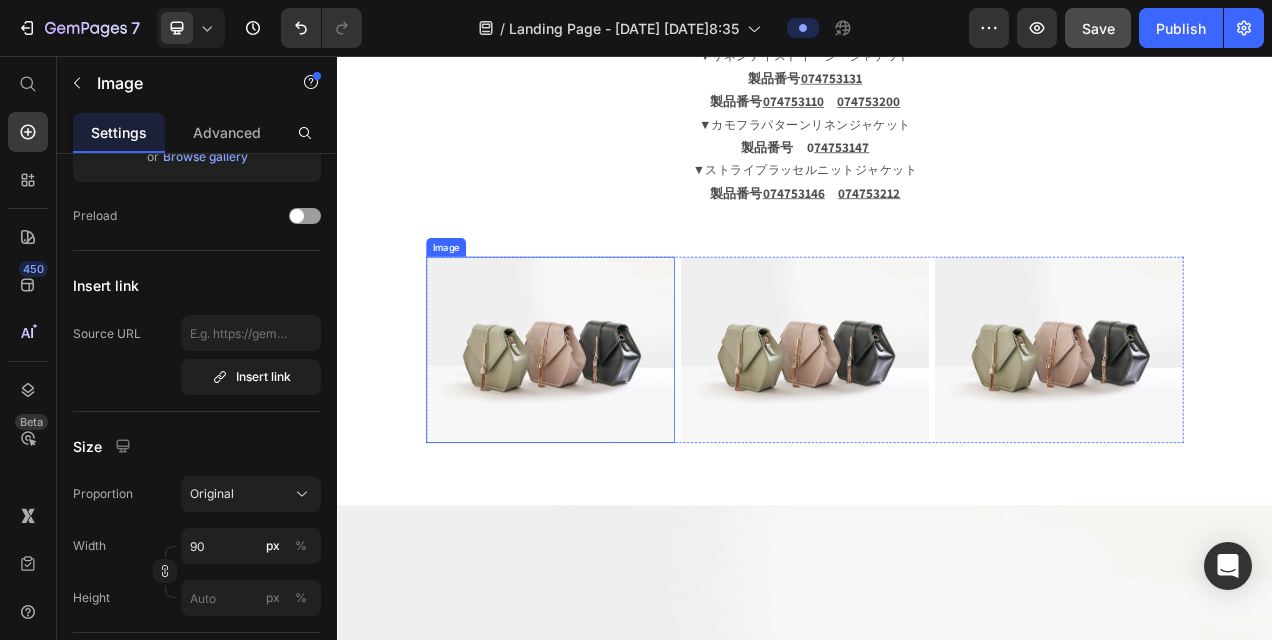 scroll, scrollTop: 1596, scrollLeft: 0, axis: vertical 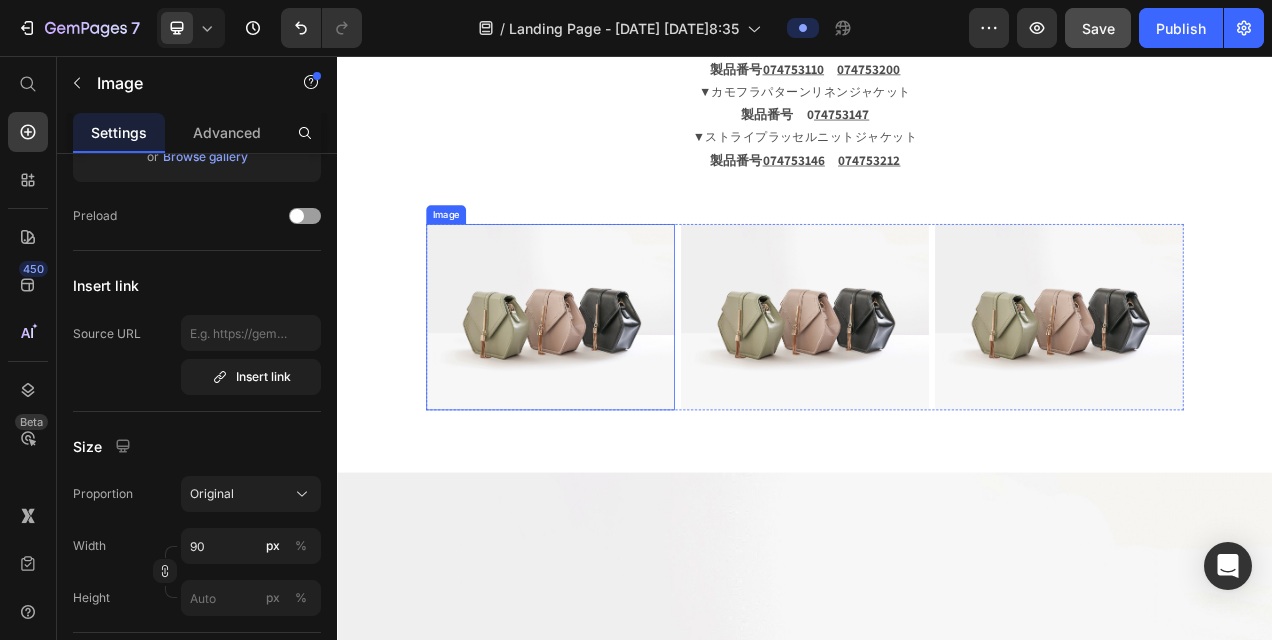 click at bounding box center (610, 391) 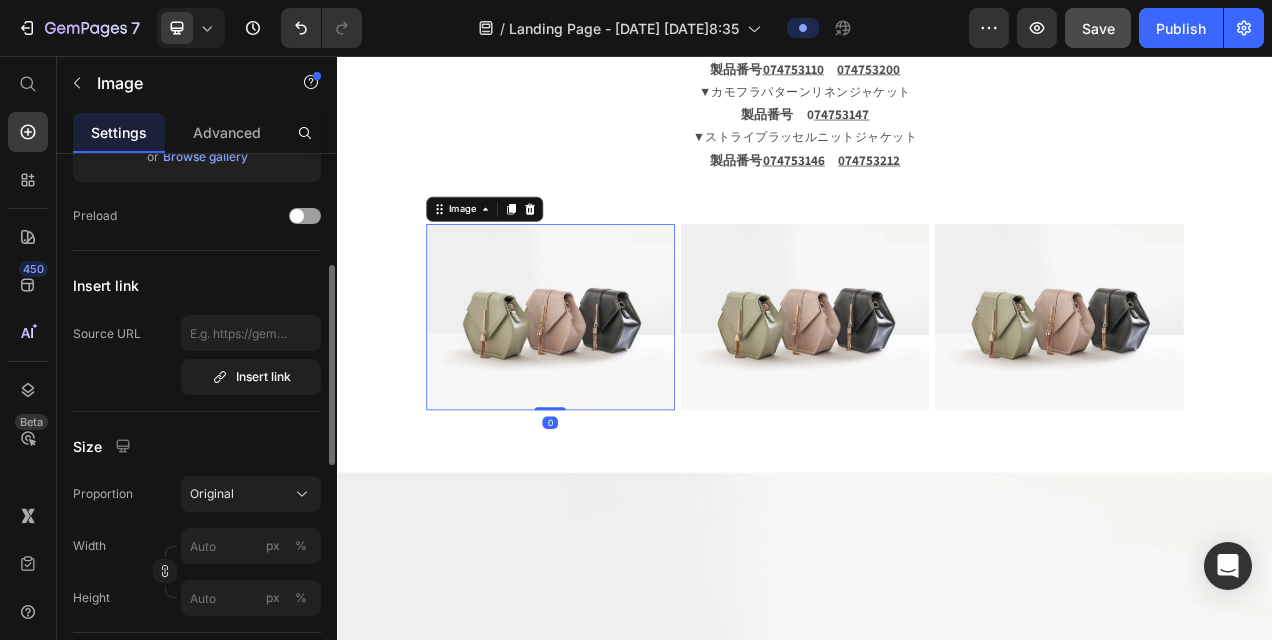 scroll, scrollTop: 0, scrollLeft: 0, axis: both 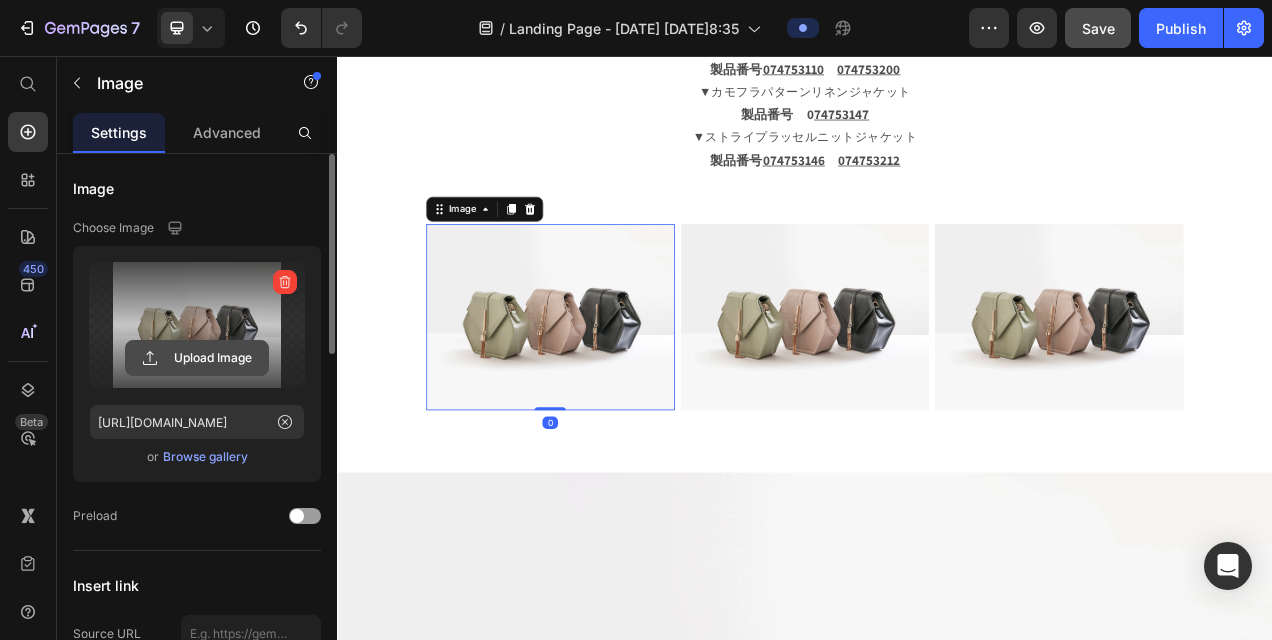 click 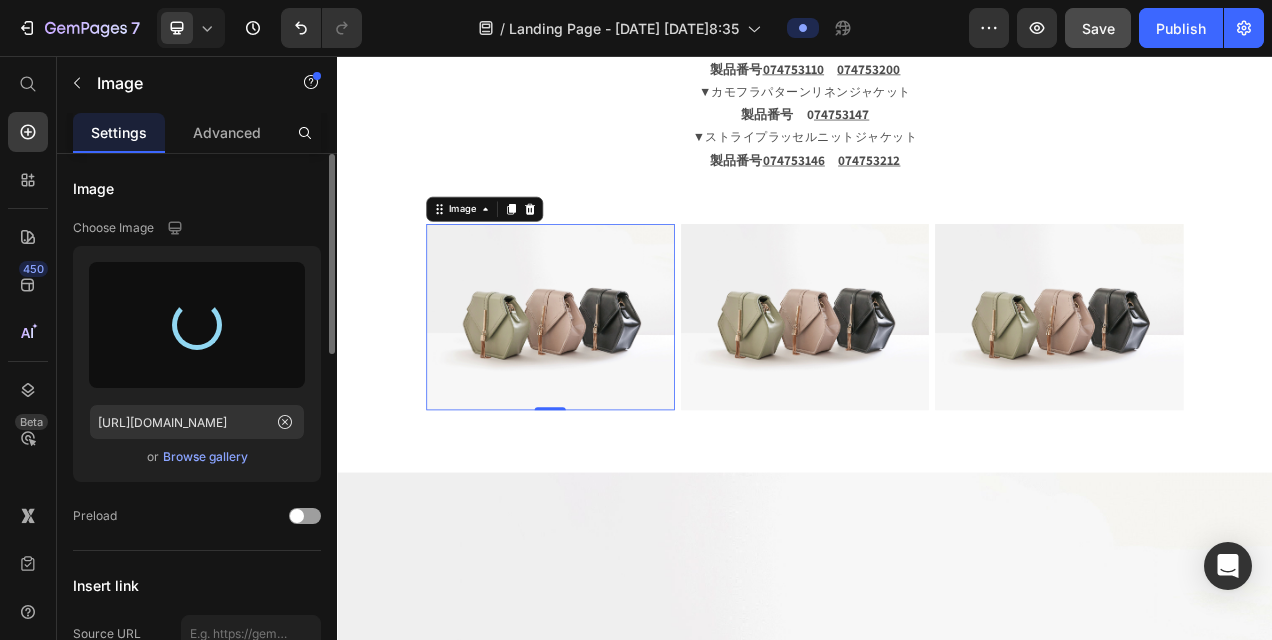 type on "[URL][DOMAIN_NAME]" 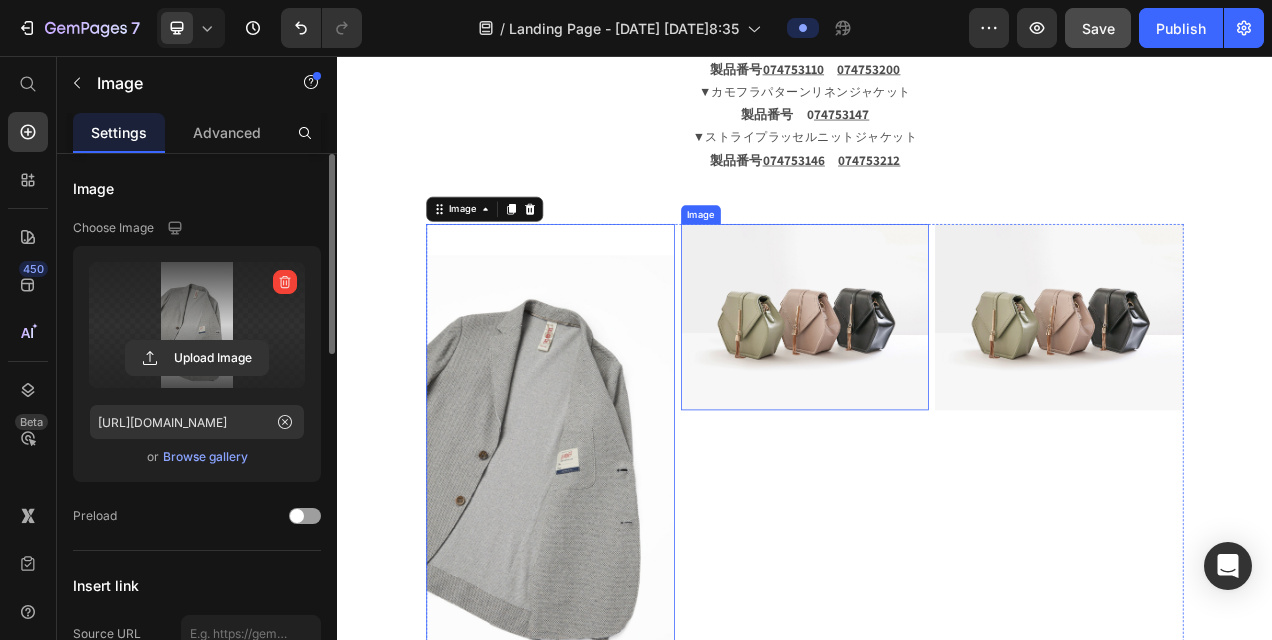 click at bounding box center (937, 391) 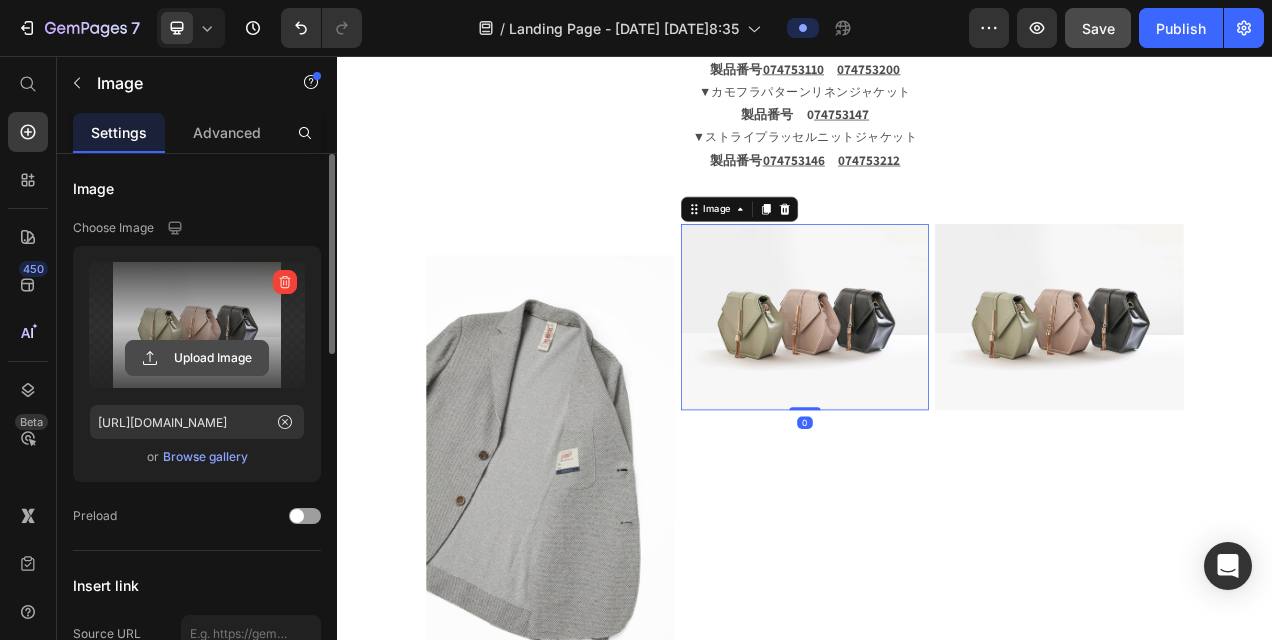 click 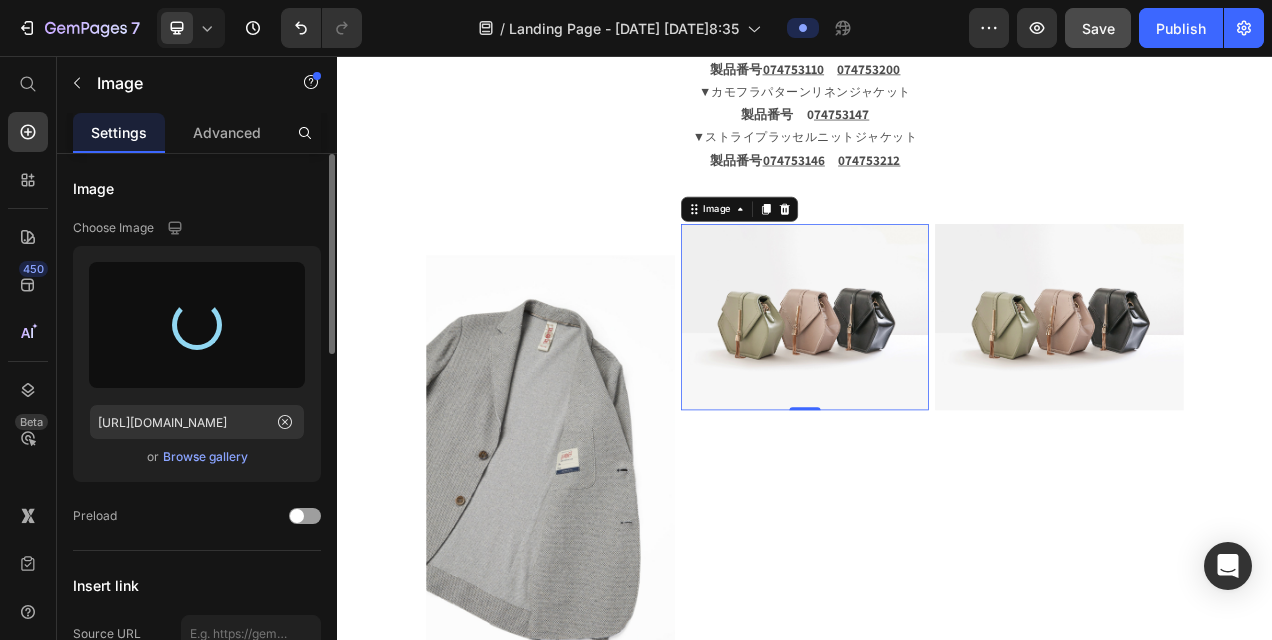 type on "[URL][DOMAIN_NAME]" 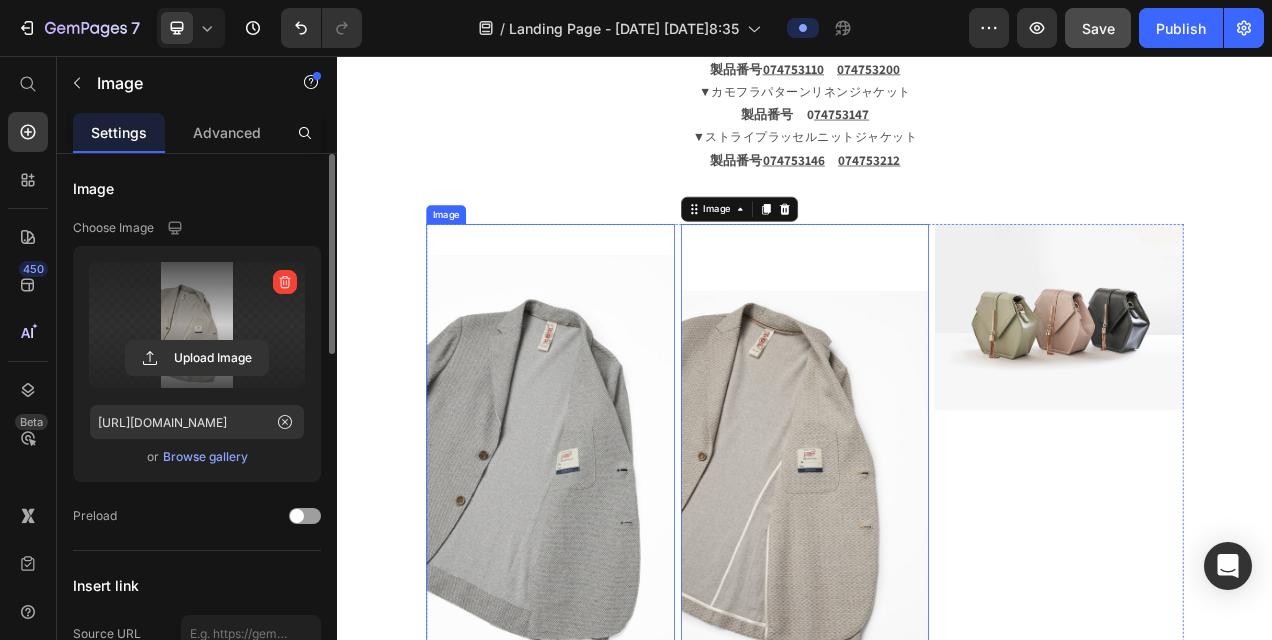 scroll, scrollTop: 1696, scrollLeft: 0, axis: vertical 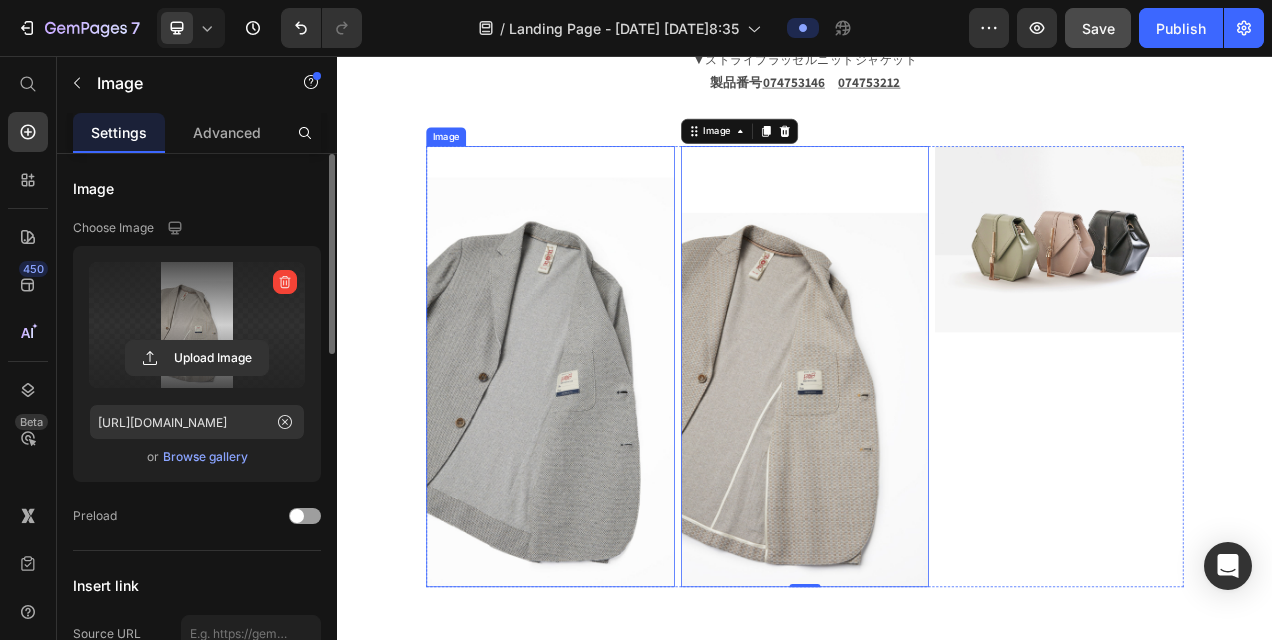 click at bounding box center [610, 455] 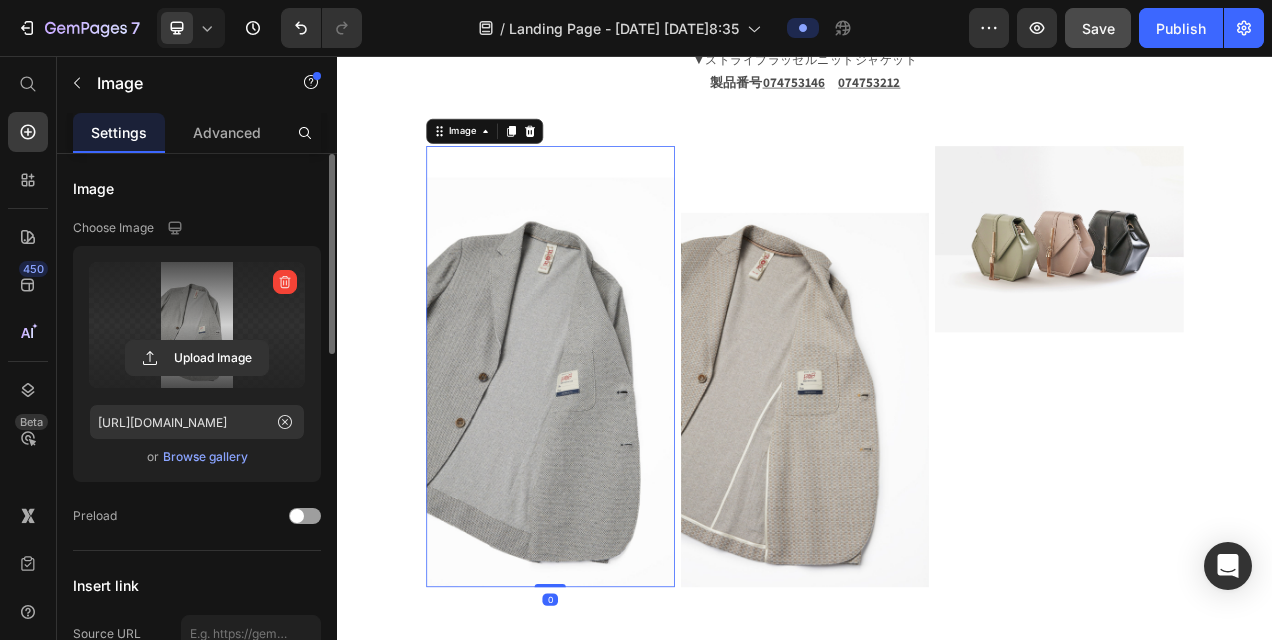 click at bounding box center (197, 325) 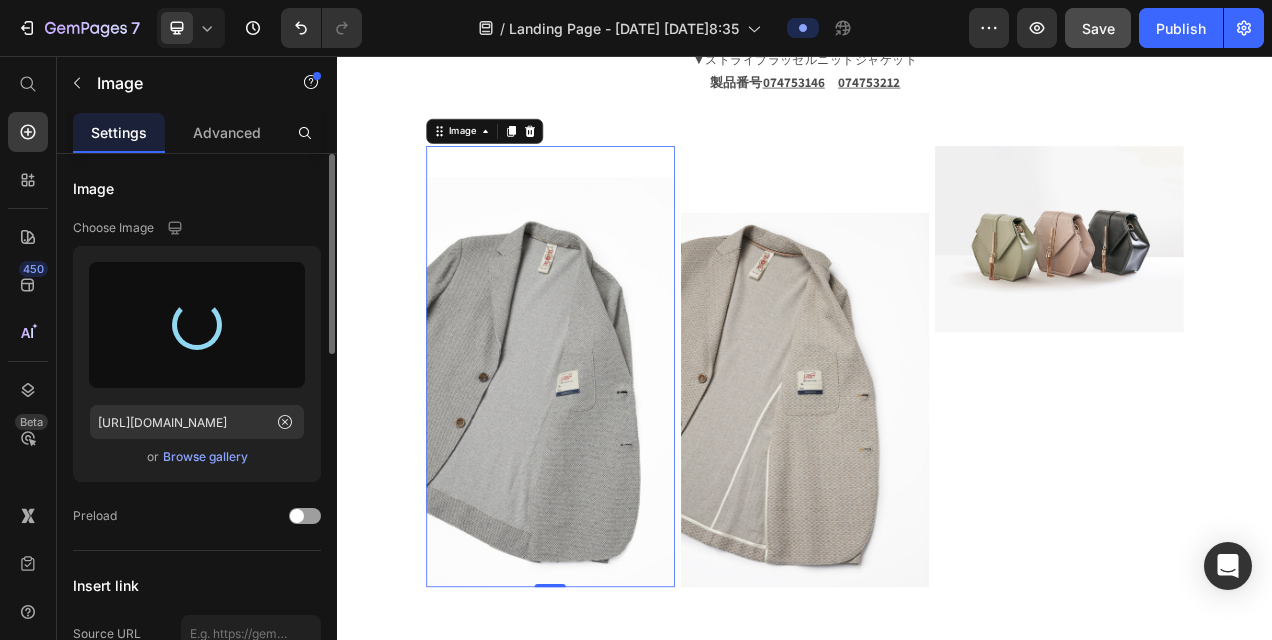 type on "[URL][DOMAIN_NAME]" 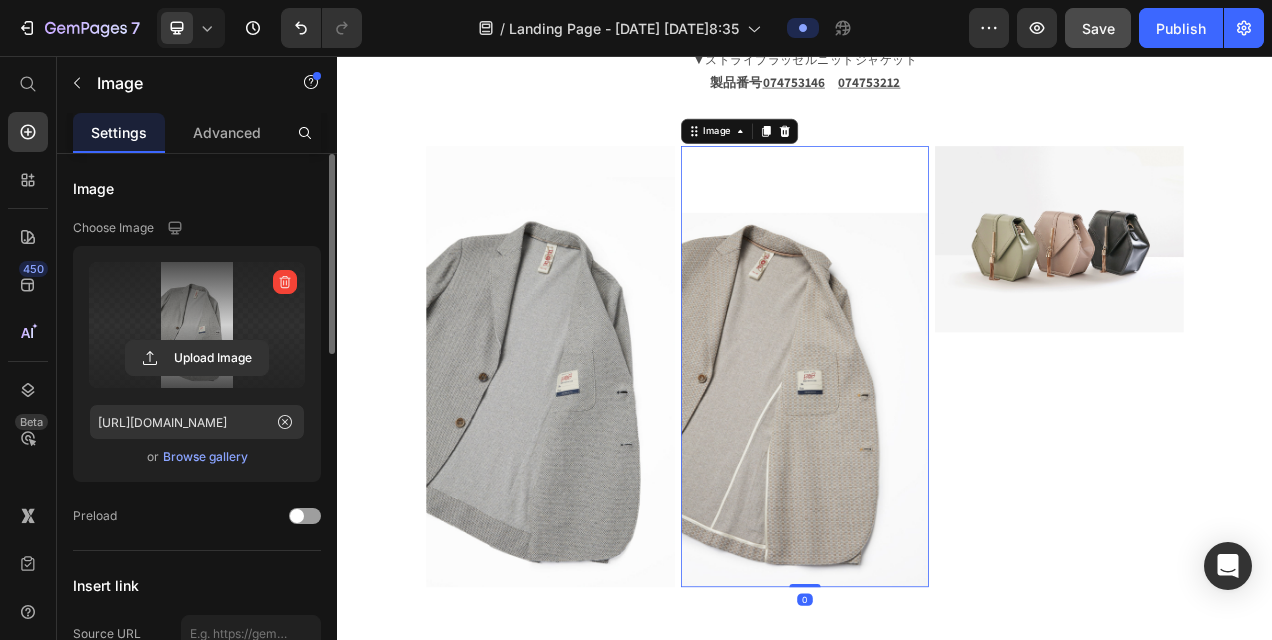 click at bounding box center [937, 455] 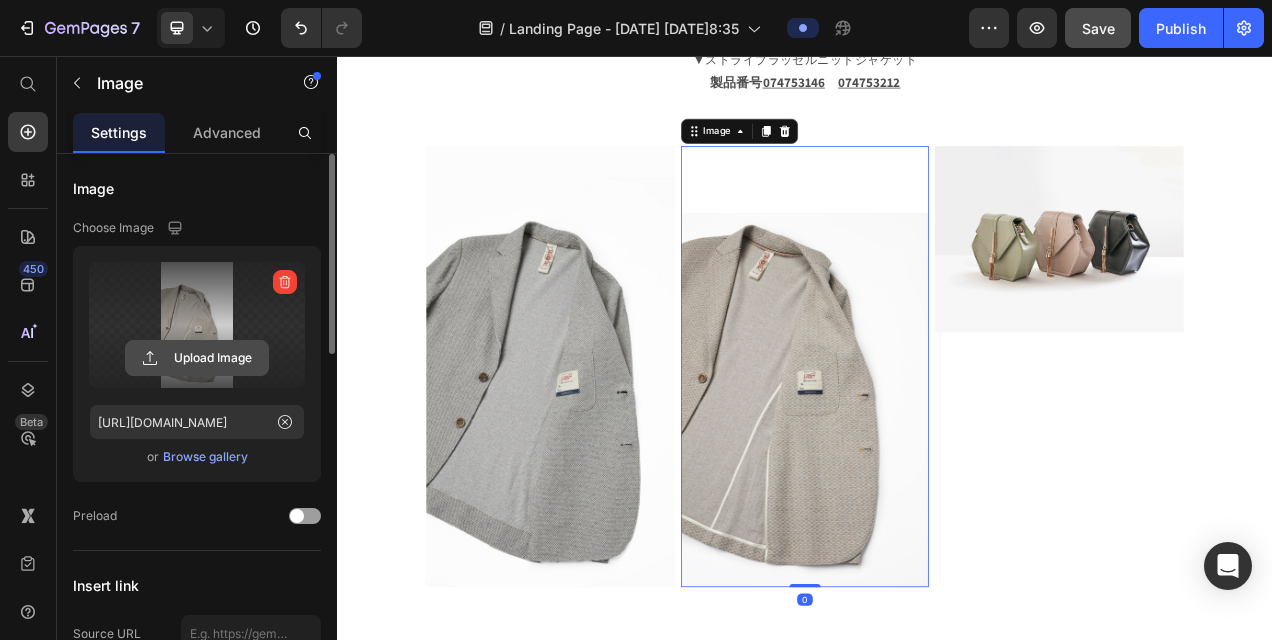 click 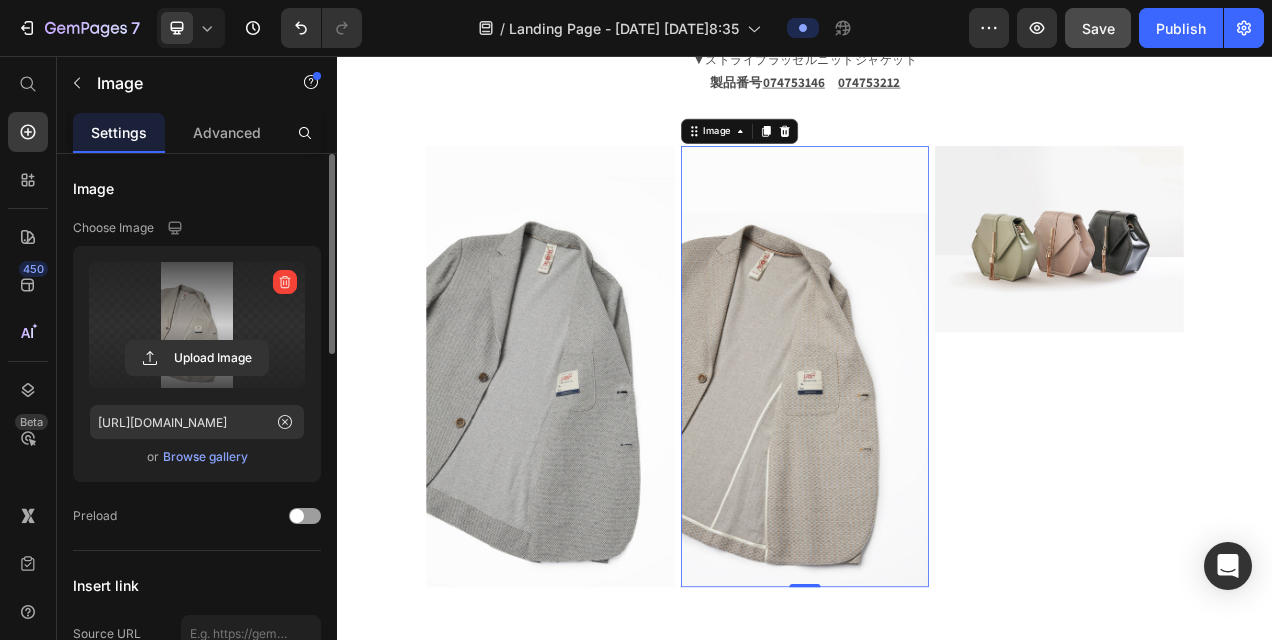 click at bounding box center [937, 455] 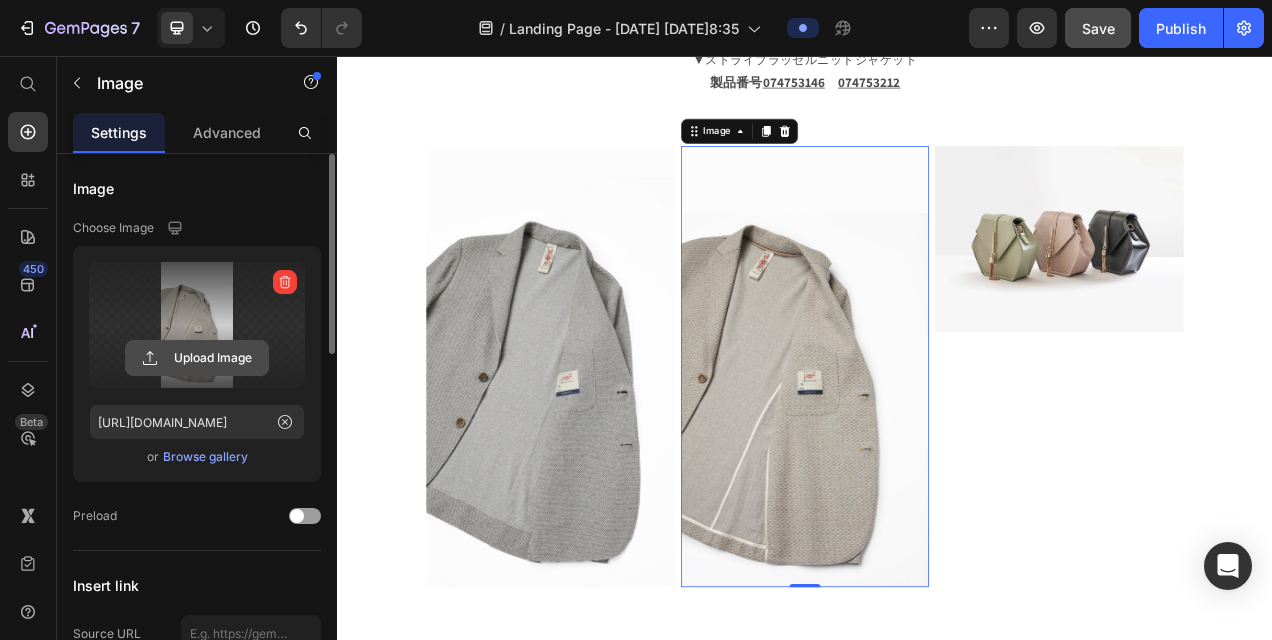 click 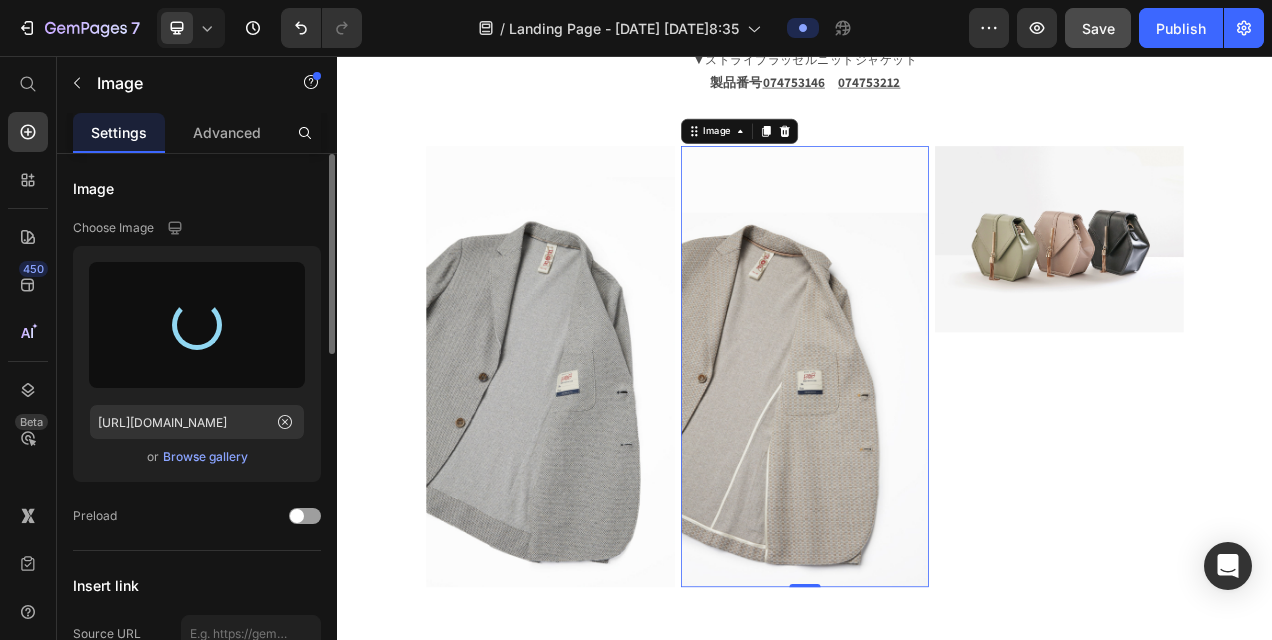 type on "[URL][DOMAIN_NAME]" 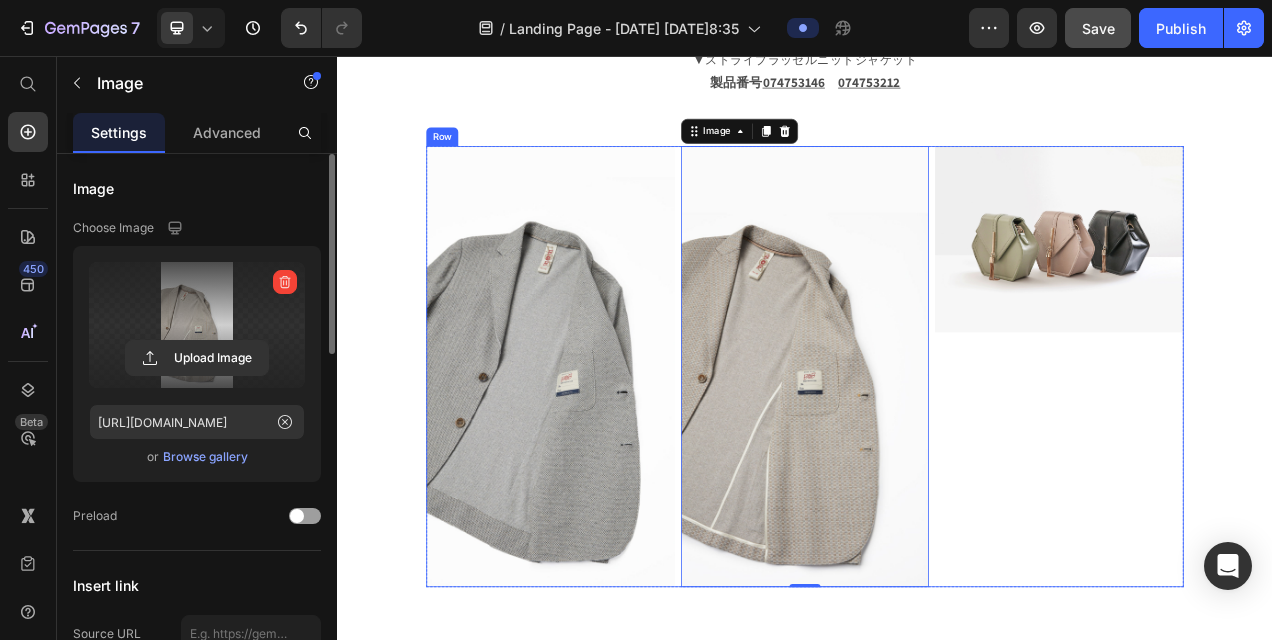 click on "Image" at bounding box center [1263, 455] 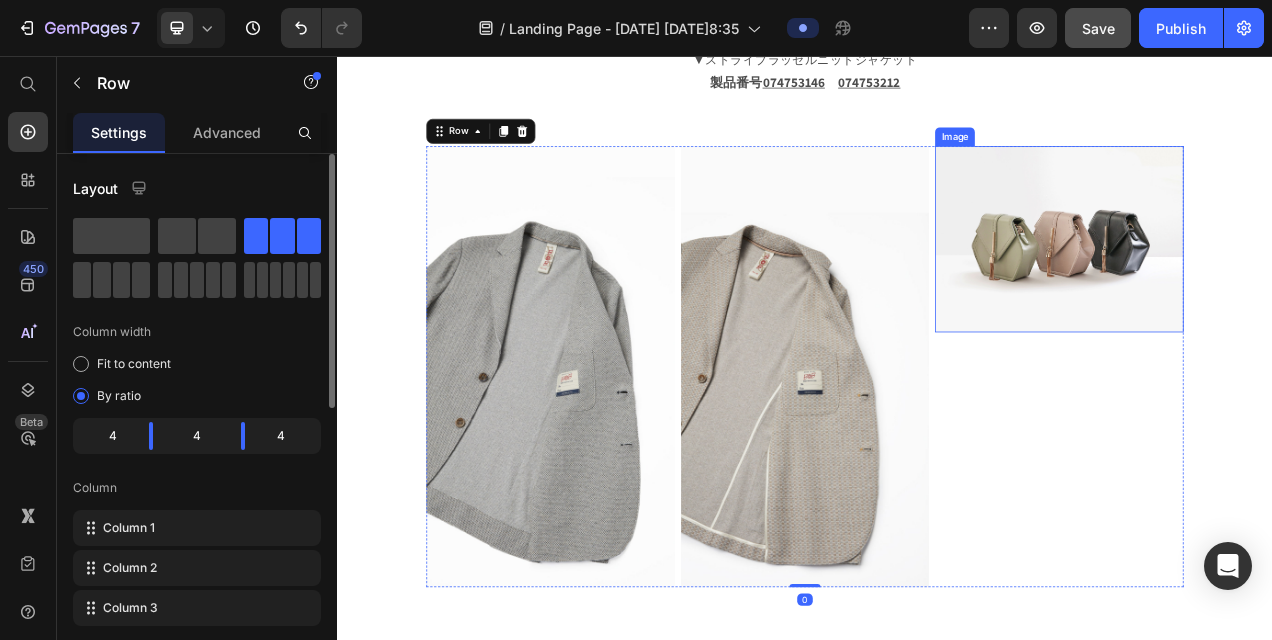 click at bounding box center [1263, 291] 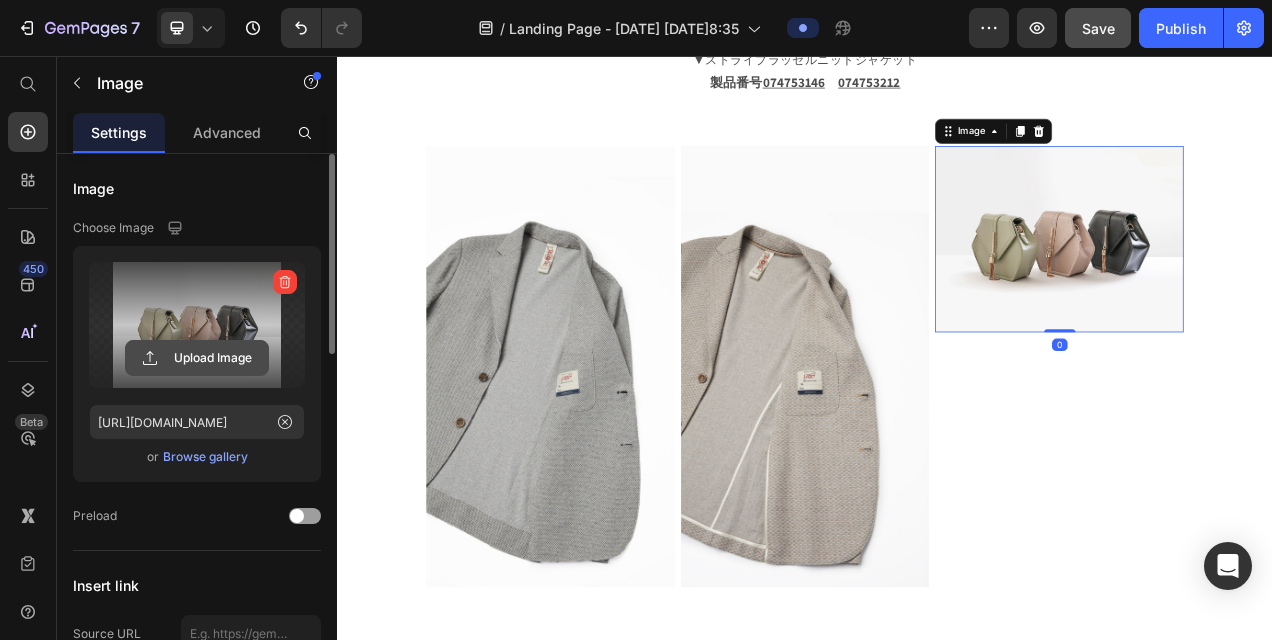 click 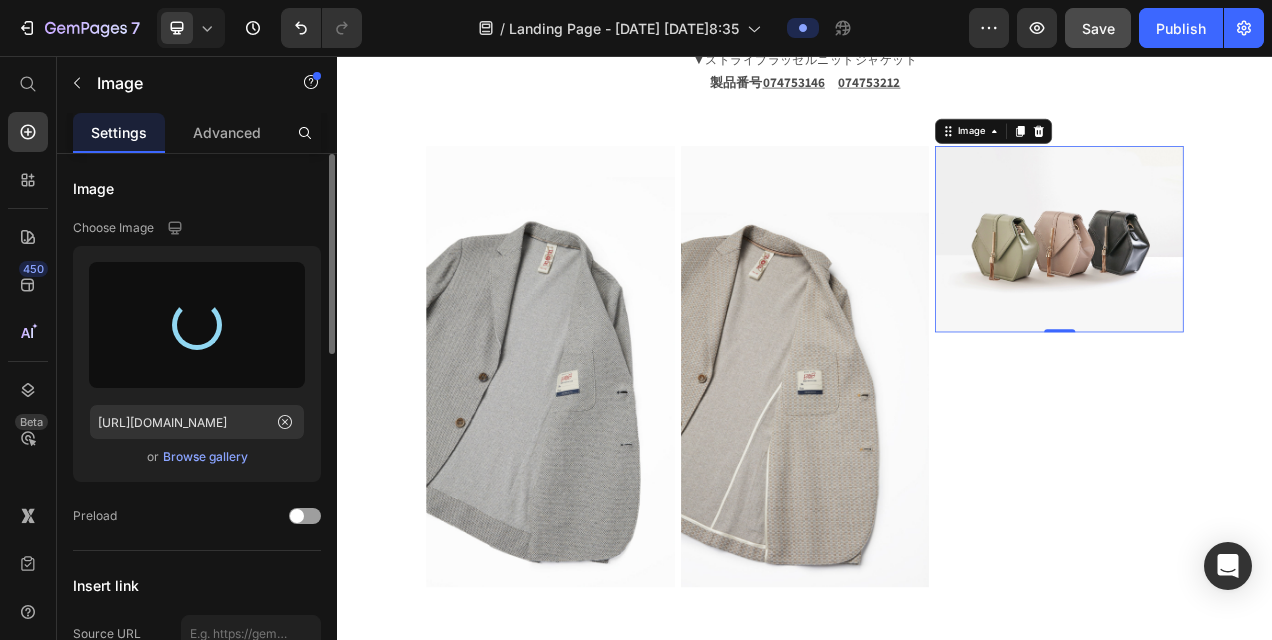 type on "[URL][DOMAIN_NAME]" 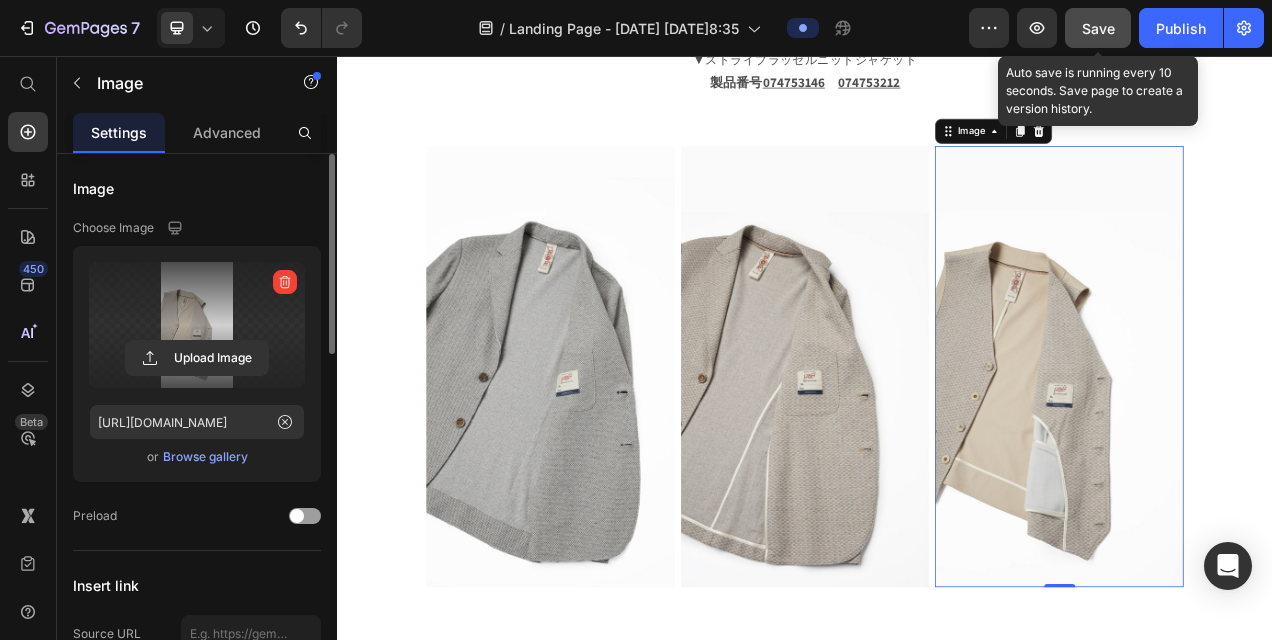 click on "Save" at bounding box center [1098, 28] 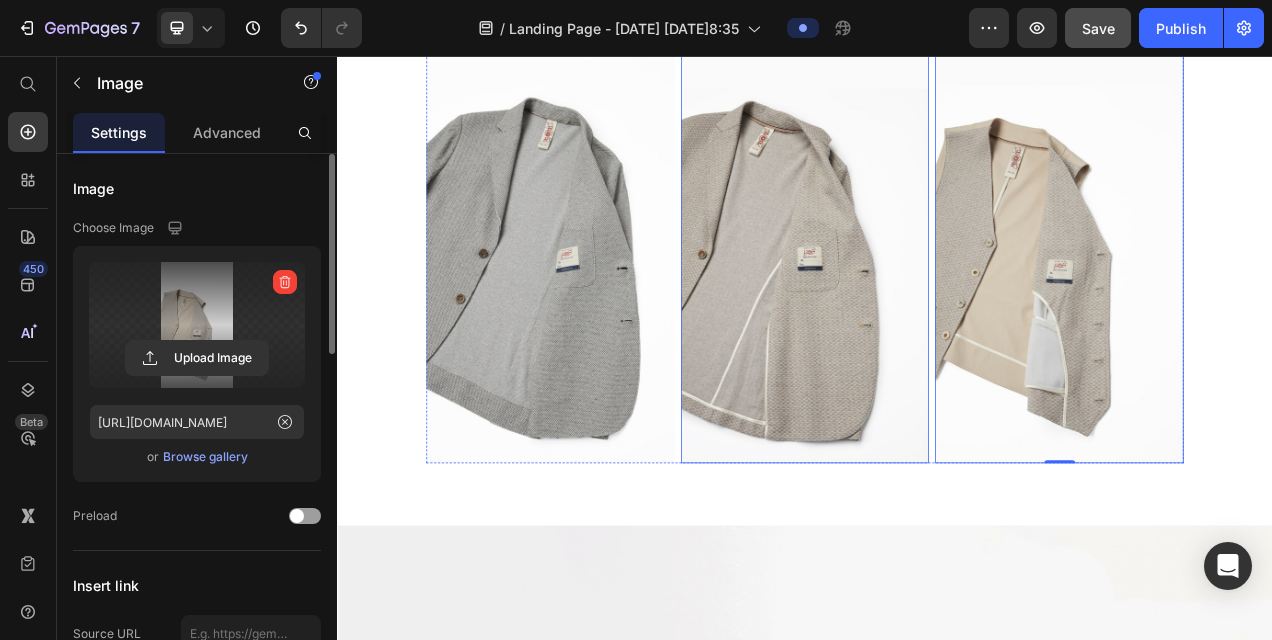 scroll, scrollTop: 1996, scrollLeft: 0, axis: vertical 